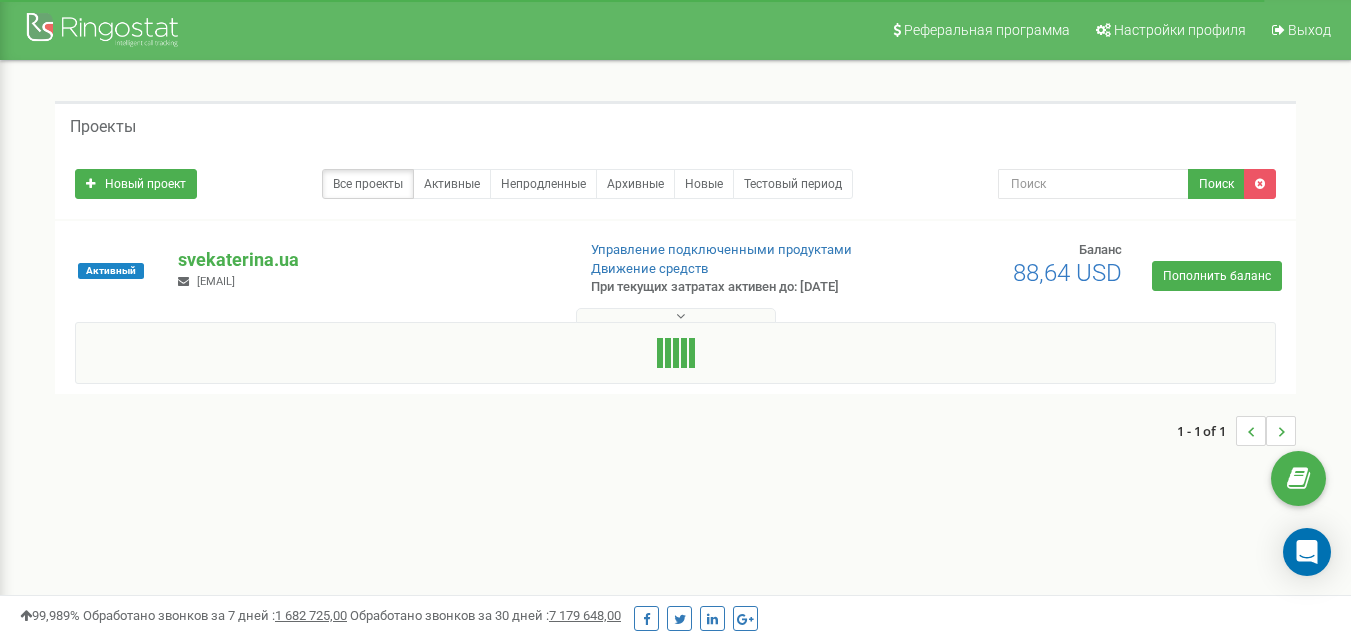 scroll, scrollTop: 0, scrollLeft: 0, axis: both 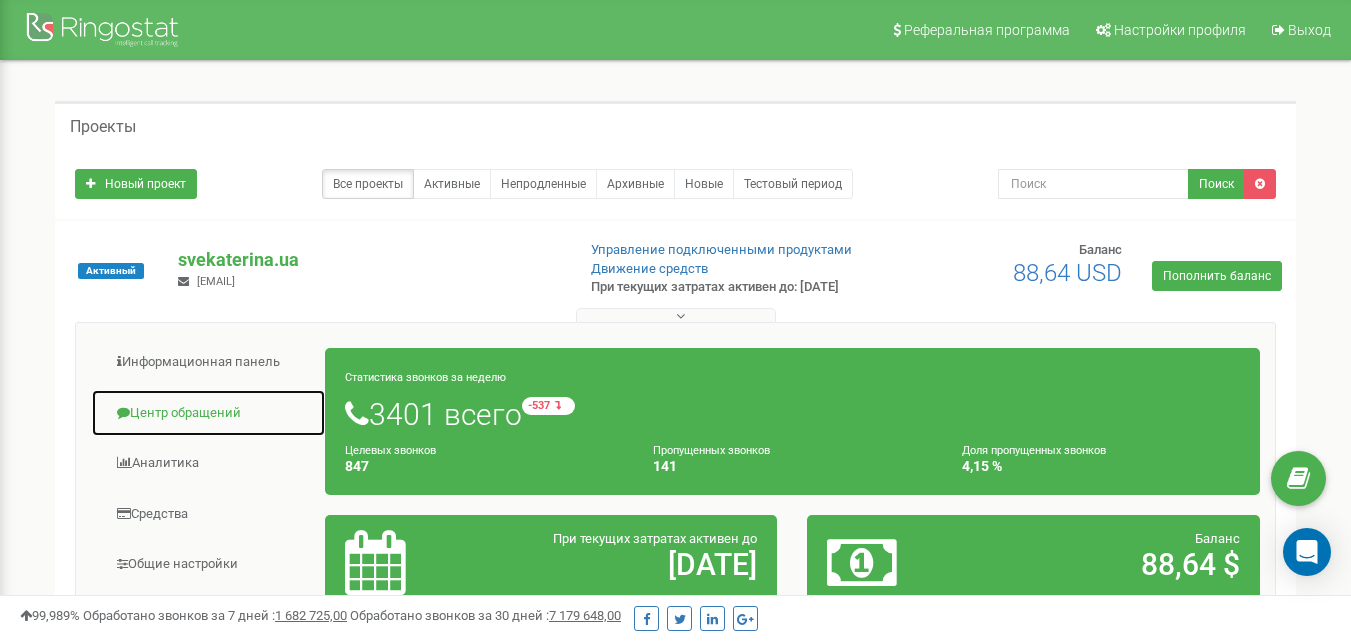 click on "Центр обращений" at bounding box center (208, 413) 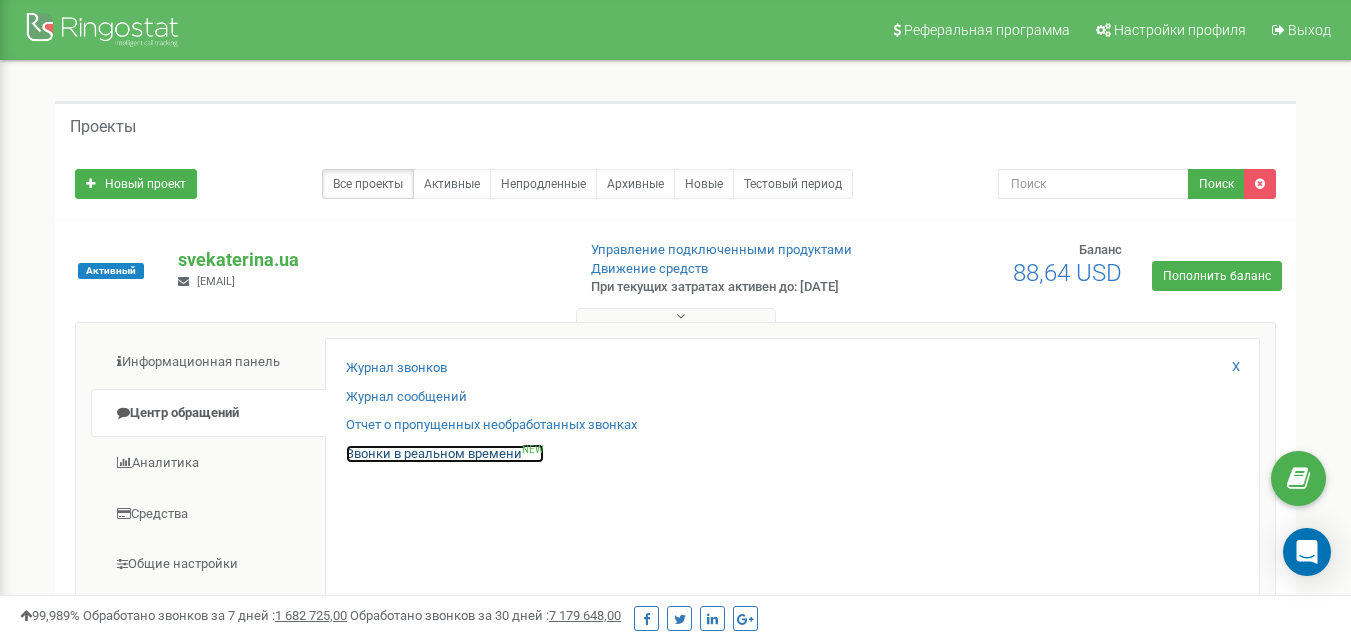 click on "Звонки в реальном времени  NEW" at bounding box center [445, 454] 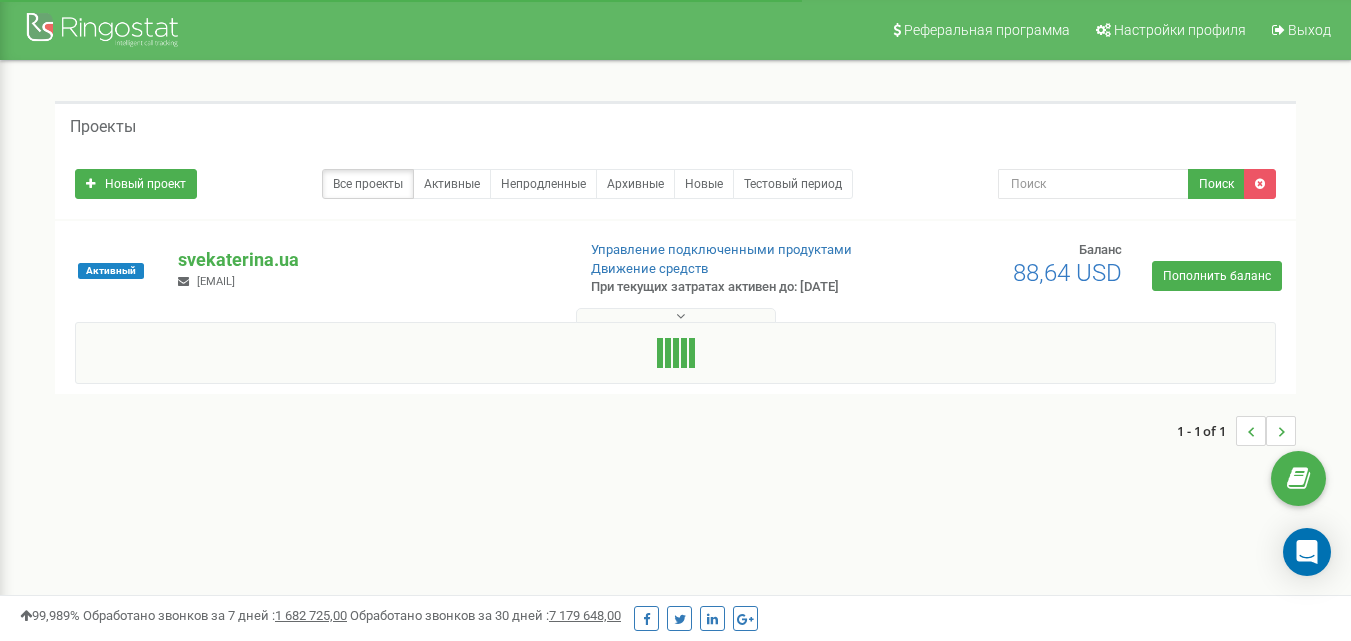 scroll, scrollTop: 0, scrollLeft: 0, axis: both 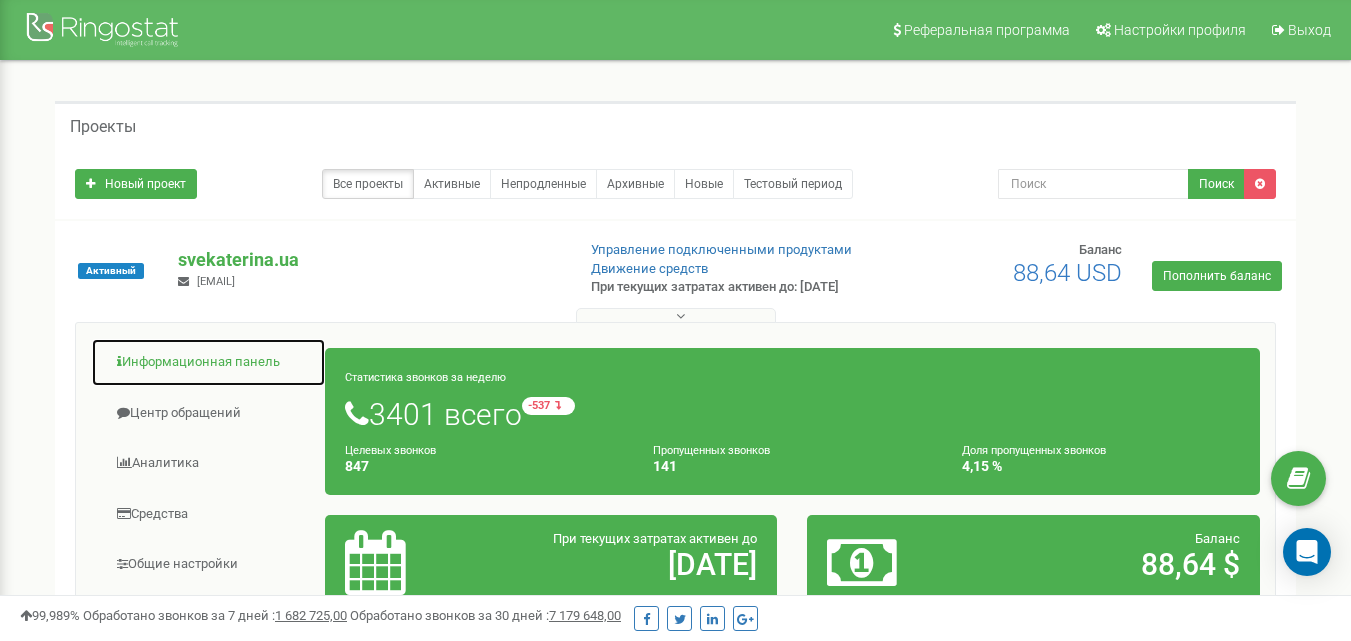 click on "Информационная панель" at bounding box center [208, 362] 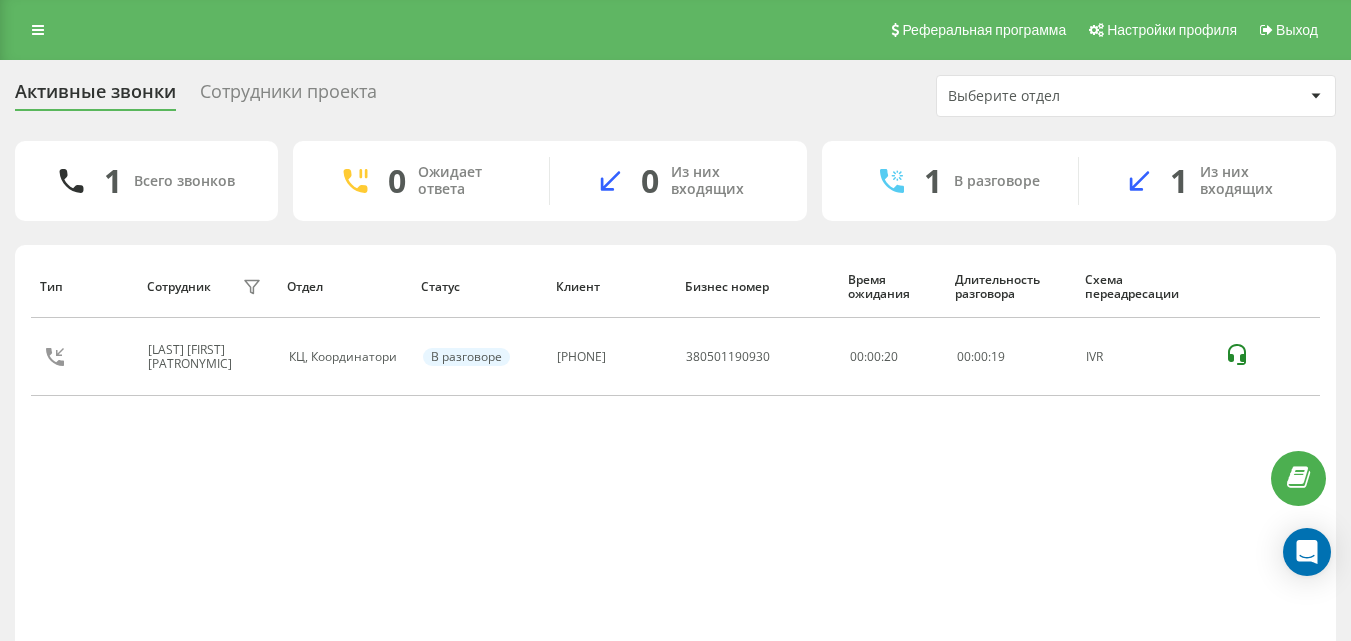 scroll, scrollTop: 0, scrollLeft: 0, axis: both 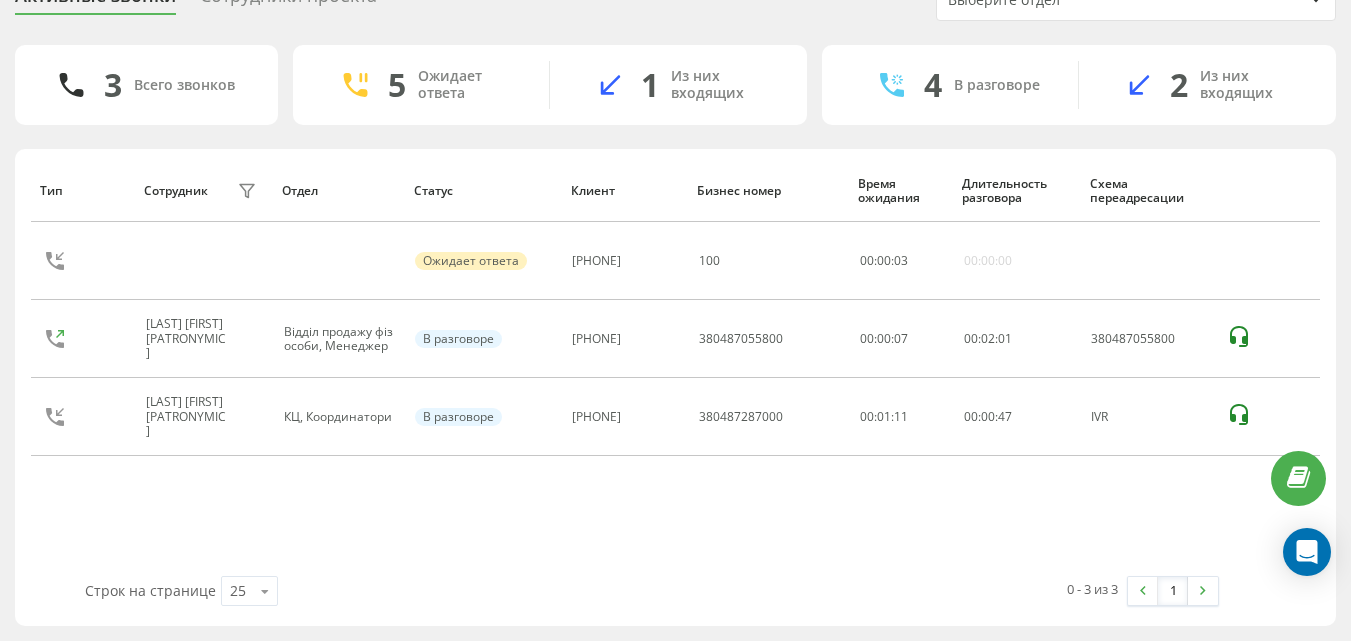 drag, startPoint x: 743, startPoint y: 141, endPoint x: 728, endPoint y: 142, distance: 15.033297 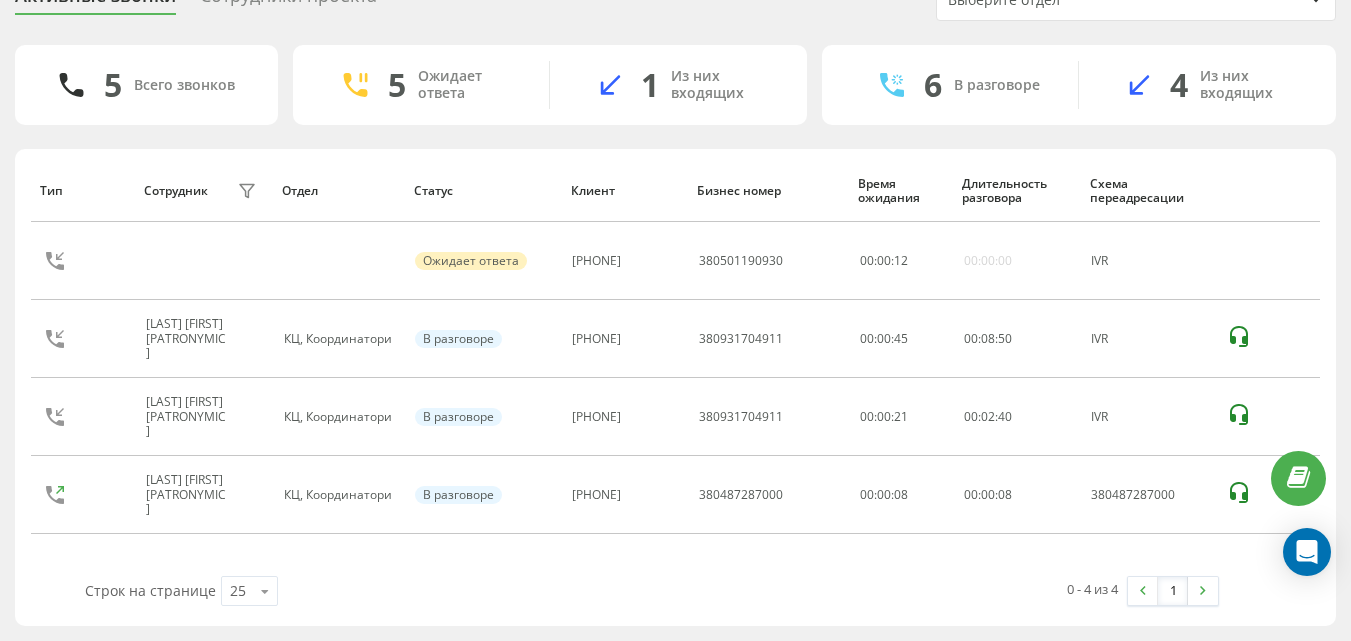 scroll, scrollTop: 96, scrollLeft: 0, axis: vertical 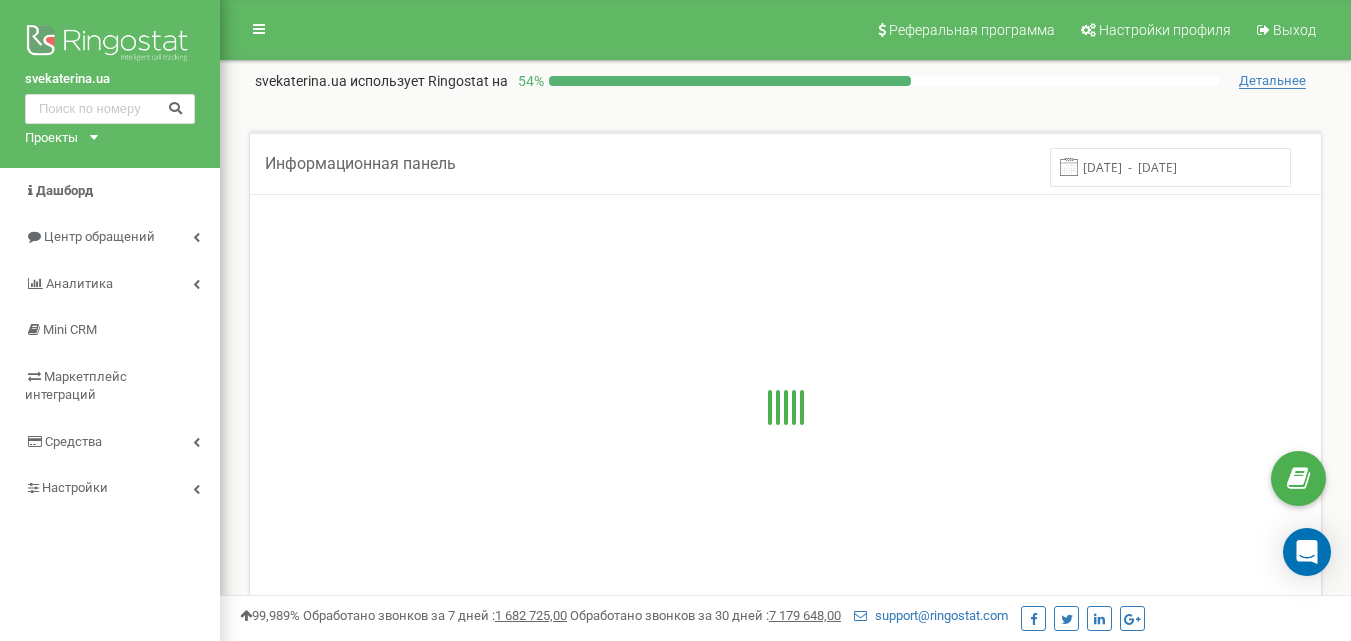 click on "[DATE]  -  [DATE]" at bounding box center (1170, 167) 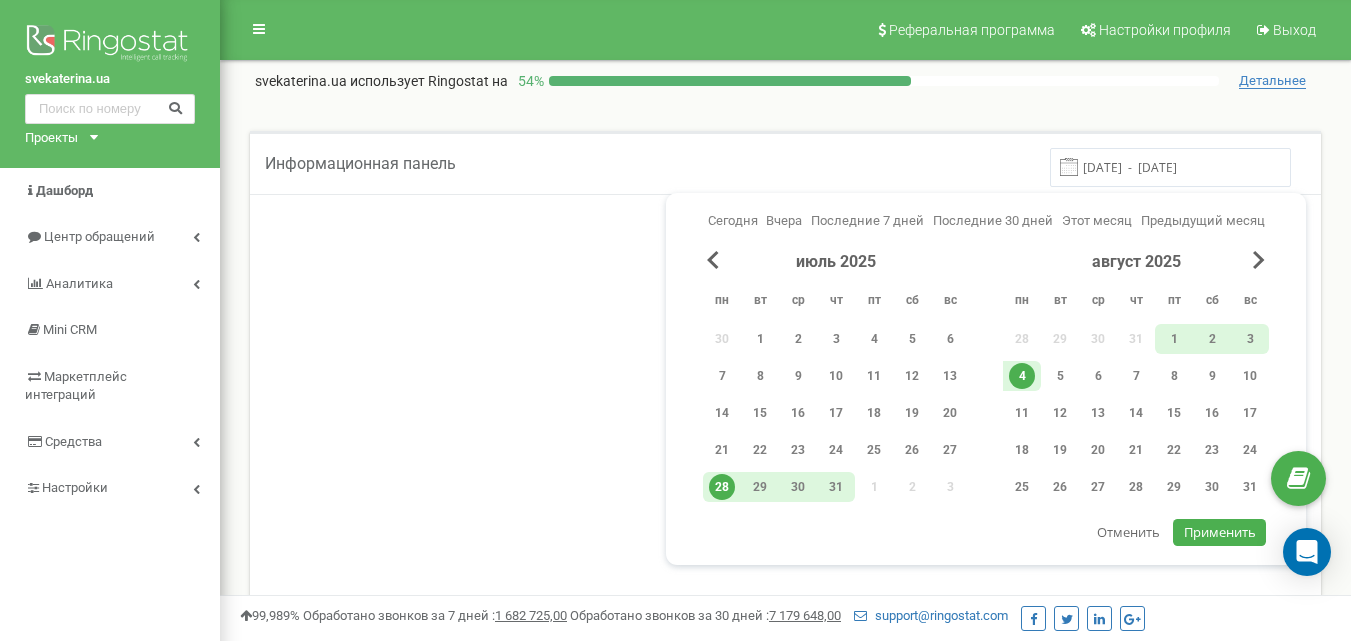 click on "4" at bounding box center [1022, 376] 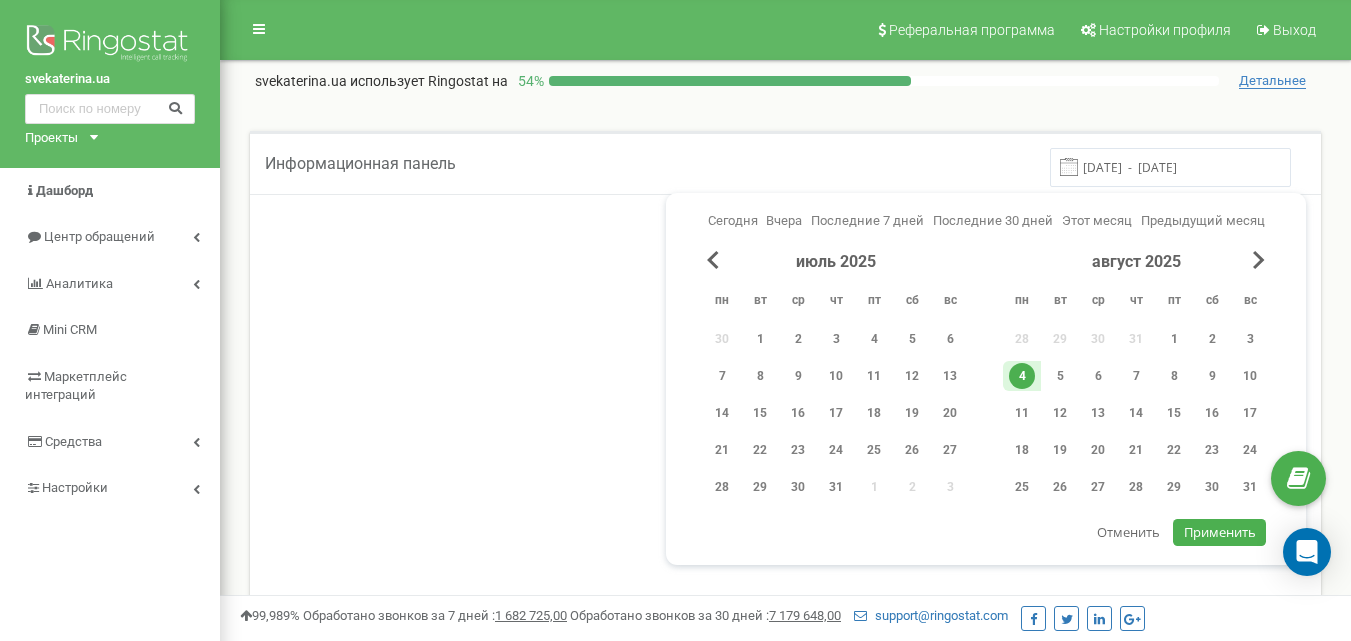 click on "Применить" at bounding box center [1220, 532] 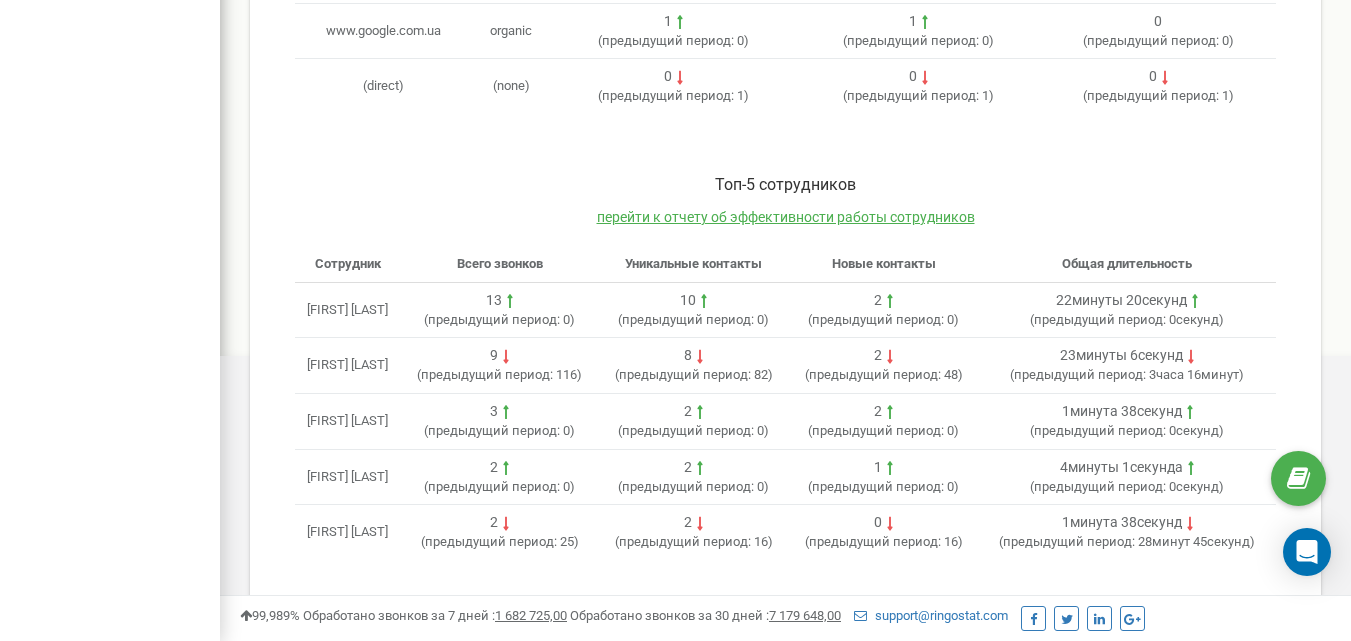 scroll, scrollTop: 883, scrollLeft: 0, axis: vertical 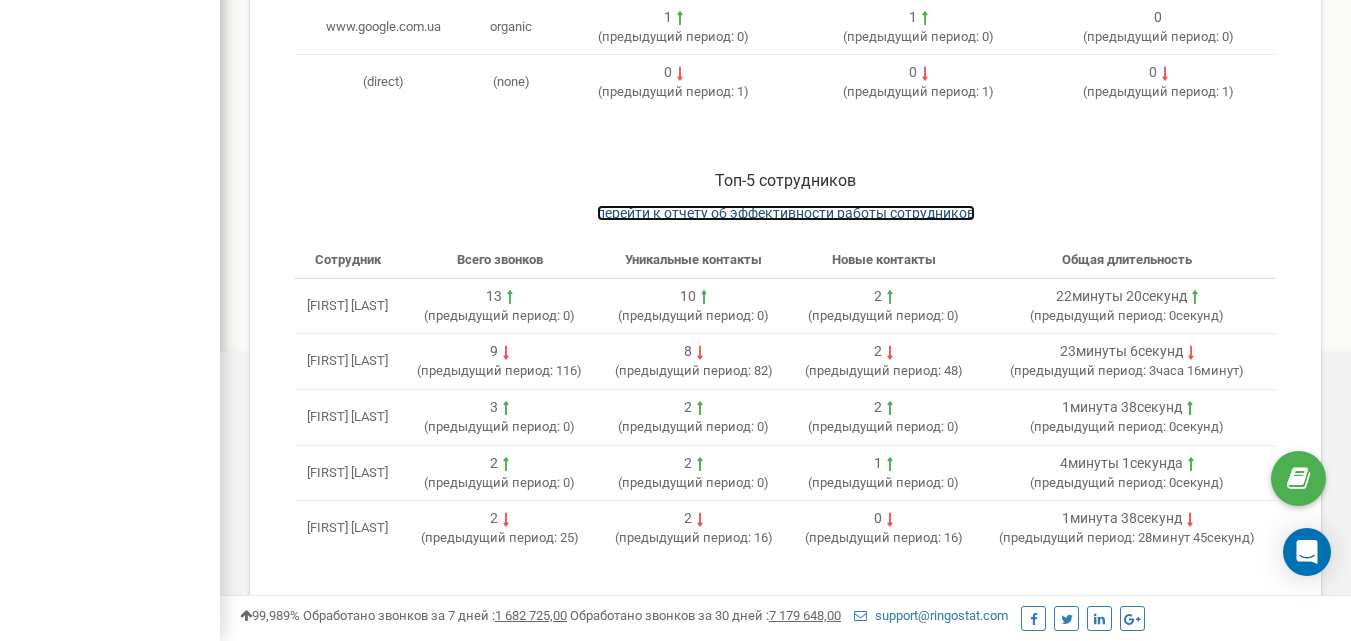 click on "перейти к отчету об эффективности работы сотрудников" at bounding box center [786, 213] 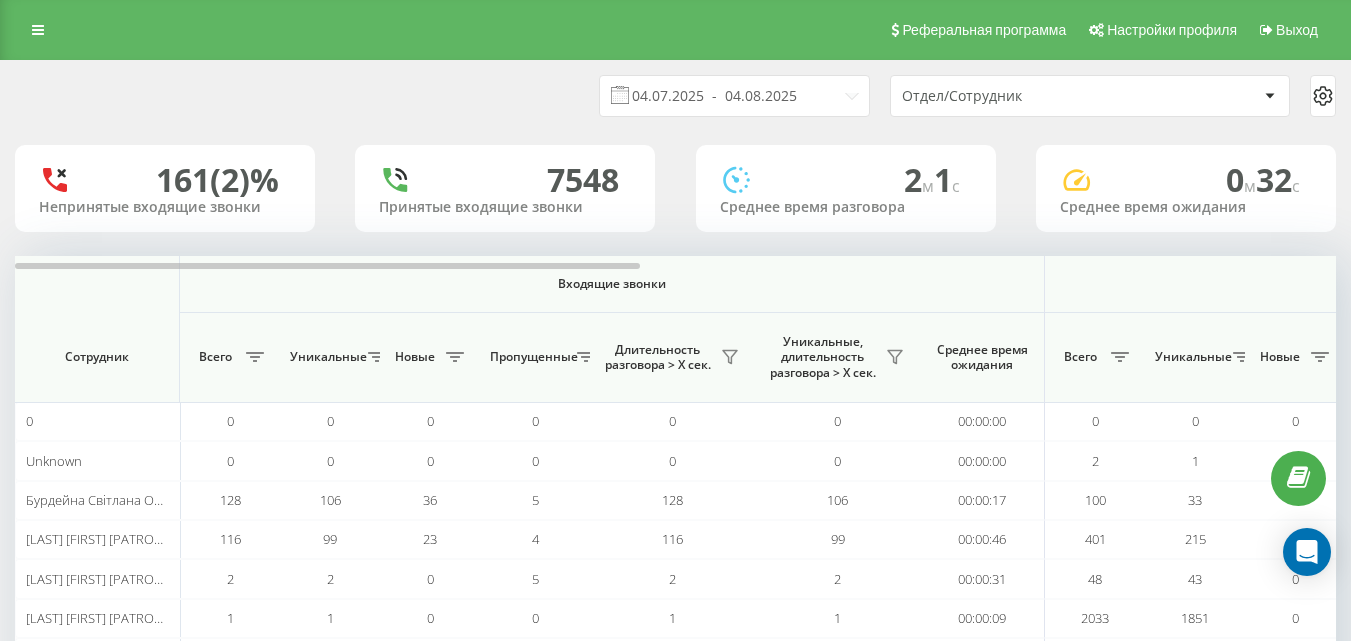 scroll, scrollTop: 0, scrollLeft: 0, axis: both 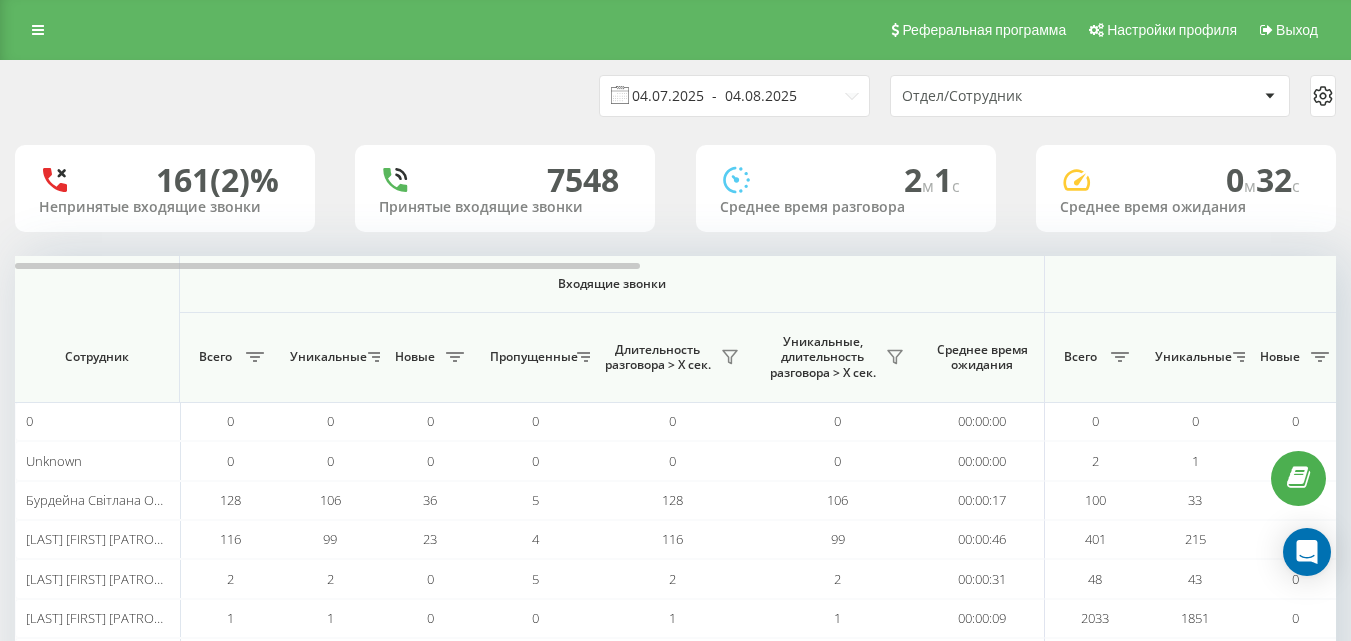 click on "04.07.2025  -  04.08.2025" at bounding box center [734, 96] 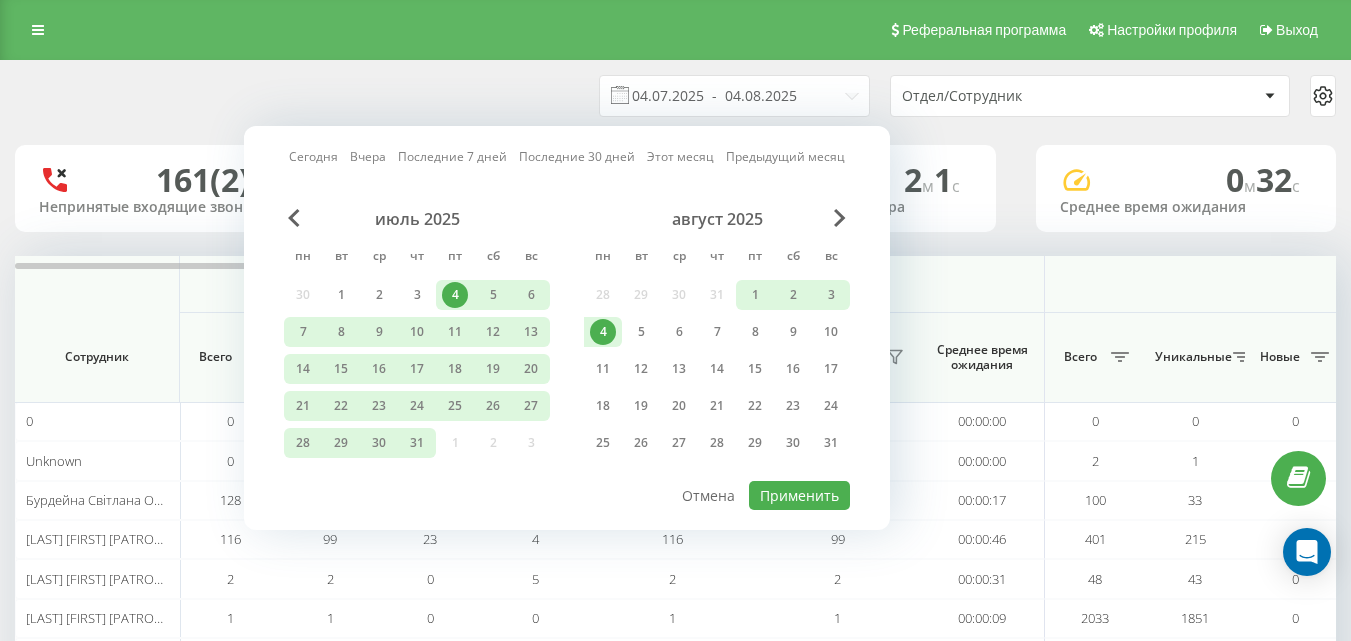 click on "4" at bounding box center (603, 332) 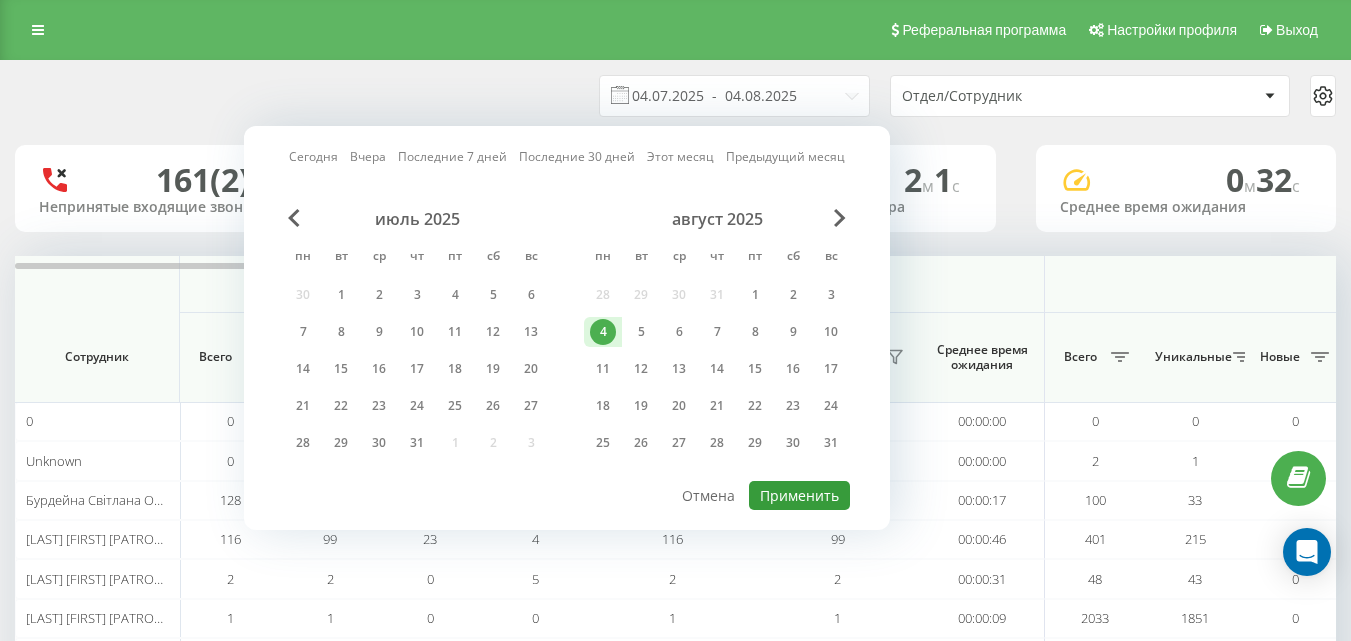 click on "Применить" at bounding box center (799, 495) 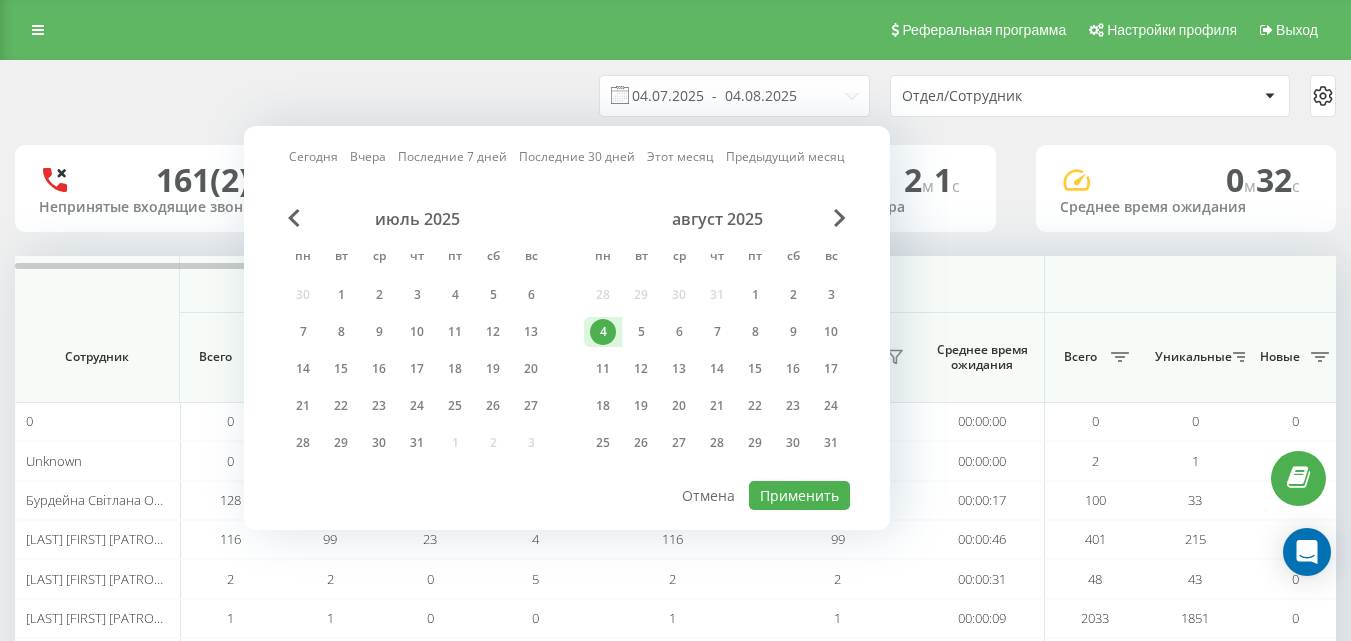 type on "04.08.2025  -  04.08.2025" 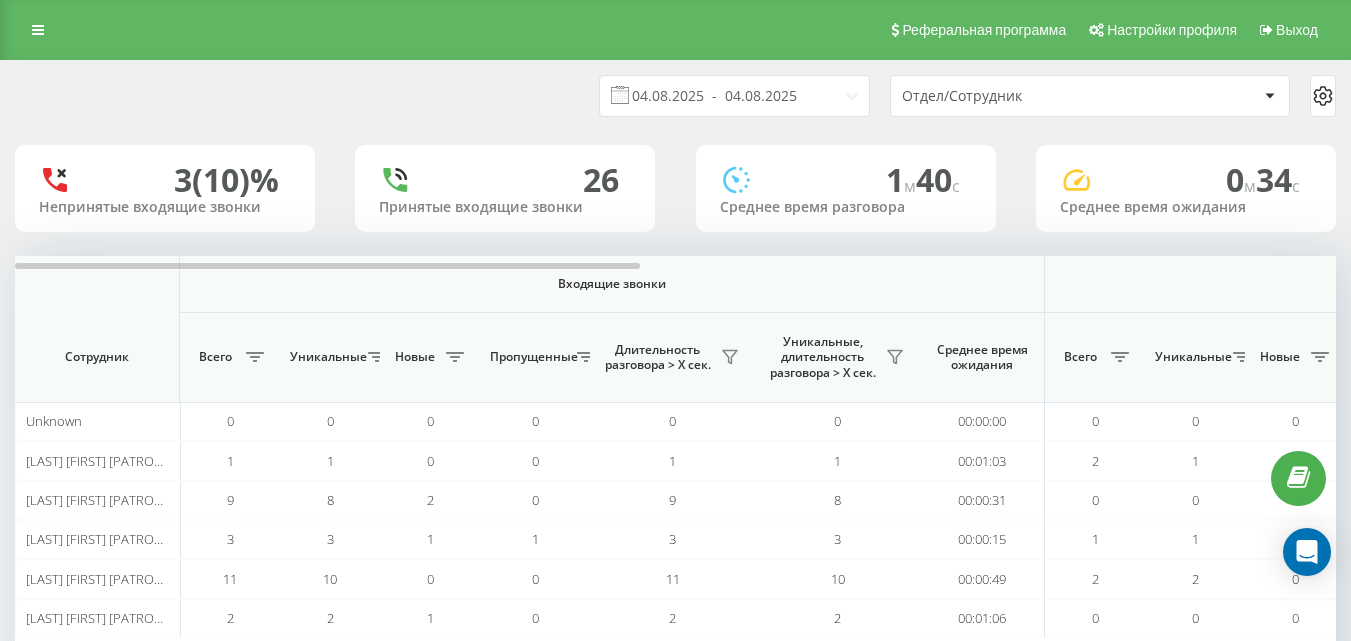 click on "Отдел/Сотрудник" at bounding box center [1021, 96] 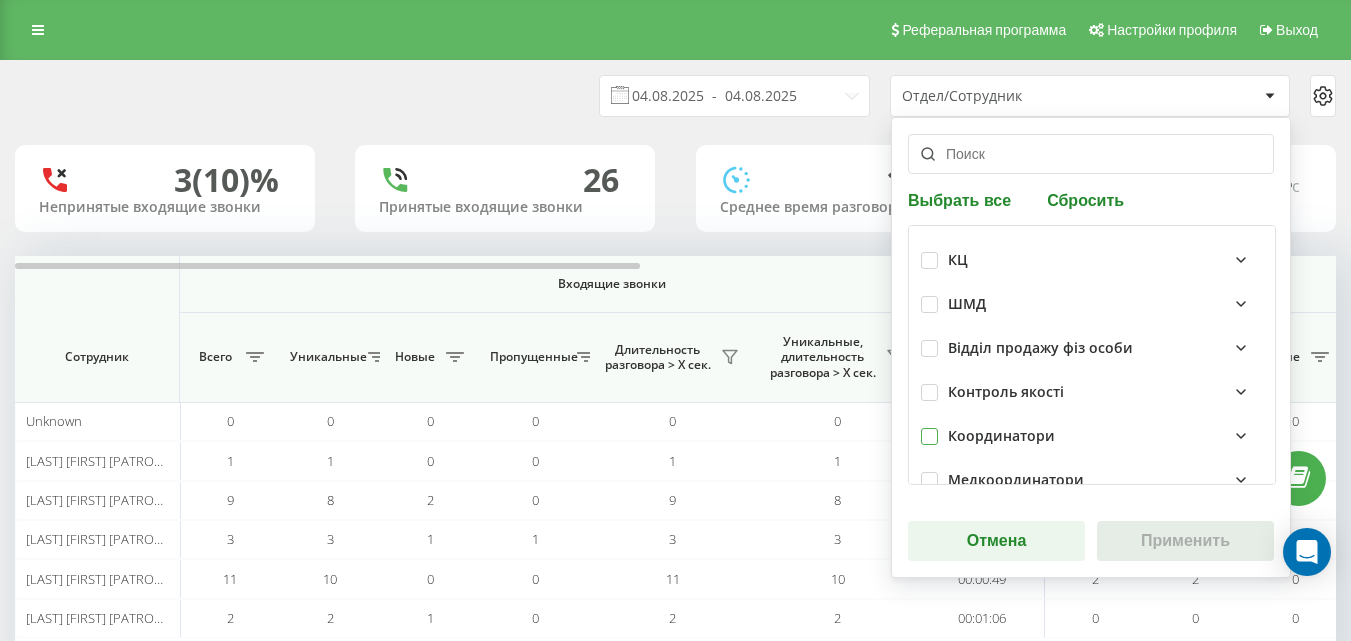 click at bounding box center [929, 428] 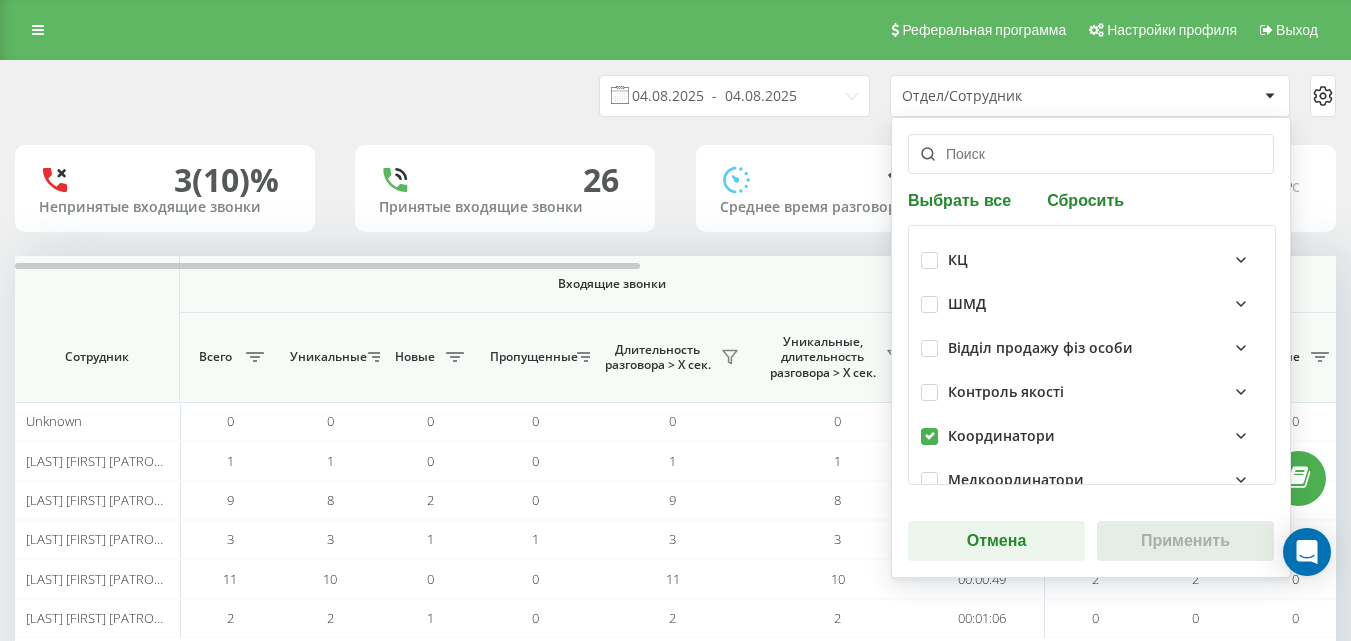 checkbox on "true" 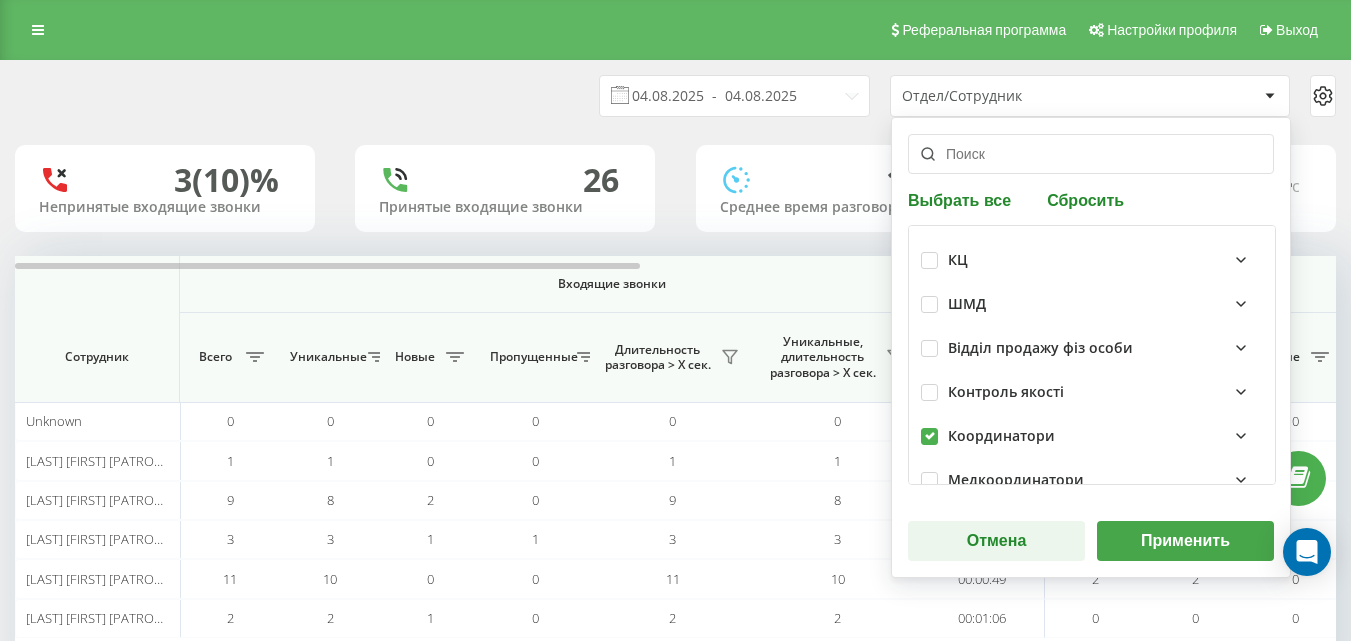 drag, startPoint x: 1155, startPoint y: 534, endPoint x: 1155, endPoint y: 520, distance: 14 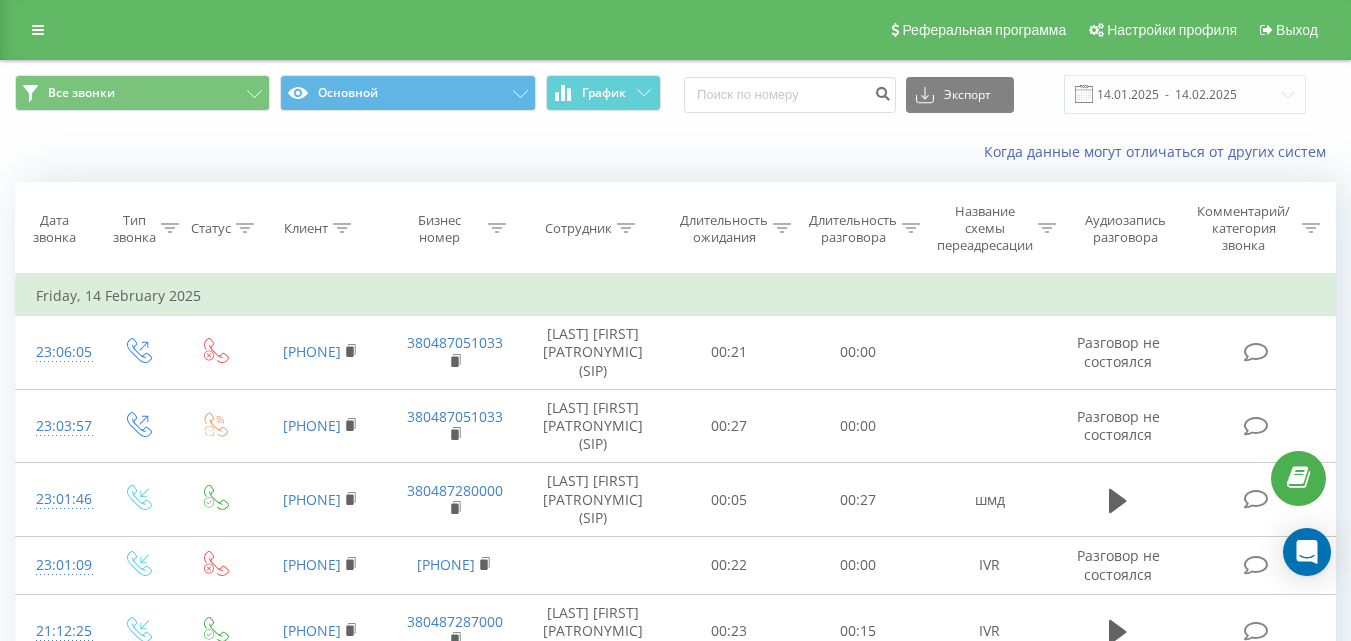 scroll, scrollTop: 0, scrollLeft: 0, axis: both 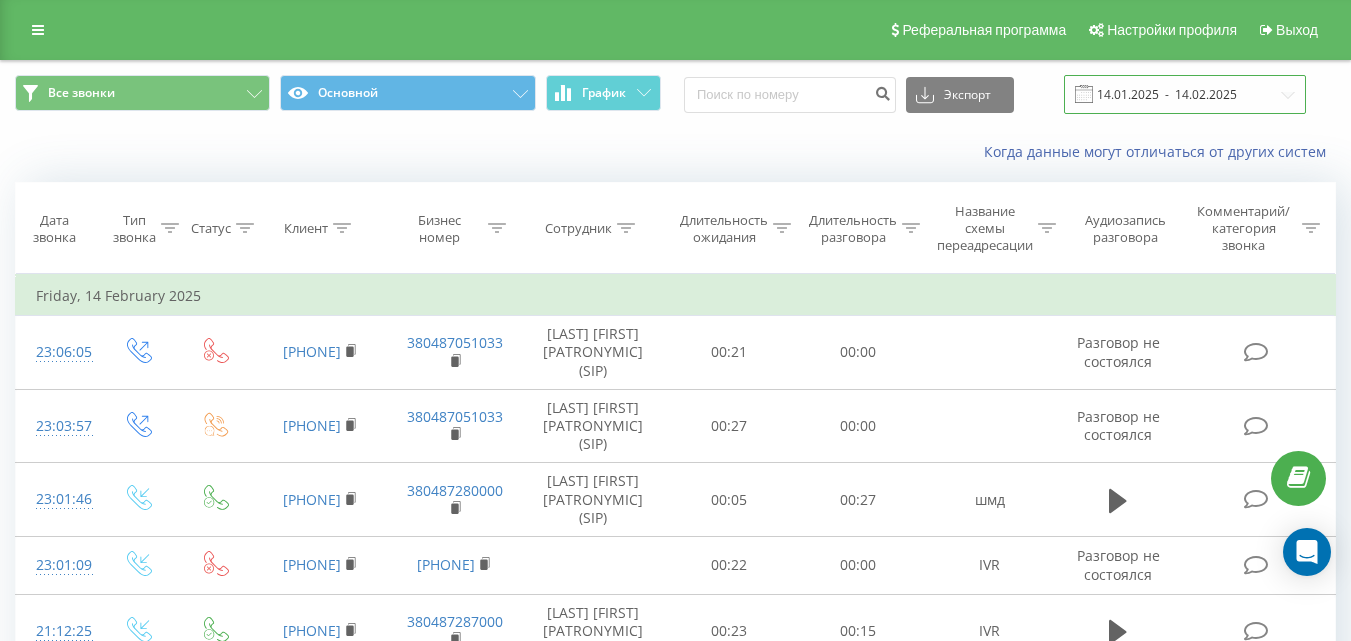 click on "14.01.2025  -  14.02.2025" at bounding box center (1185, 94) 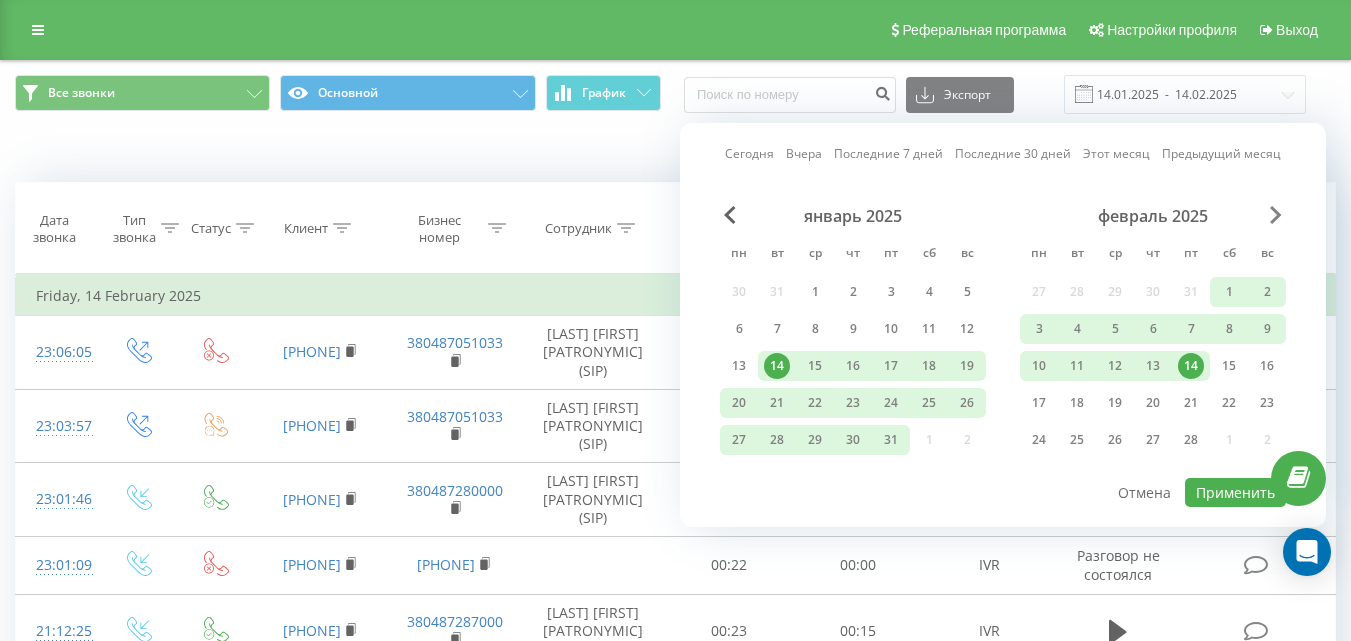 click at bounding box center (1276, 215) 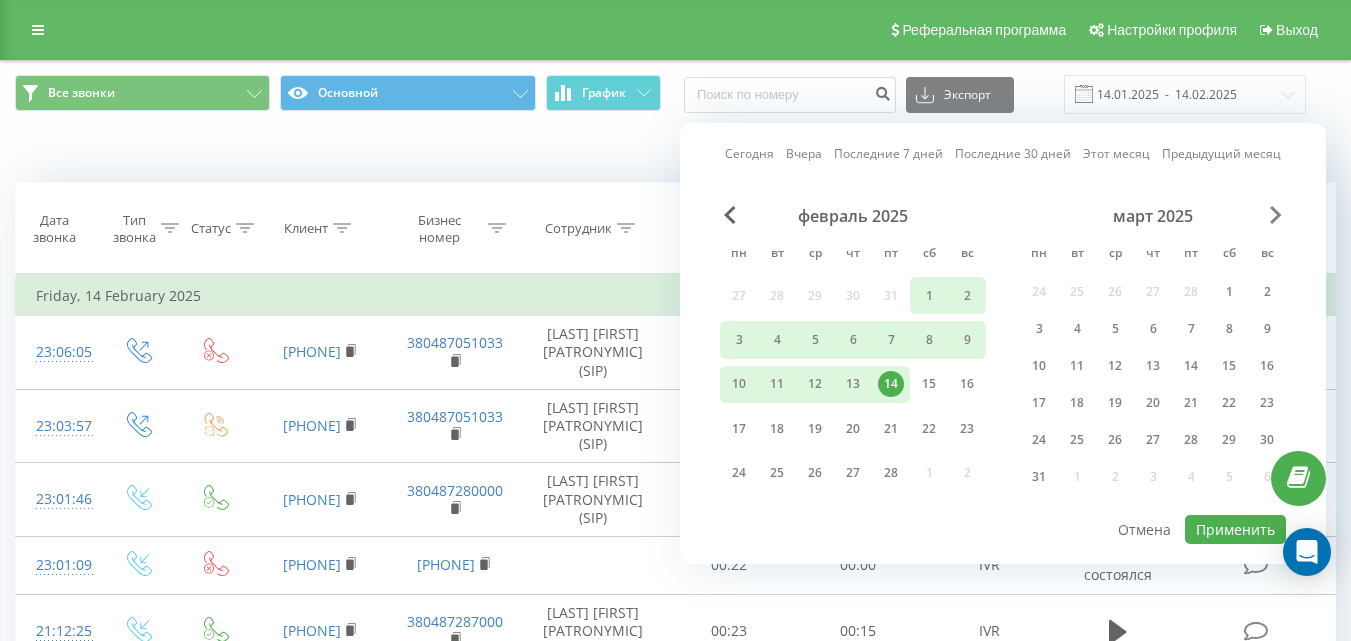 click at bounding box center [1276, 215] 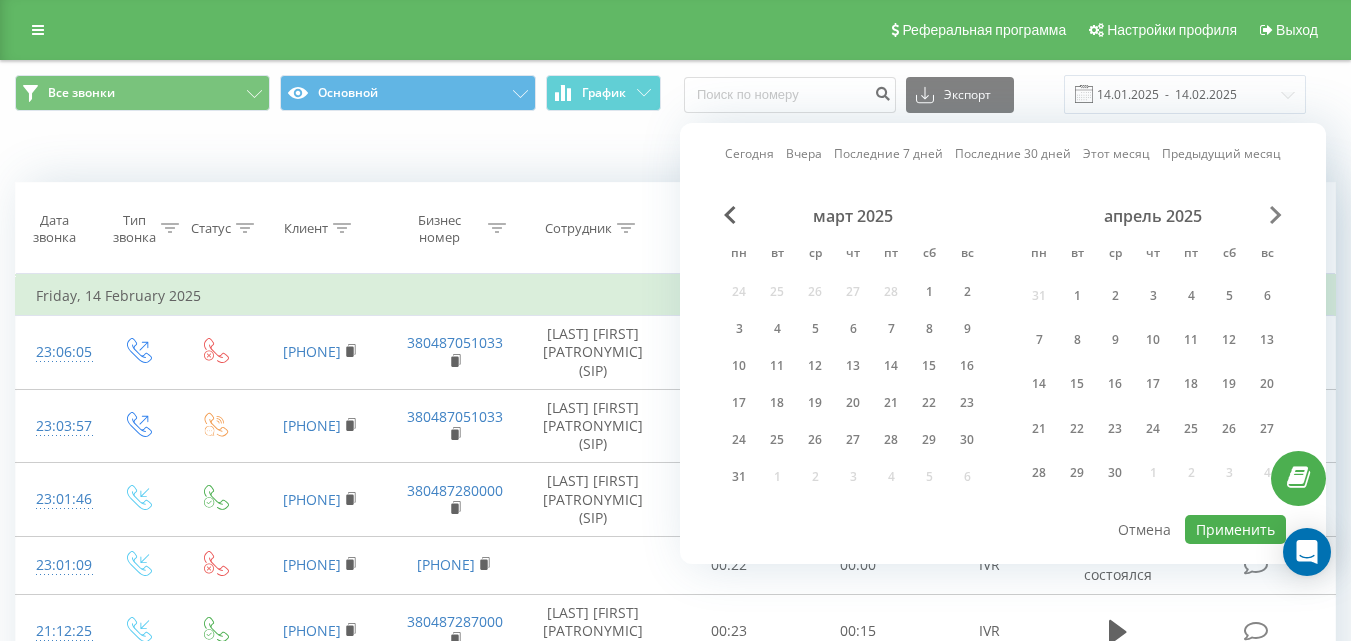 click at bounding box center (1276, 215) 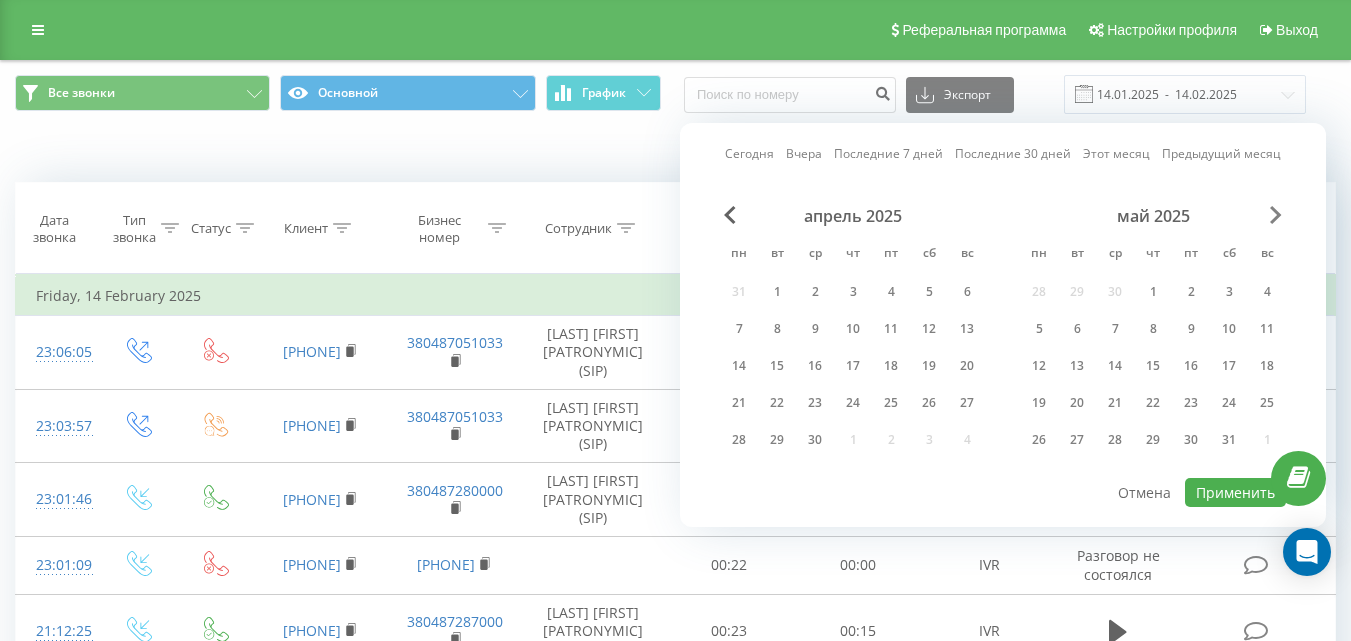 click at bounding box center (1276, 215) 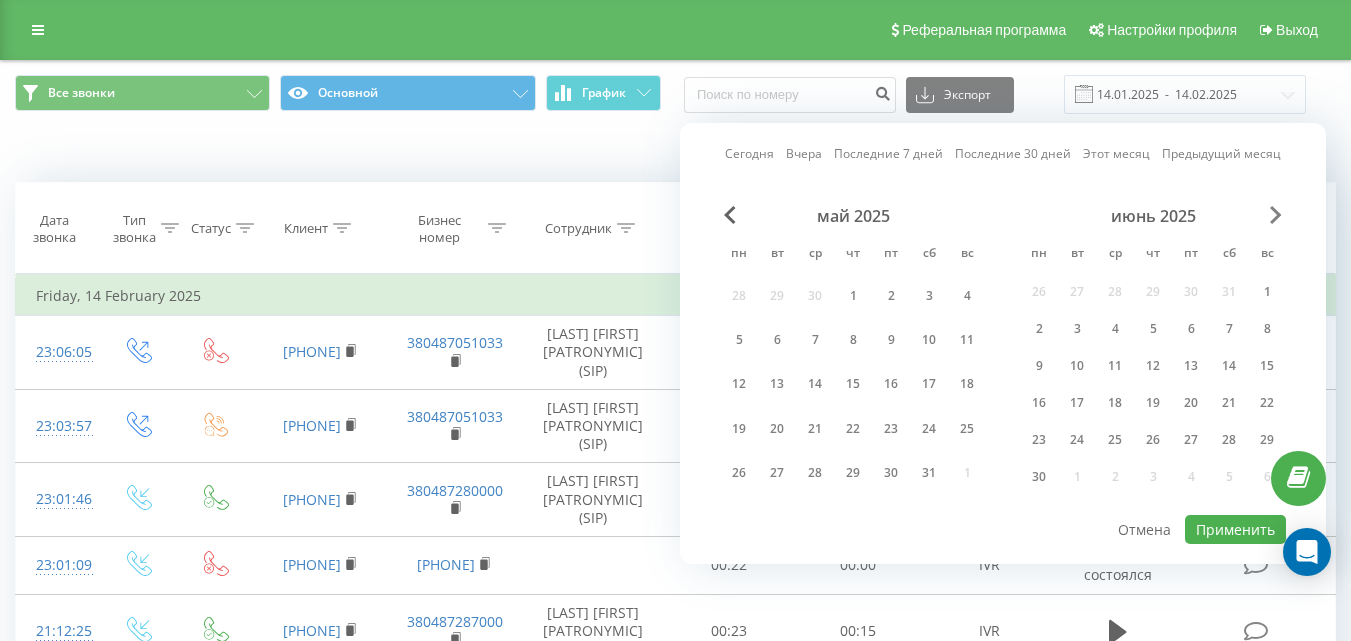 click at bounding box center [1276, 215] 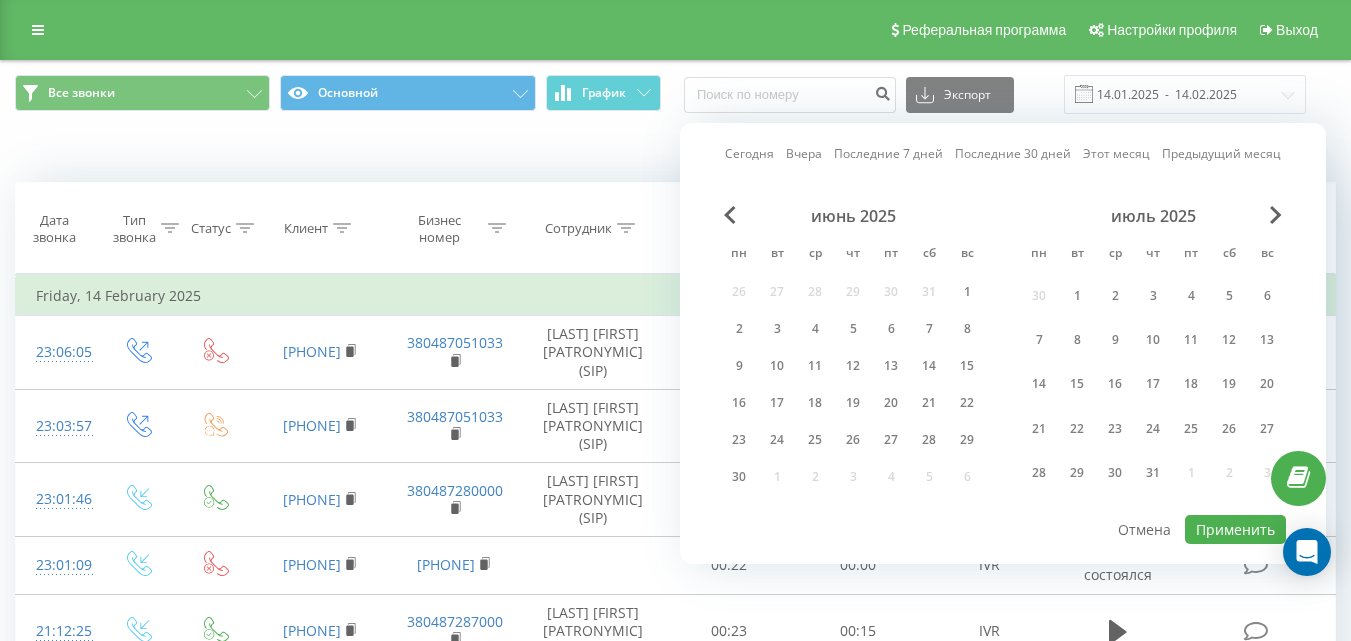 drag, startPoint x: 1035, startPoint y: 338, endPoint x: 1094, endPoint y: 362, distance: 63.694584 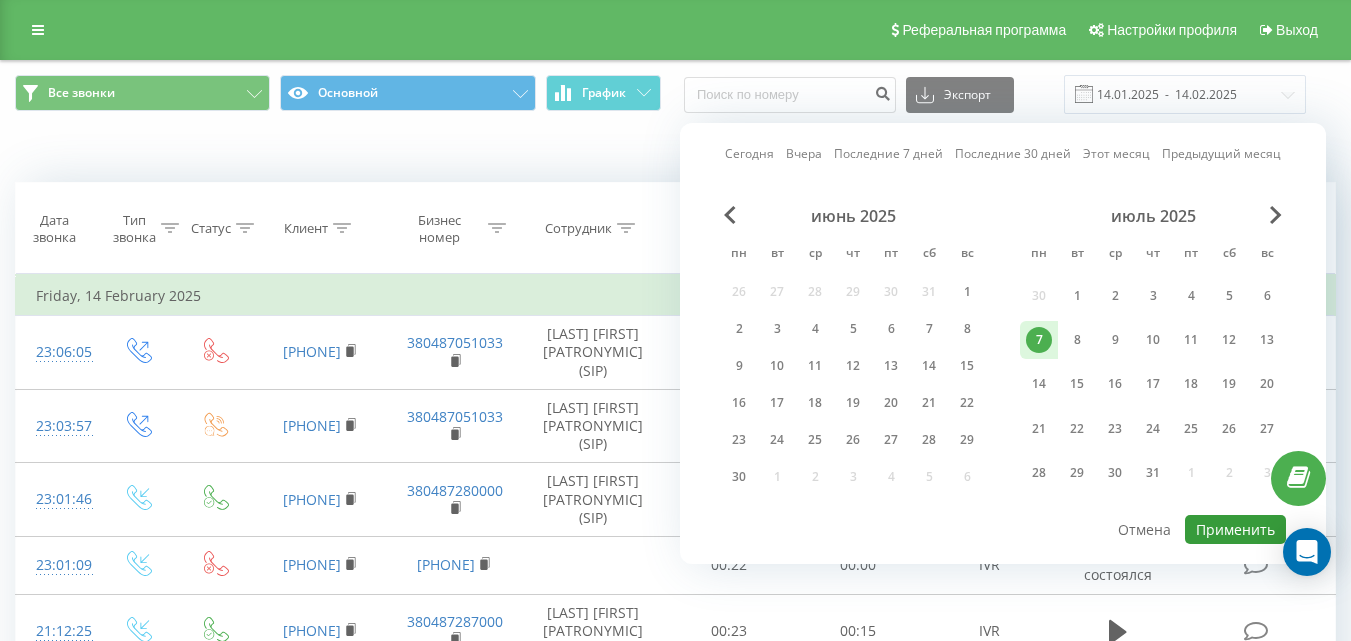 click on "Применить" at bounding box center [1235, 529] 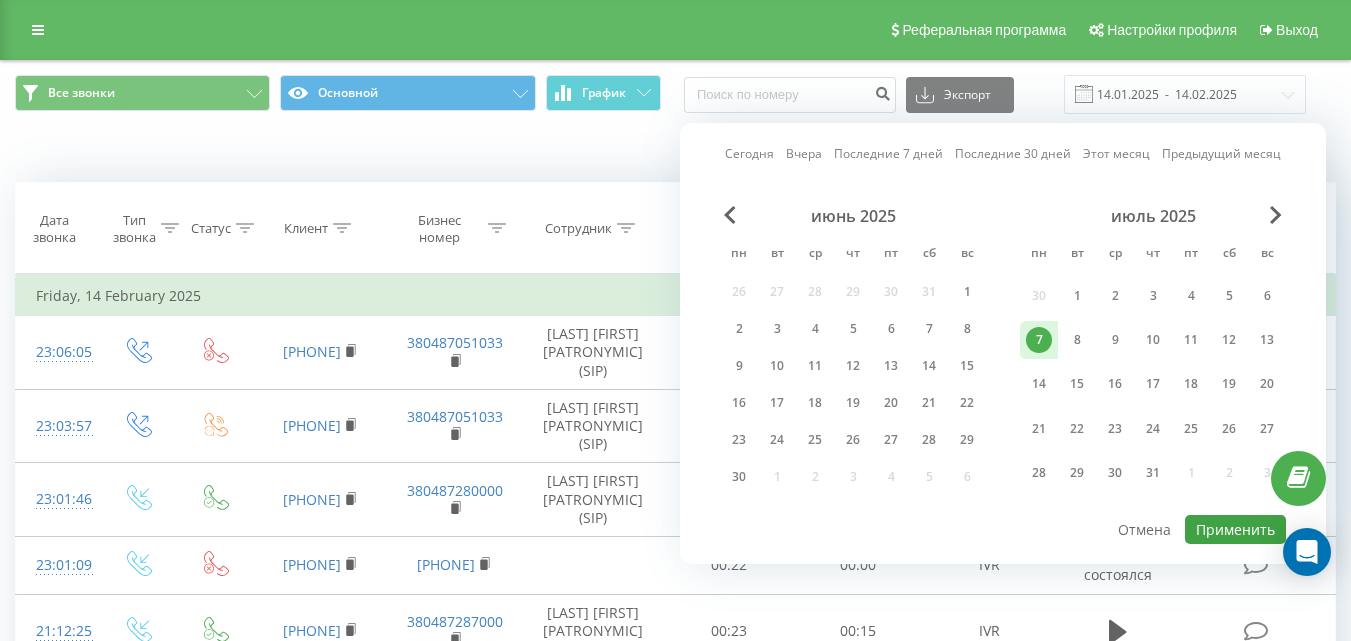 type on "07.07.2025  -  07.07.2025" 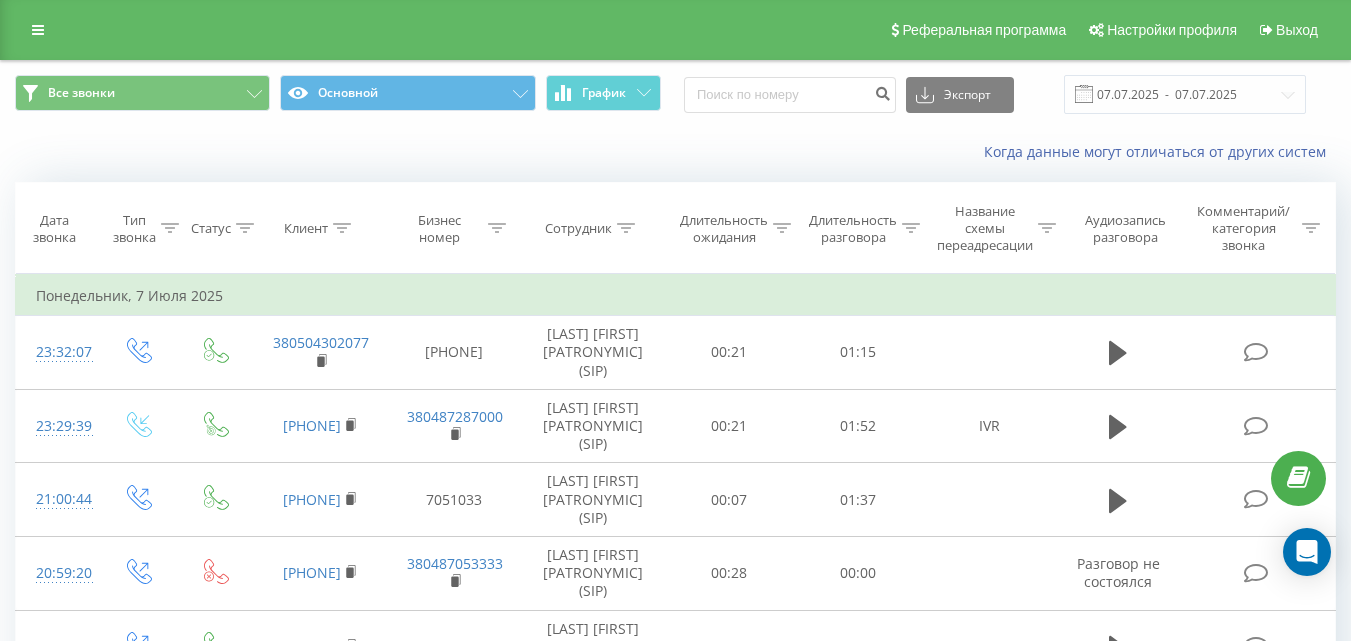 click 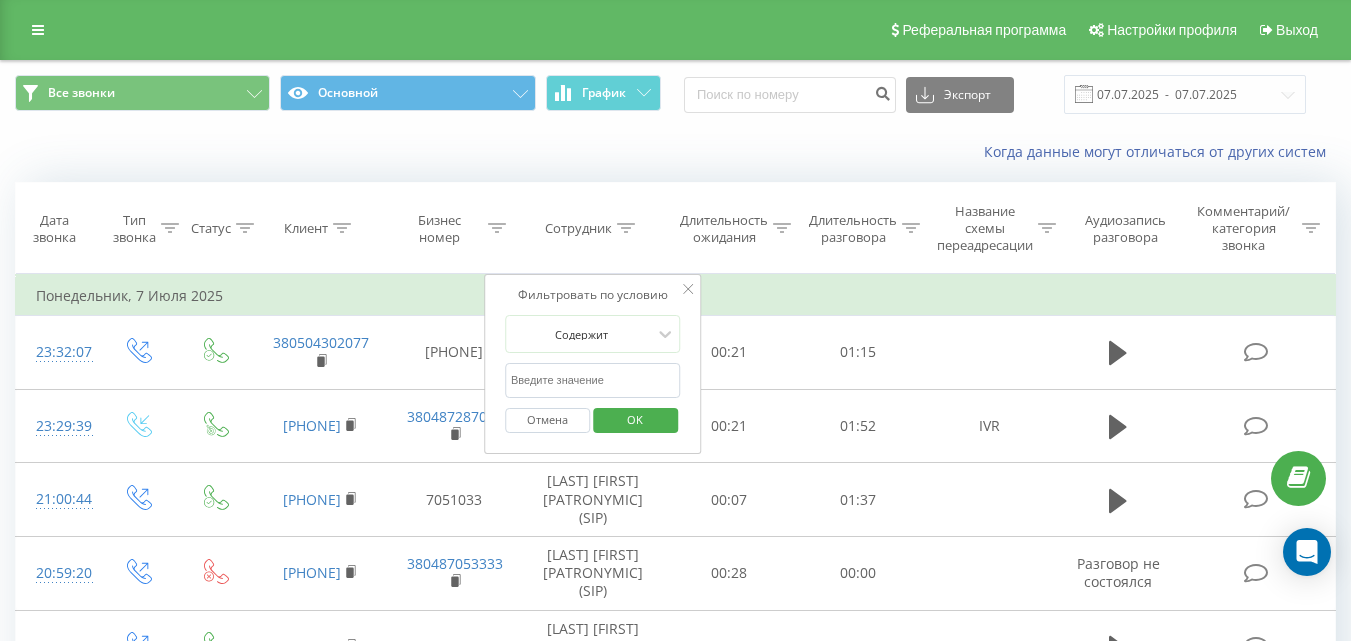 click at bounding box center (593, 380) 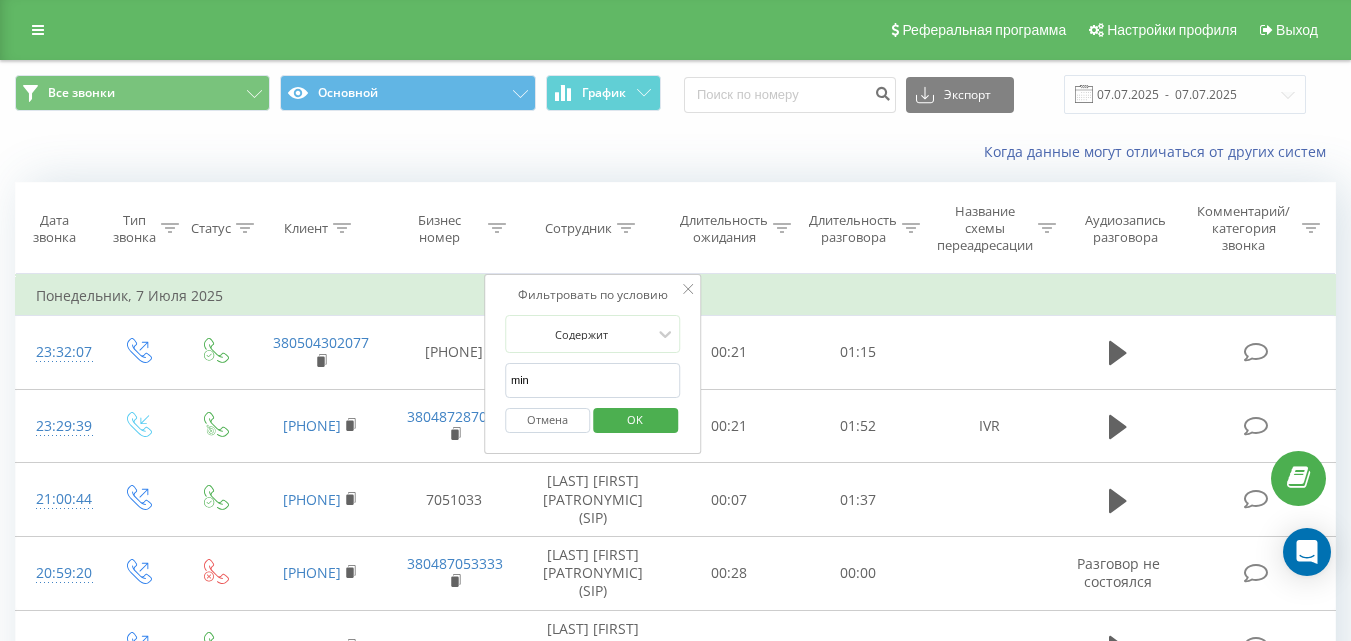 type on "мінакова" 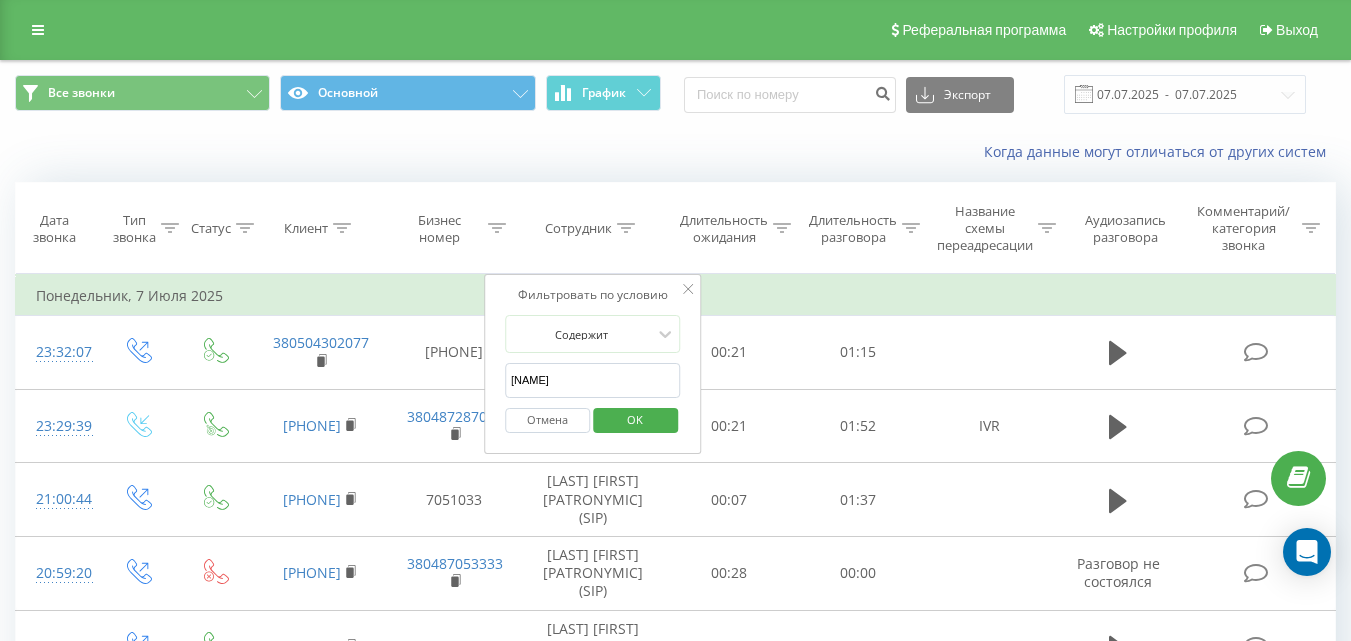 click on "OK" at bounding box center (635, 419) 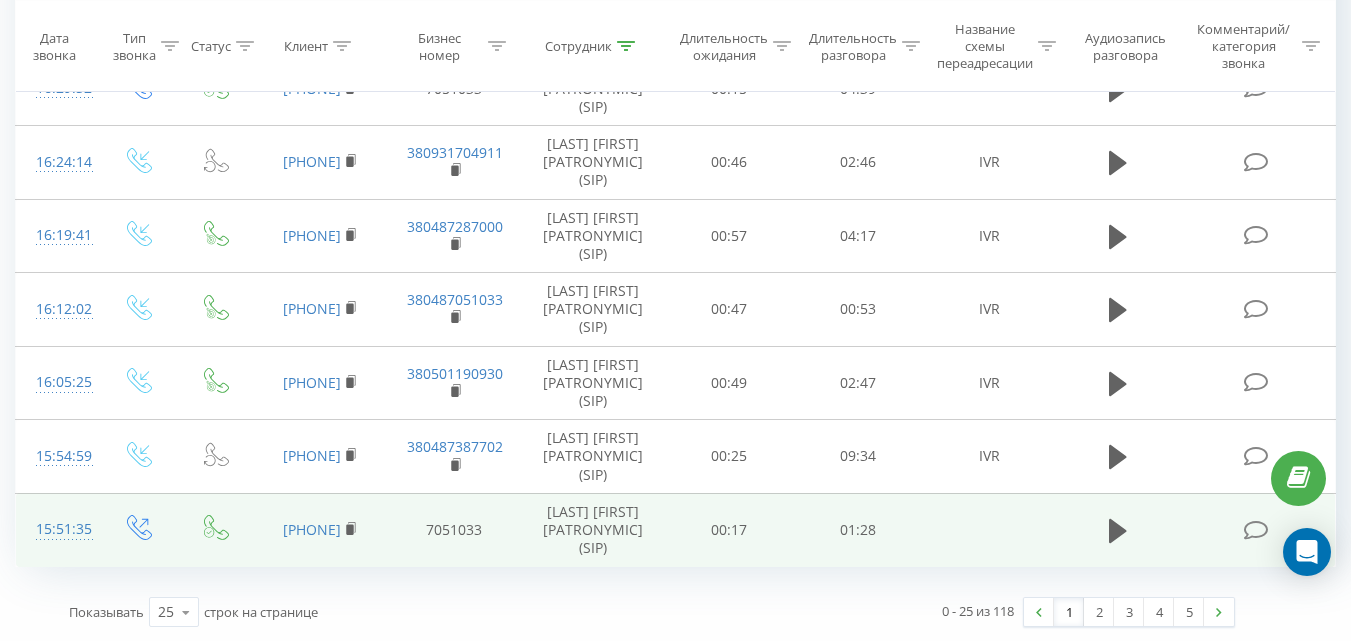 scroll, scrollTop: 1589, scrollLeft: 0, axis: vertical 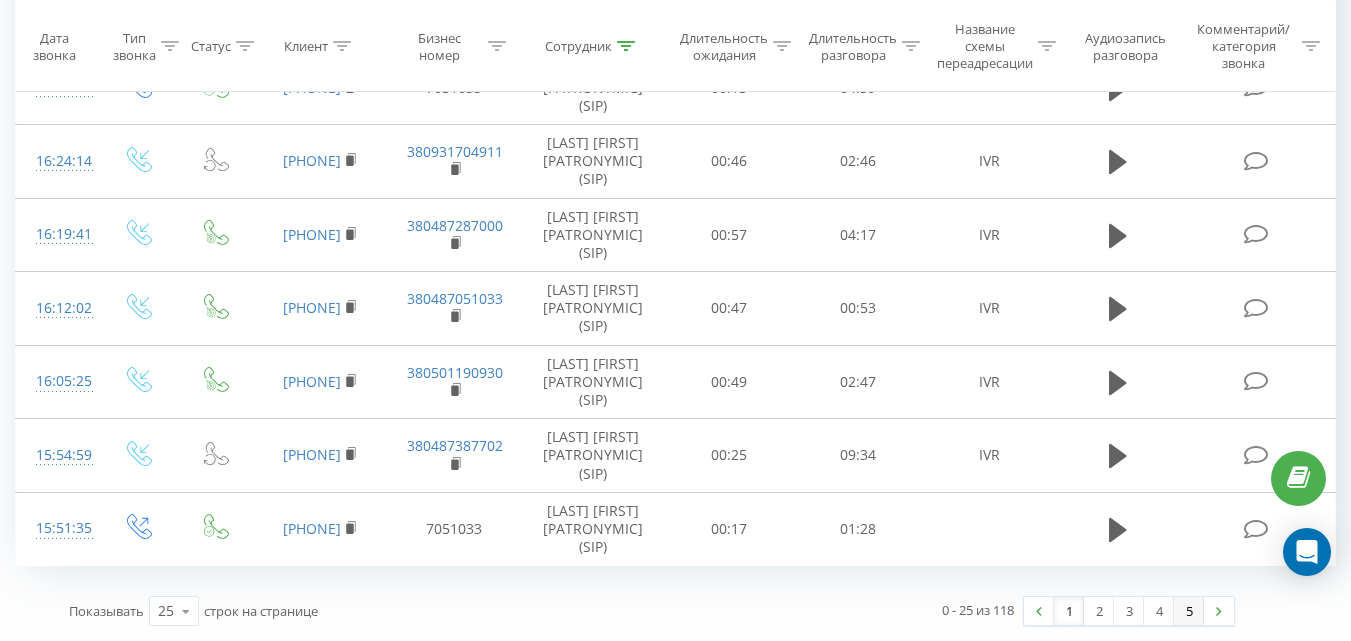 click on "5" at bounding box center (1189, 611) 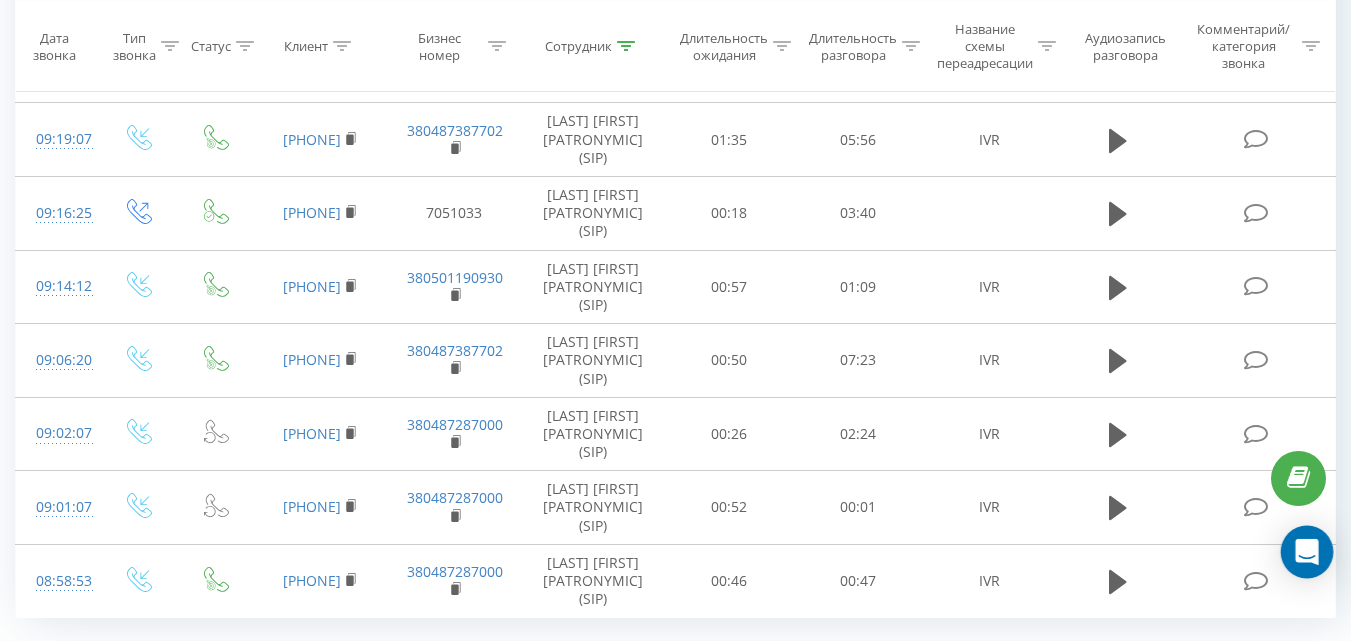 scroll, scrollTop: 1074, scrollLeft: 0, axis: vertical 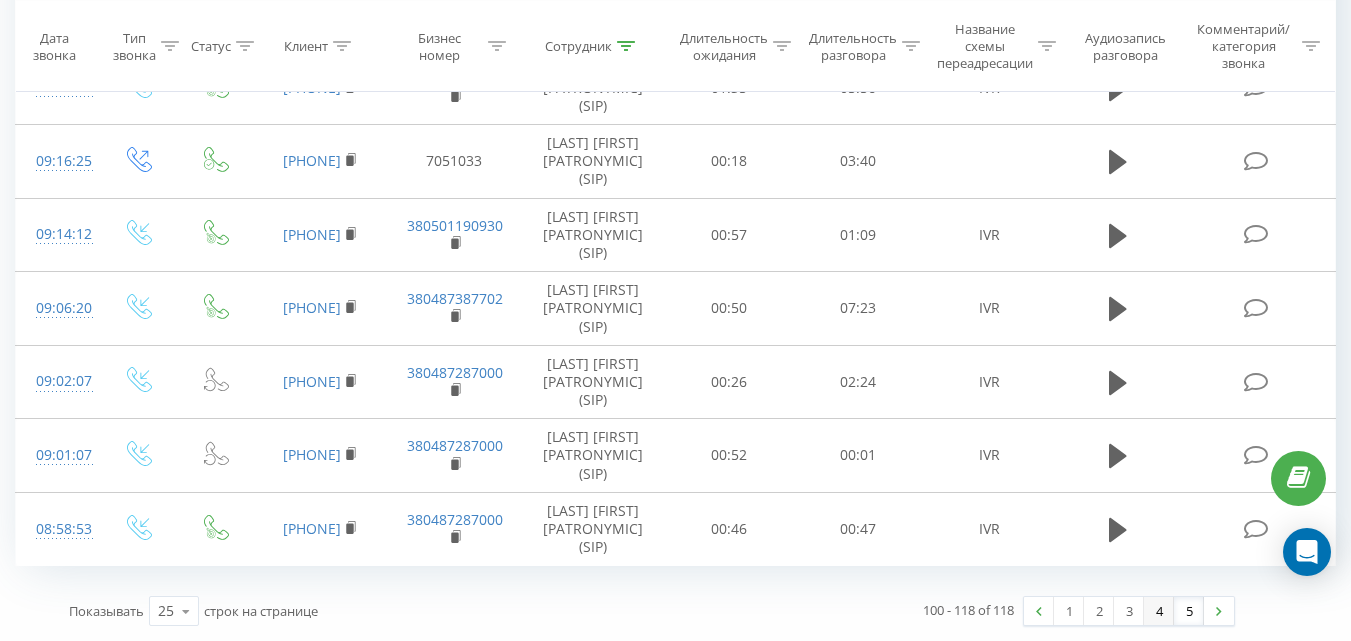 click on "4" at bounding box center (1159, 611) 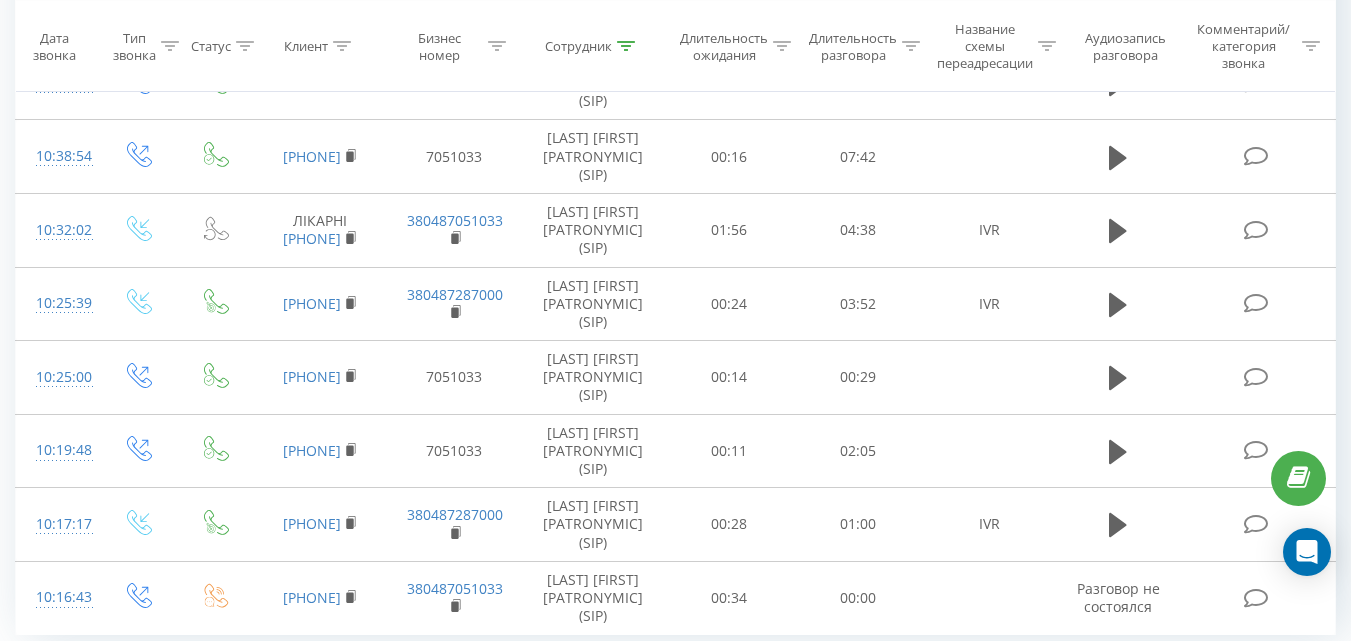 scroll, scrollTop: 1489, scrollLeft: 0, axis: vertical 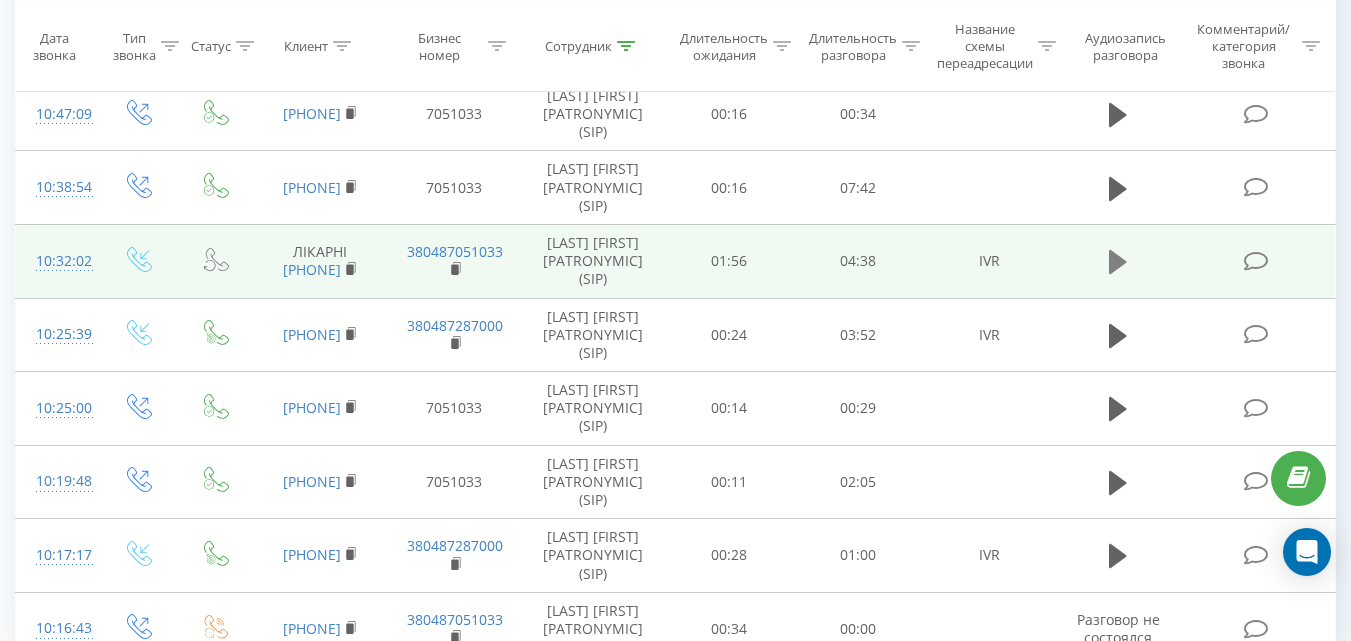 click 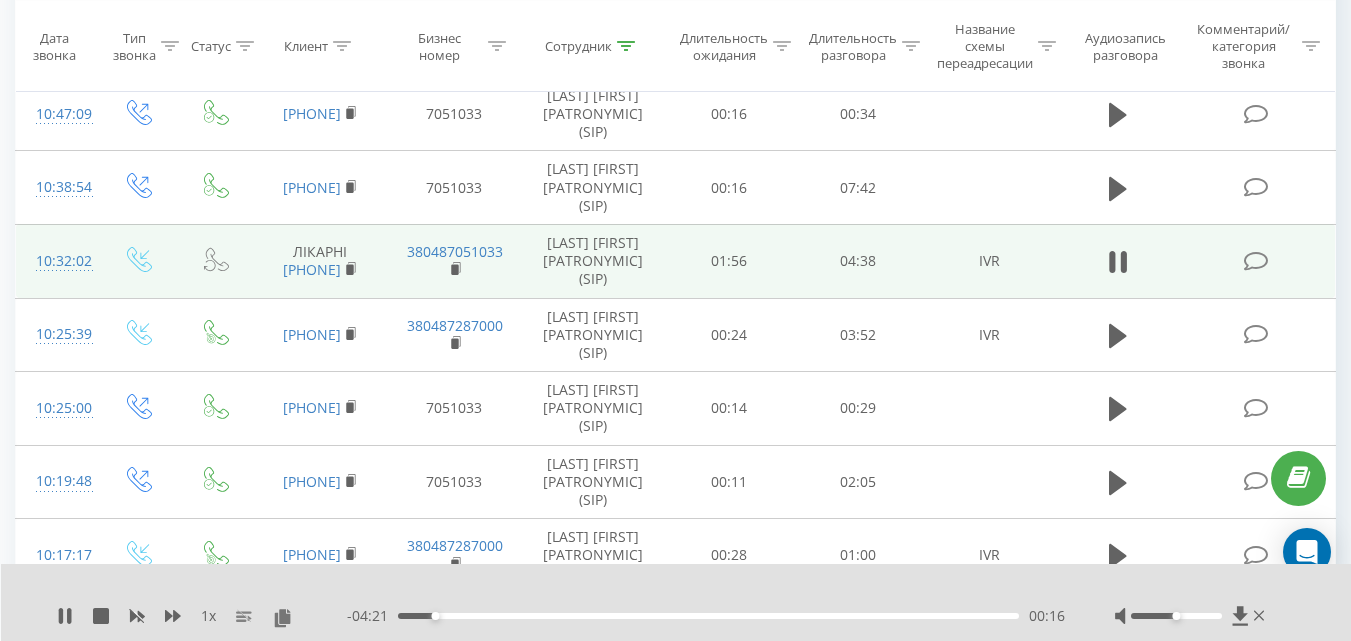 click on "00:16" at bounding box center (708, 616) 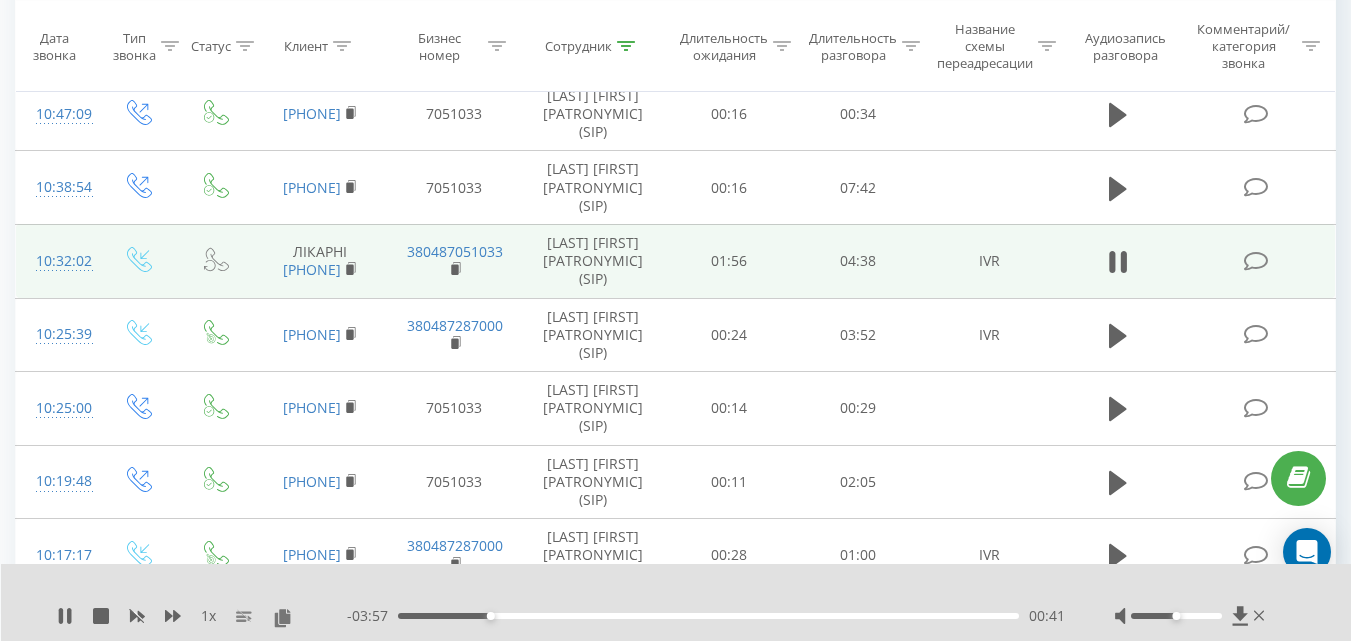 click on "00:41" at bounding box center [708, 616] 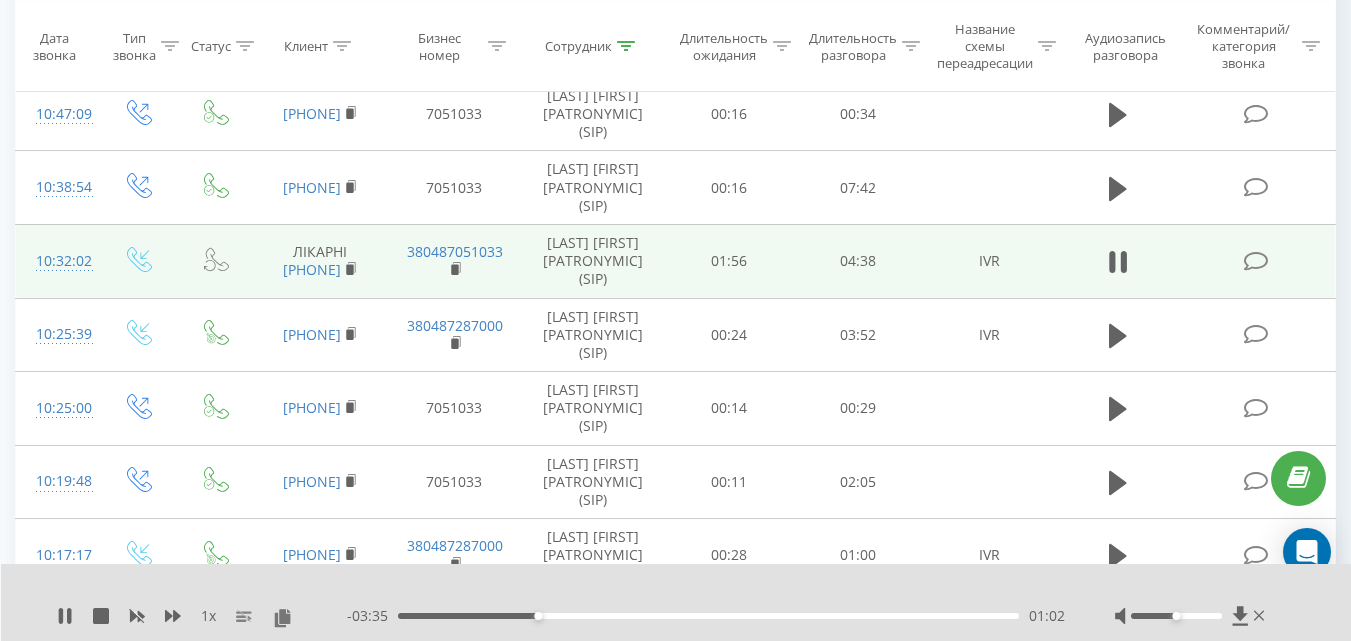 click on "- 03:35 01:02   01:02" at bounding box center (706, 616) 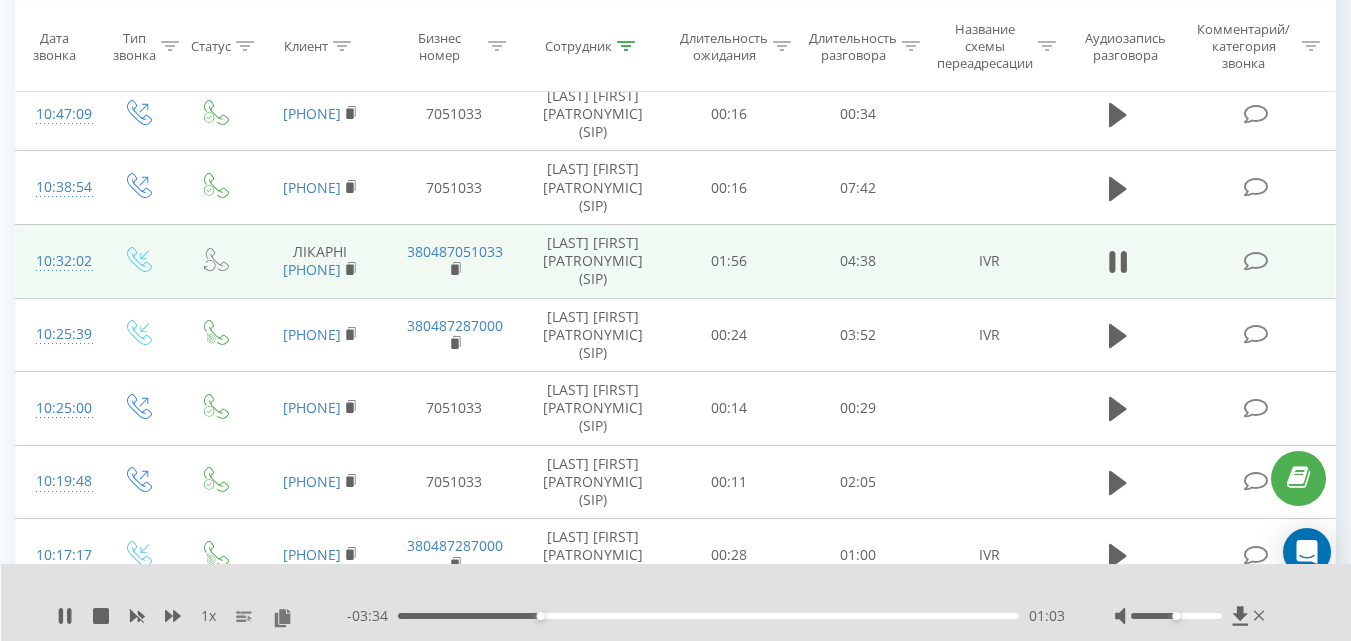 click on "- 03:34 01:03   01:03" at bounding box center (706, 616) 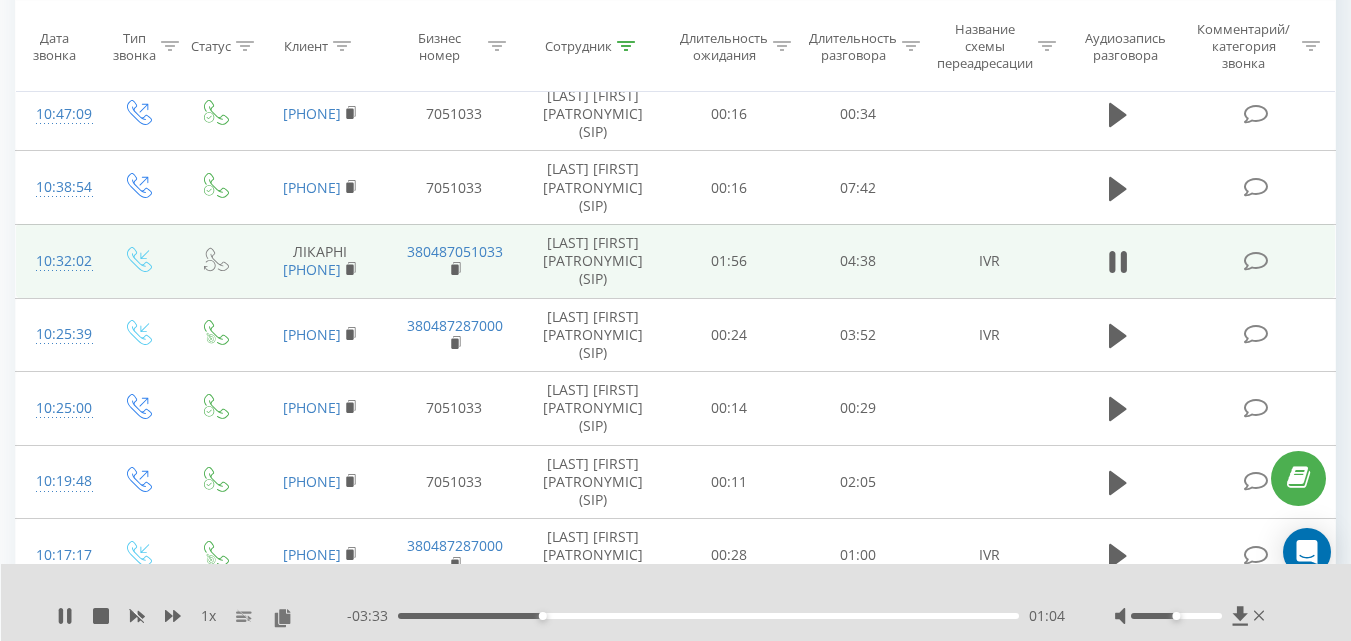 click on "01:04" at bounding box center [708, 616] 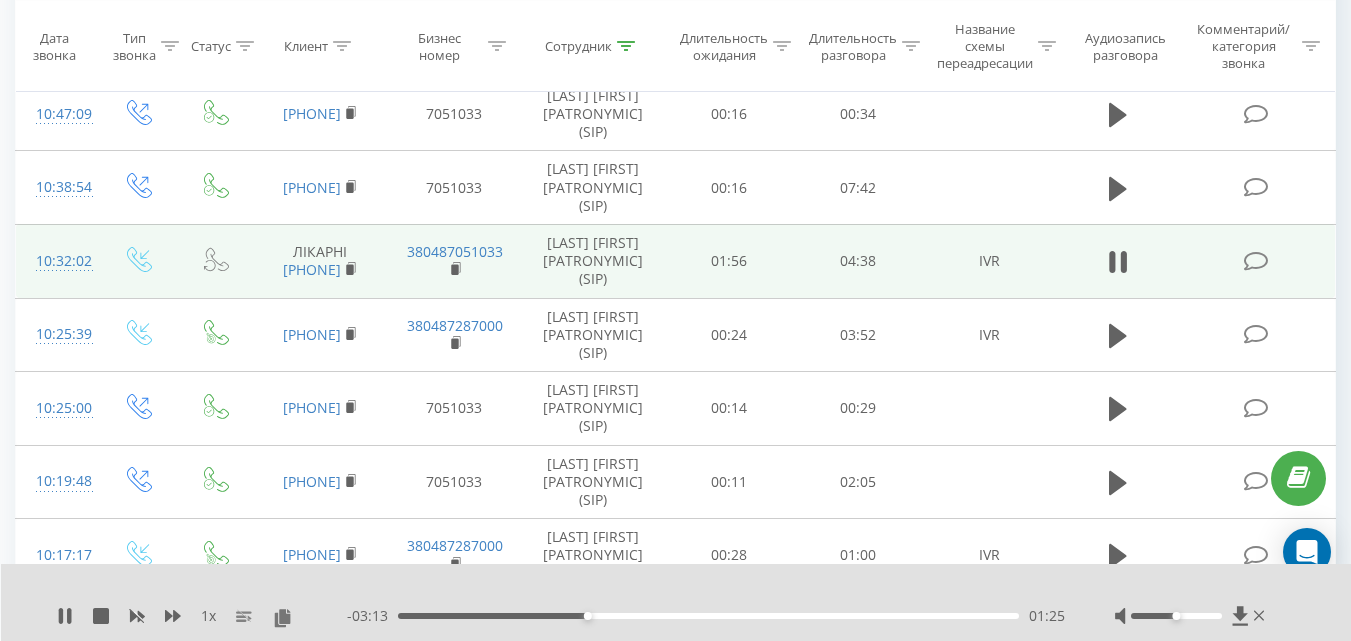 click on "01:25" at bounding box center (708, 616) 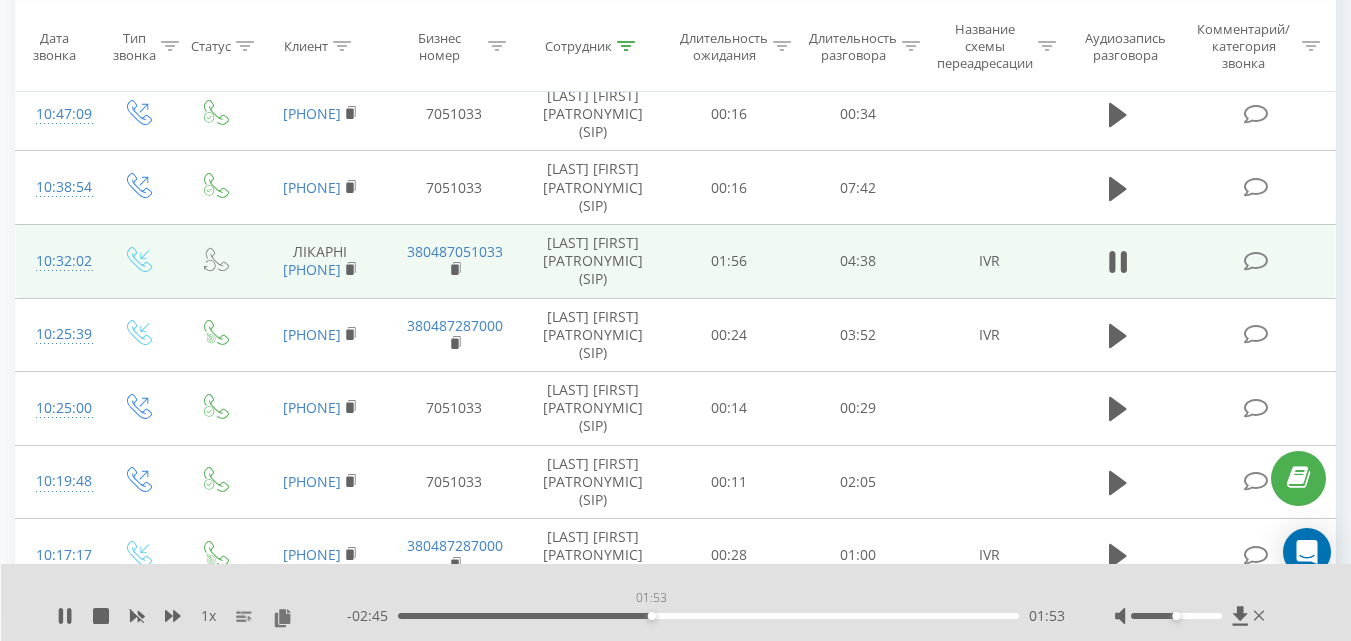 click on "01:53" at bounding box center [708, 616] 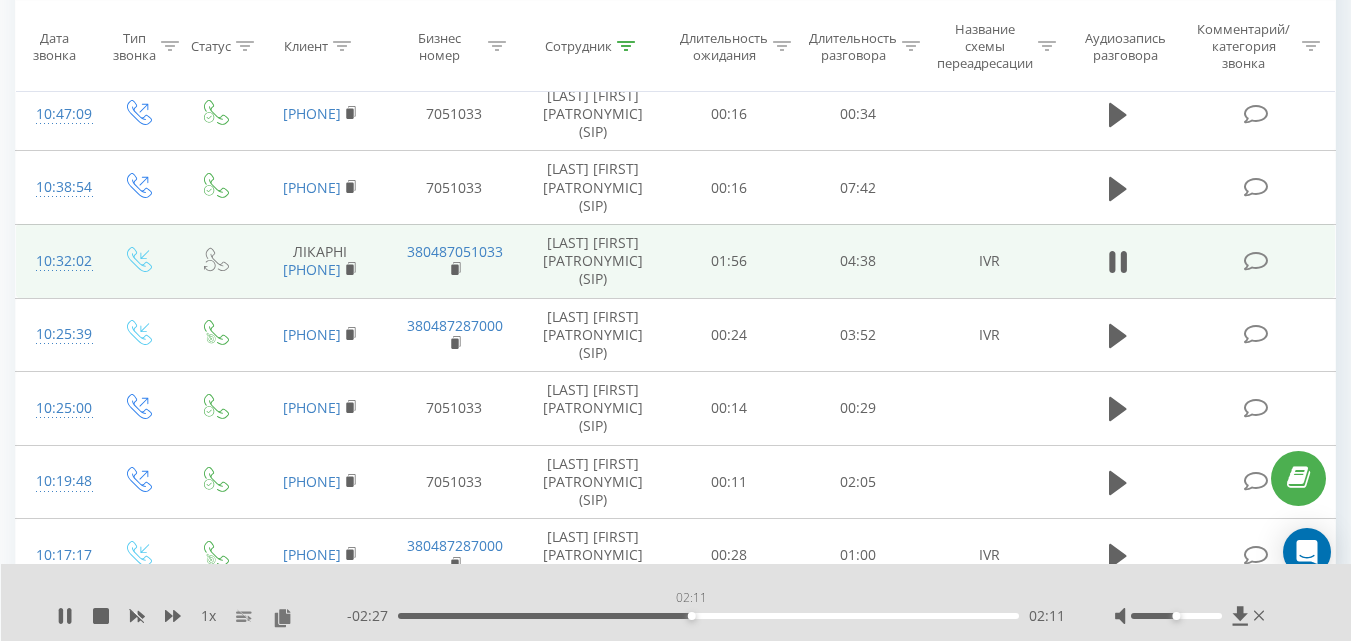click on "02:11" at bounding box center [708, 616] 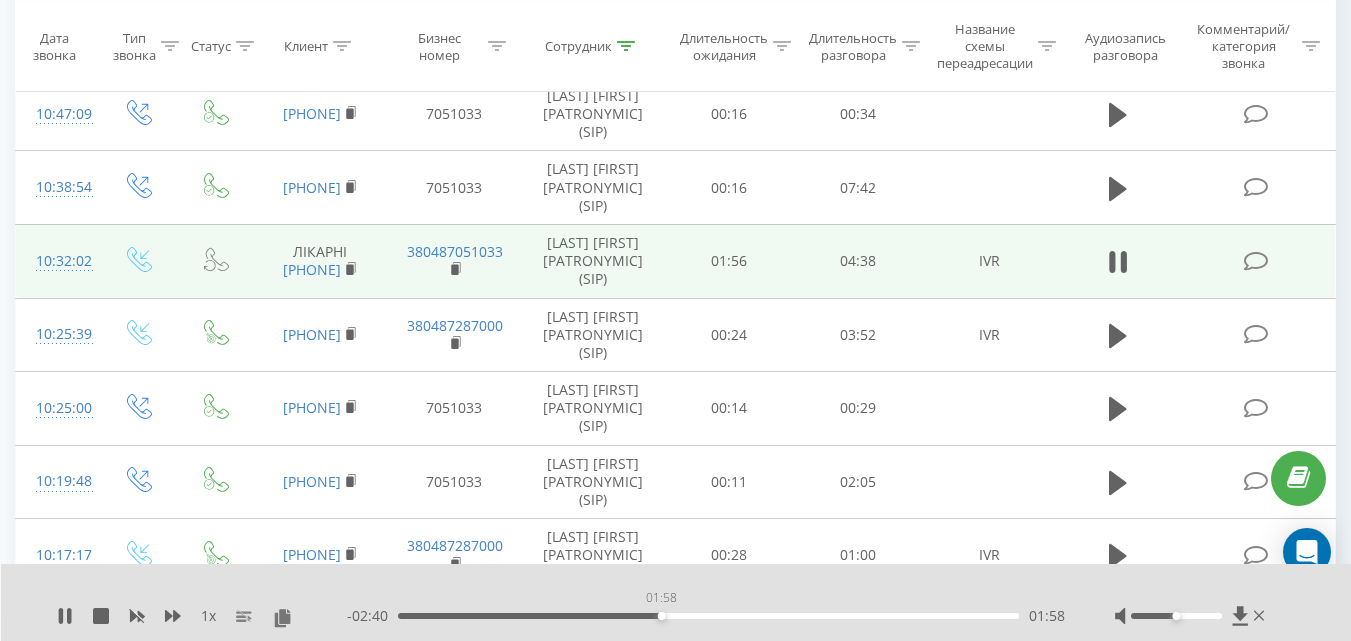 click on "01:58" at bounding box center [708, 616] 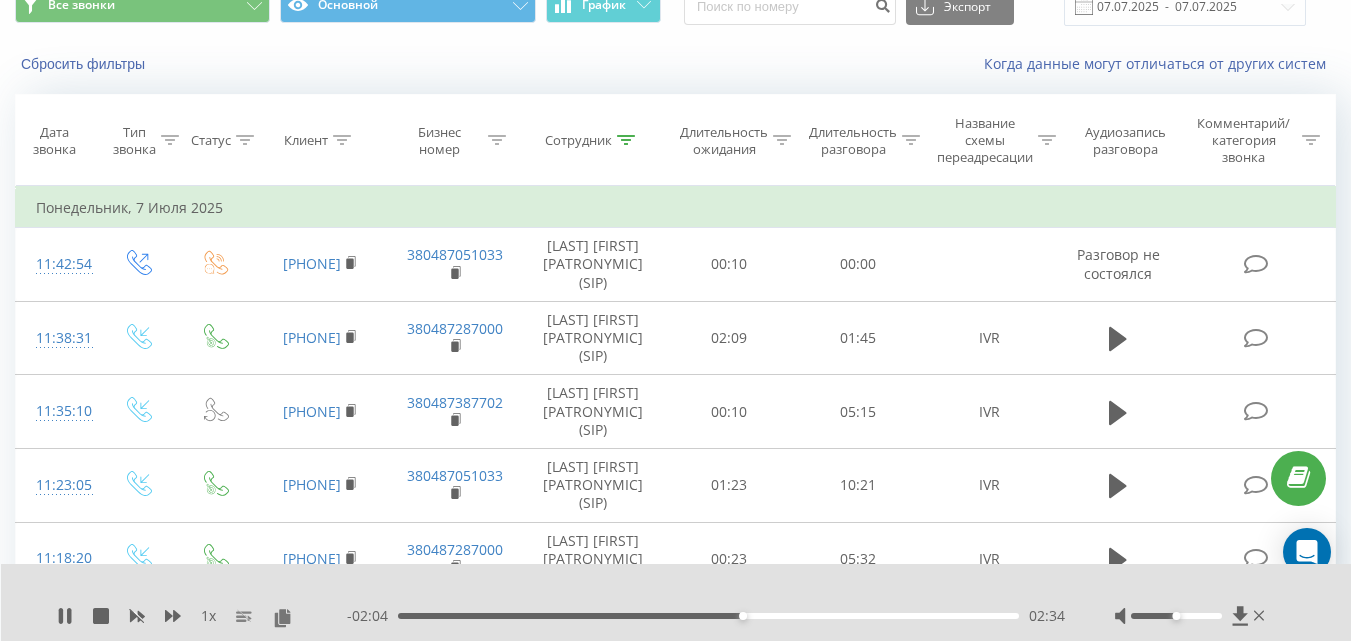scroll, scrollTop: 0, scrollLeft: 0, axis: both 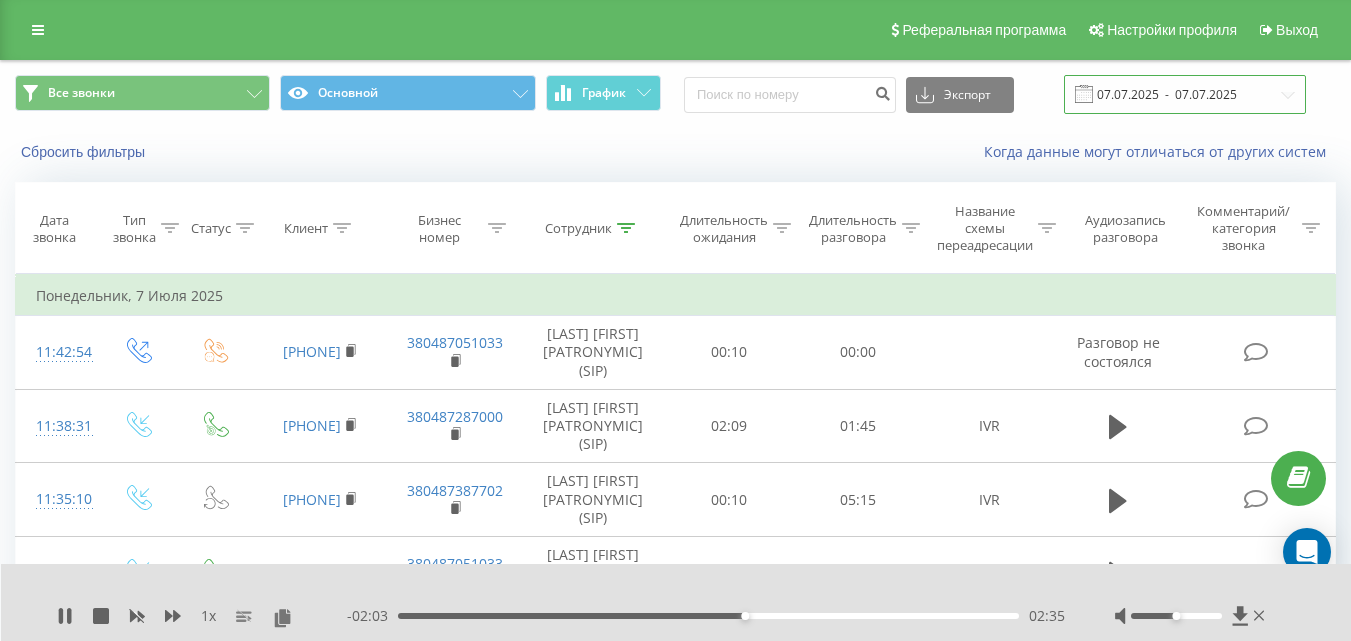 click on "07.07.2025  -  07.07.2025" at bounding box center [1185, 94] 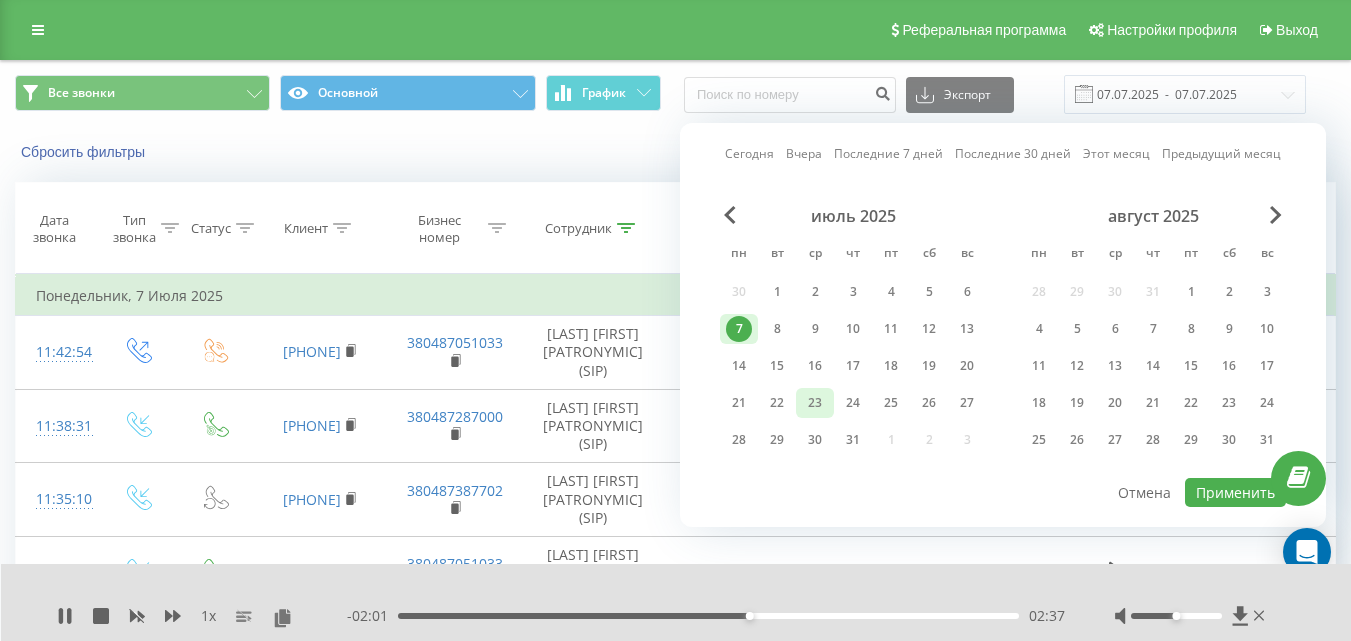 click on "23" at bounding box center [815, 403] 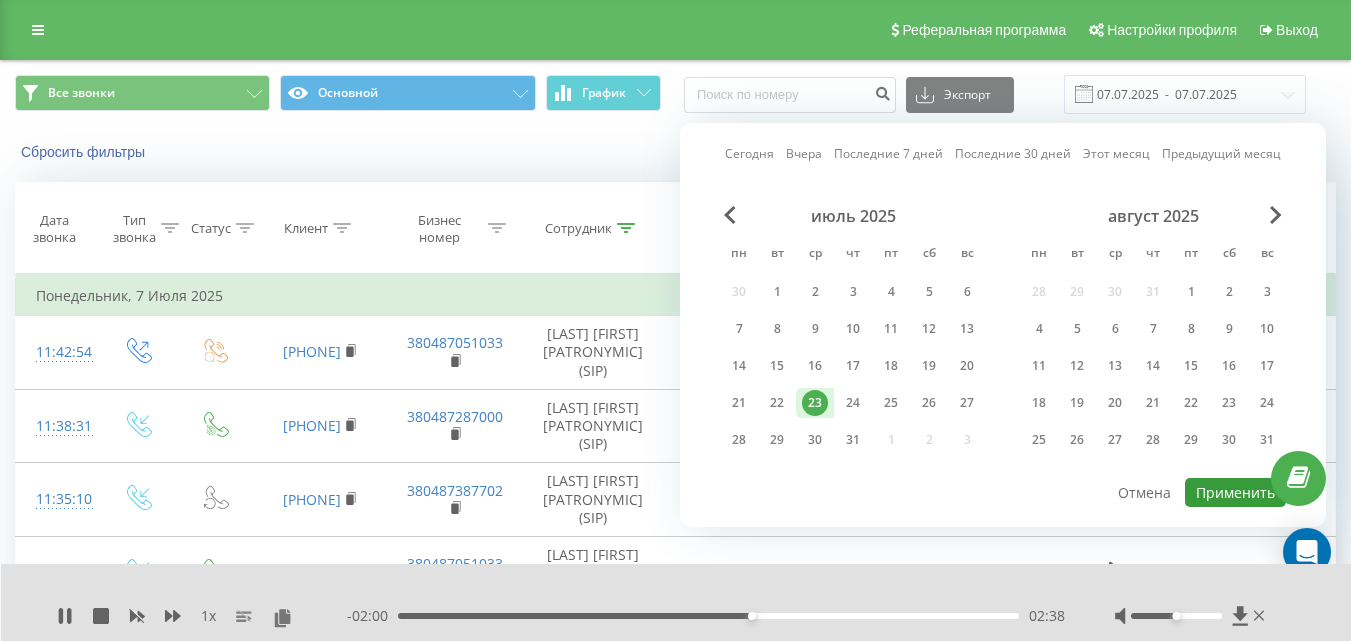 click on "Применить" at bounding box center [1235, 492] 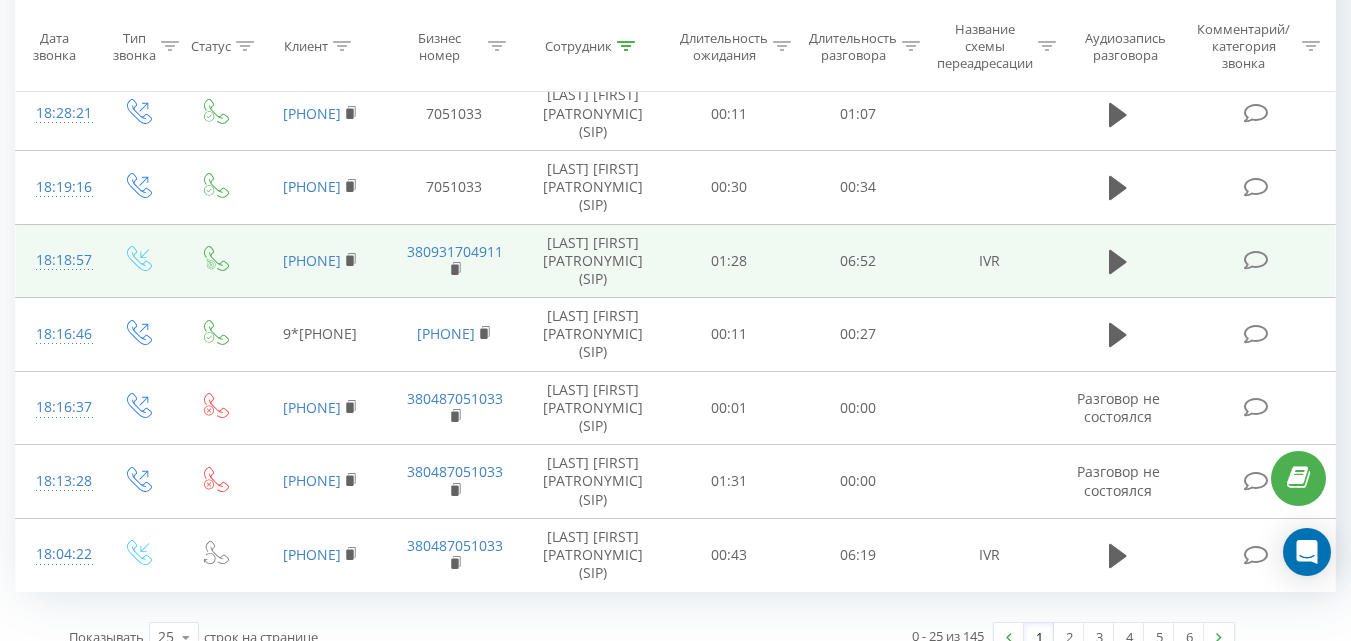 scroll, scrollTop: 1589, scrollLeft: 0, axis: vertical 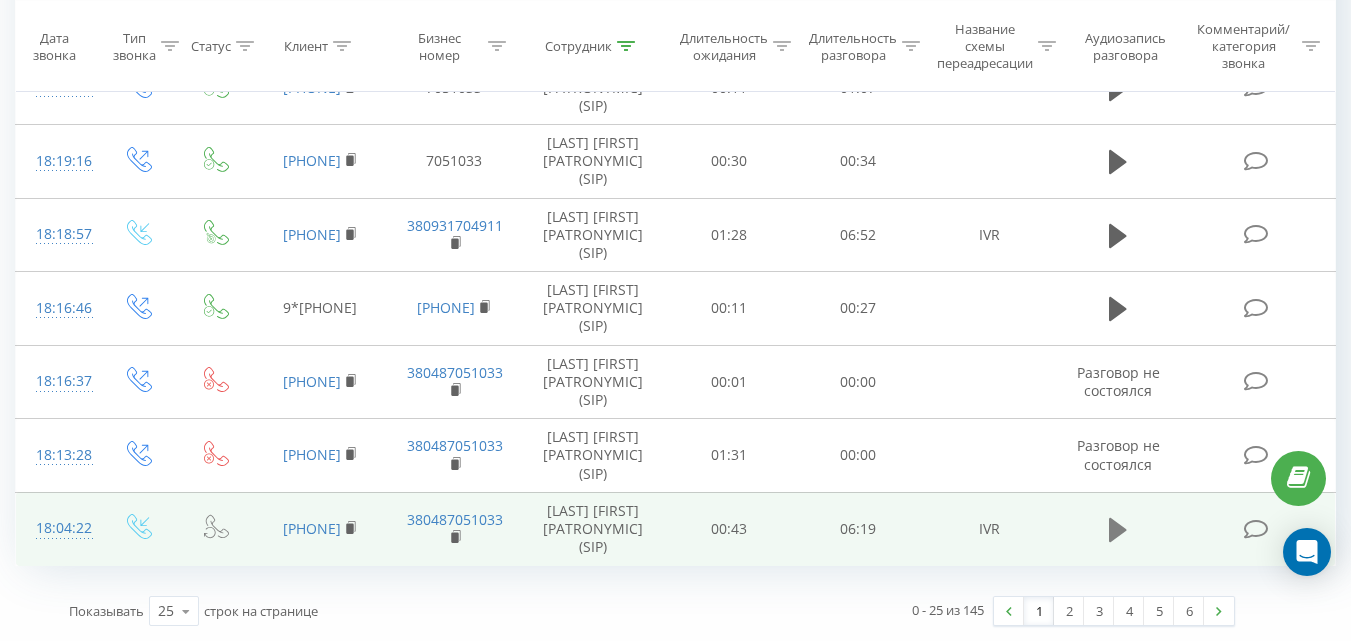 click 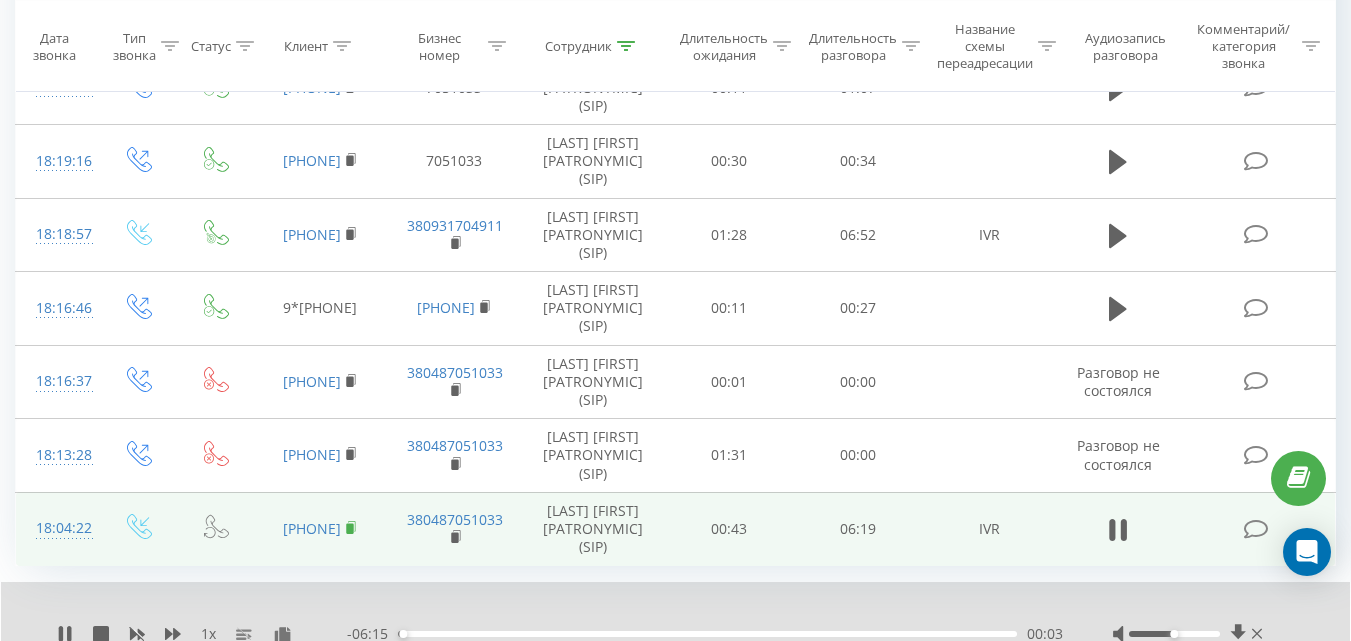 click 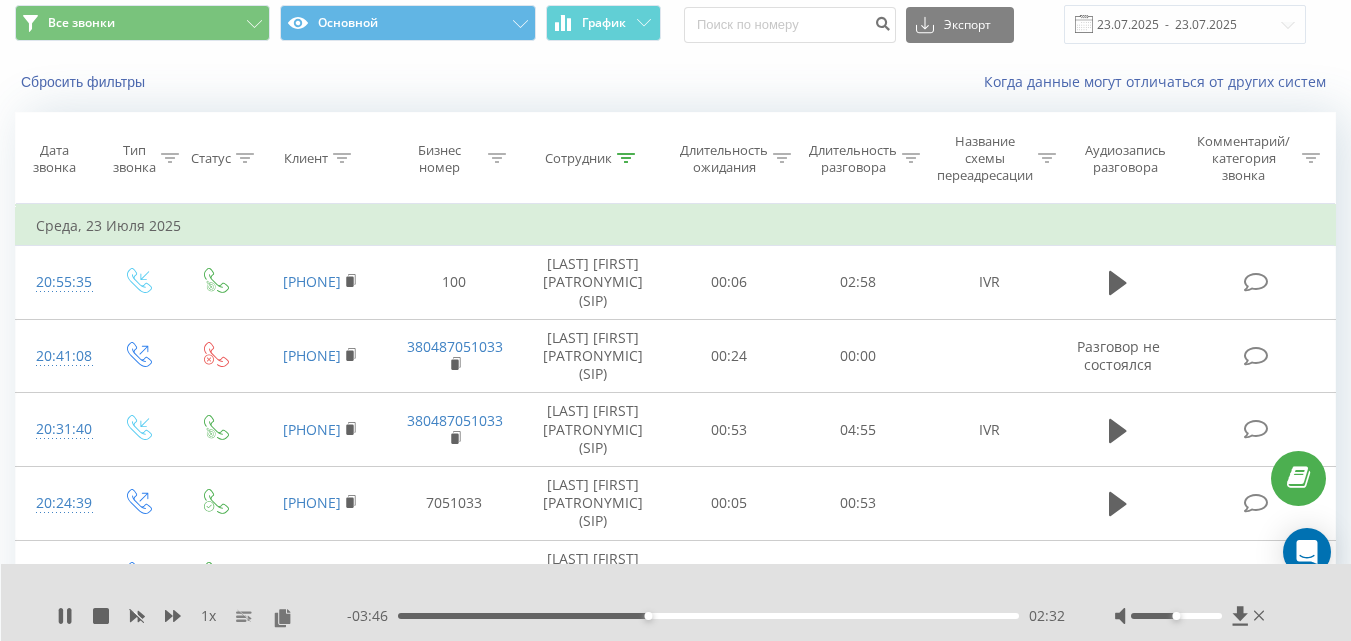 scroll, scrollTop: 0, scrollLeft: 0, axis: both 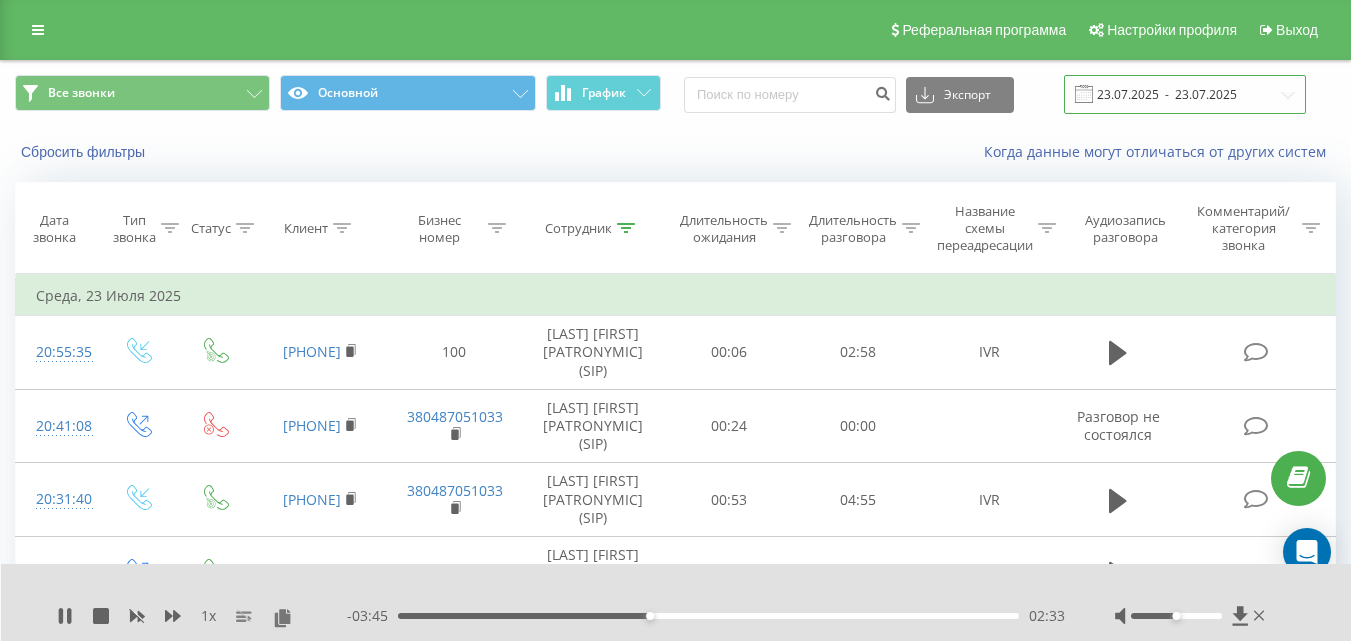 click on "23.07.2025  -  23.07.2025" at bounding box center [1185, 94] 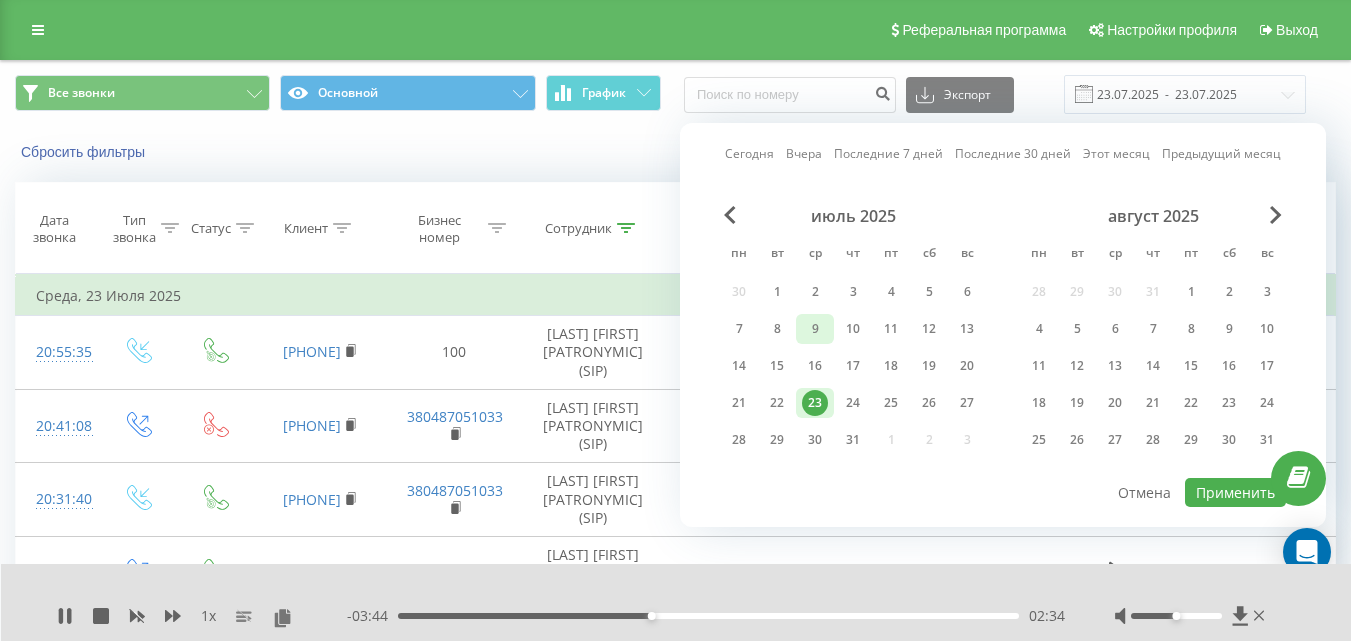 click on "9" at bounding box center [815, 329] 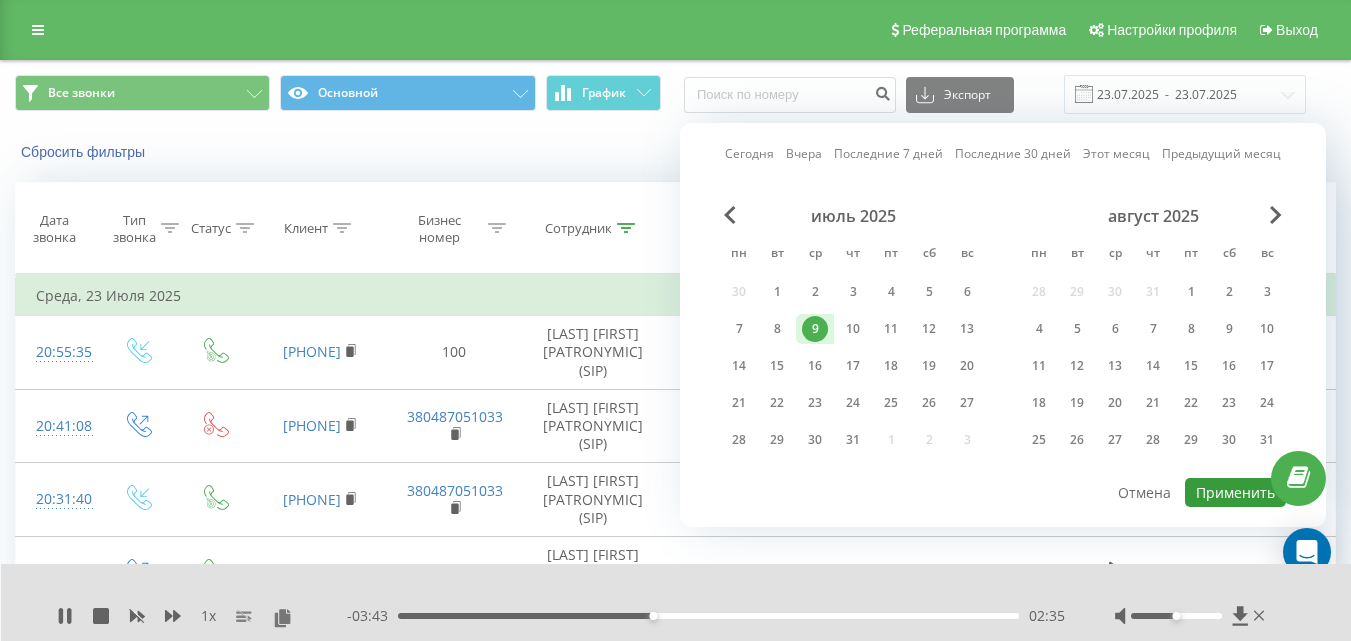 click on "Применить" at bounding box center (1235, 492) 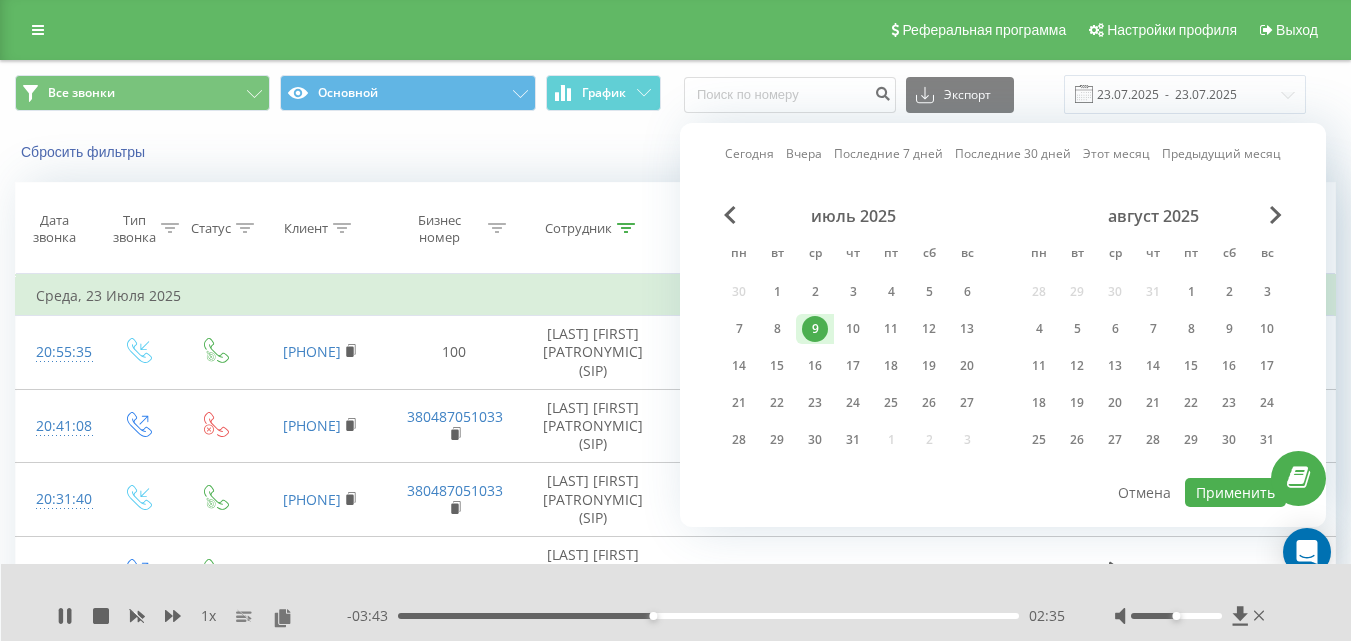 type on "09.07.2025  -  09.07.2025" 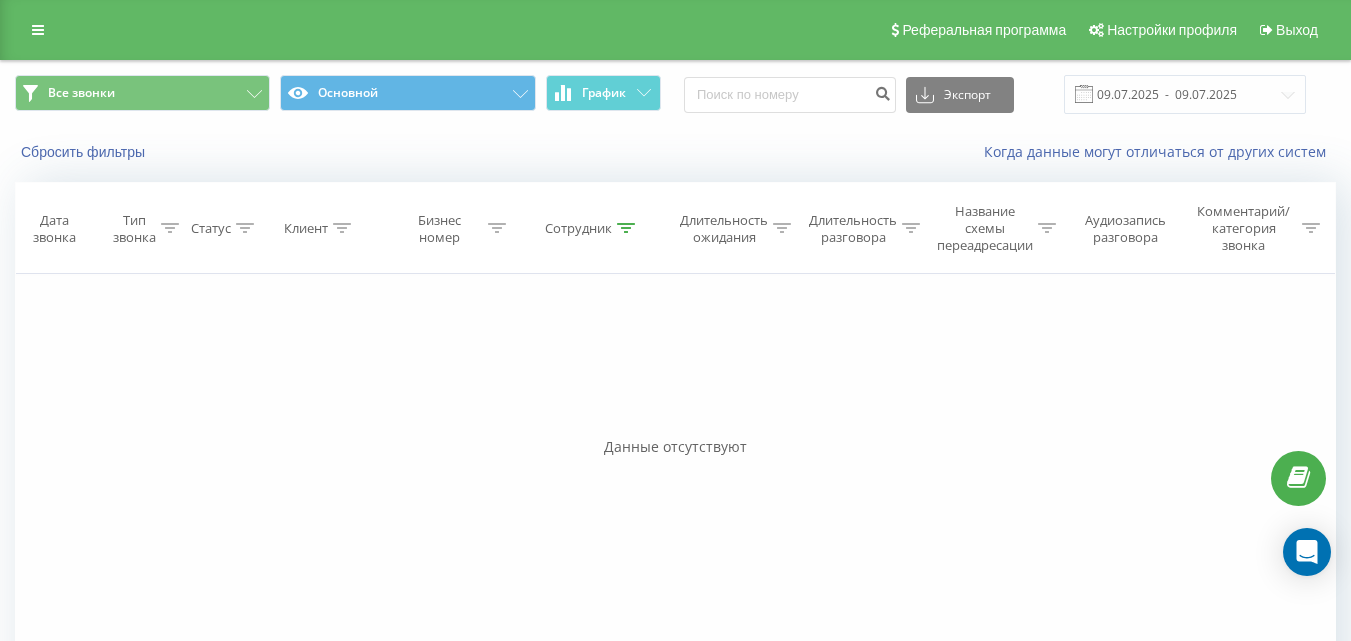 click 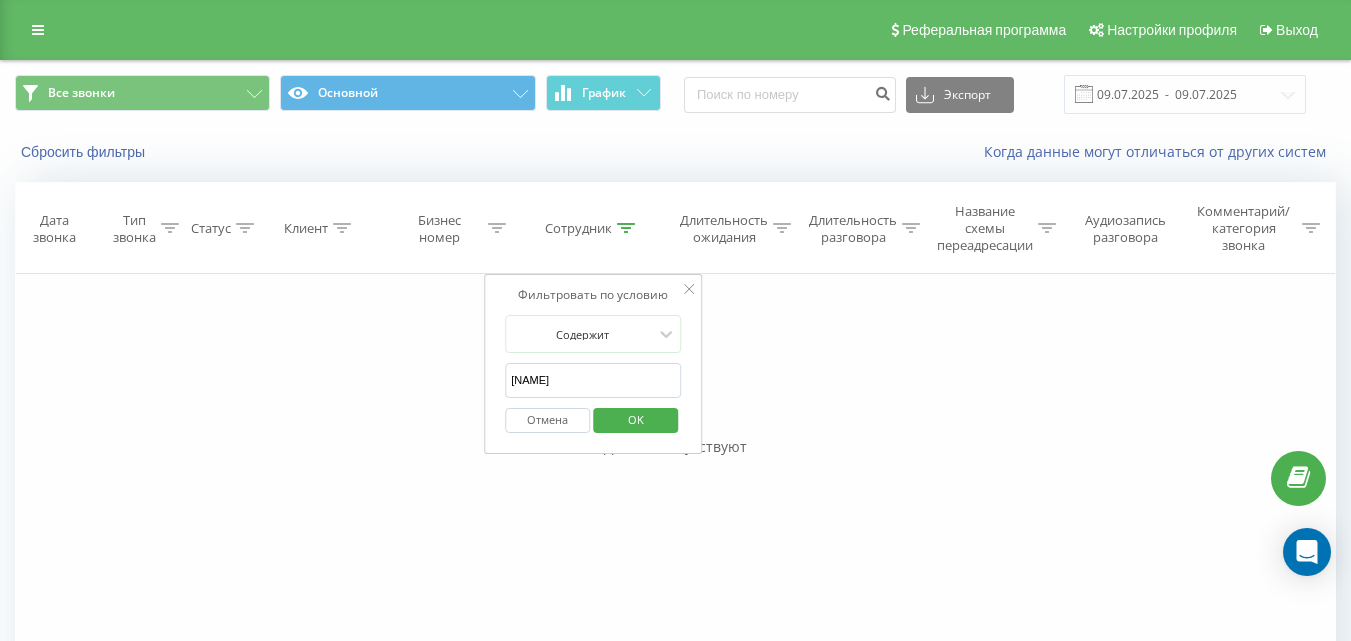 click on "мінакова" at bounding box center [593, 380] 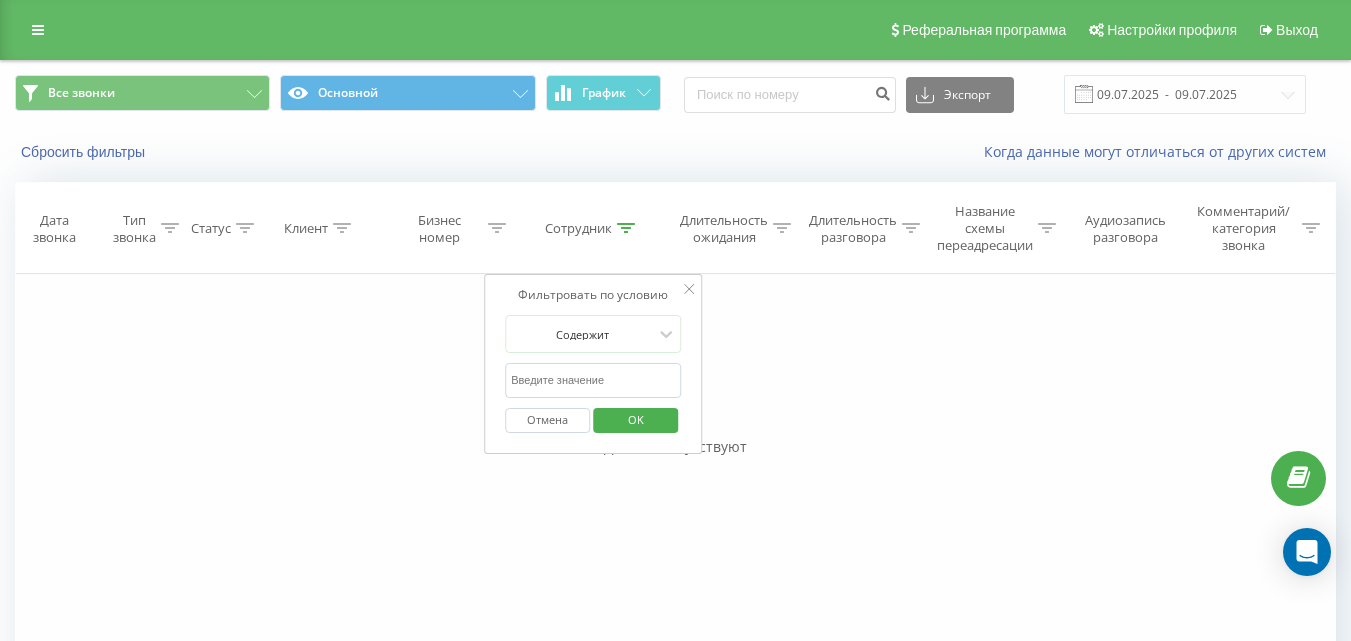 click at bounding box center (593, 380) 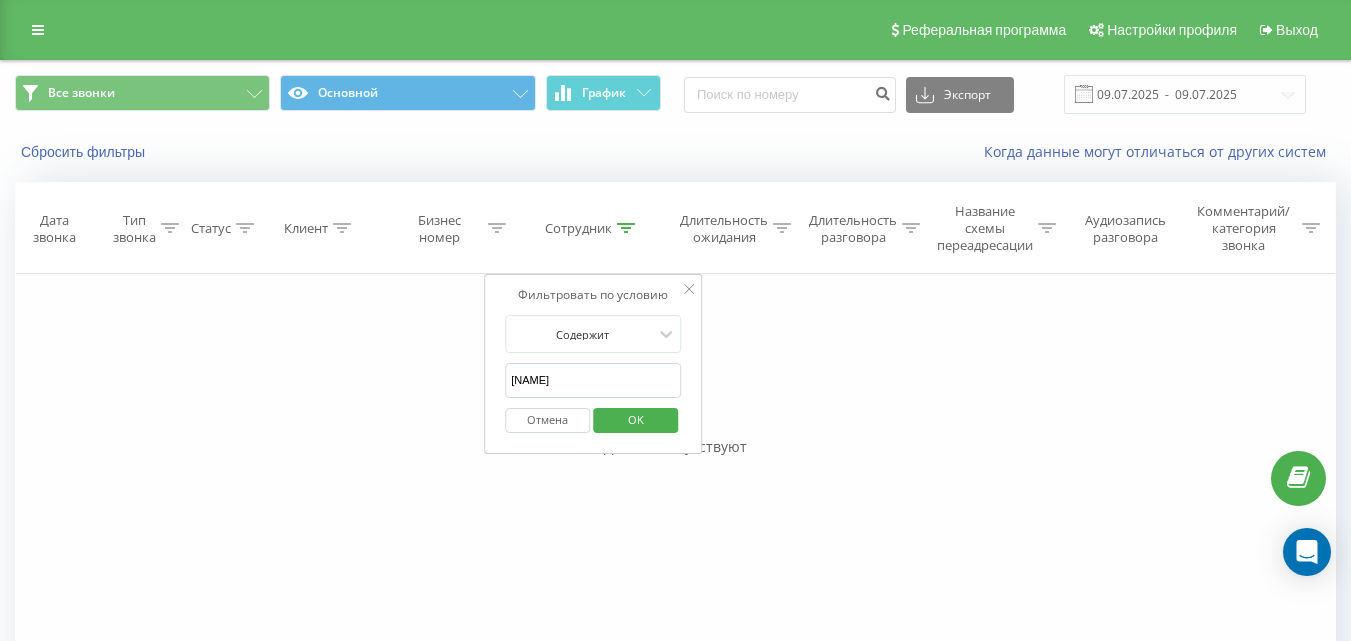 click on "OK" at bounding box center (636, 419) 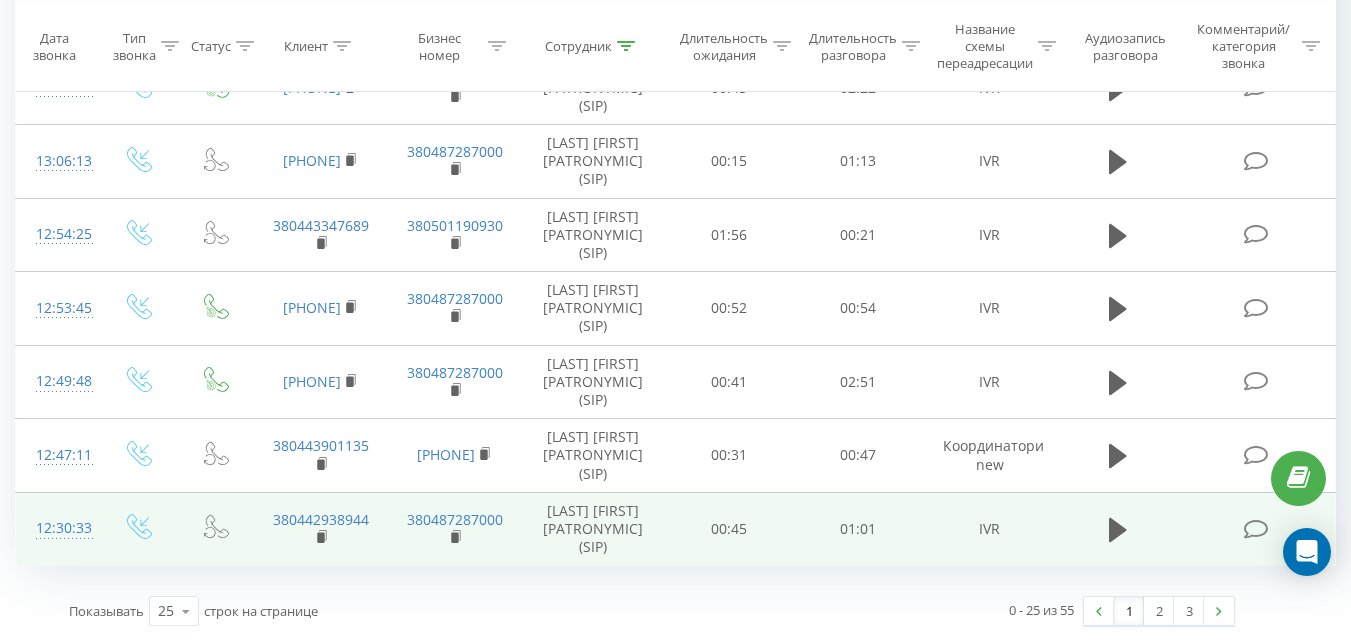 scroll, scrollTop: 2044, scrollLeft: 0, axis: vertical 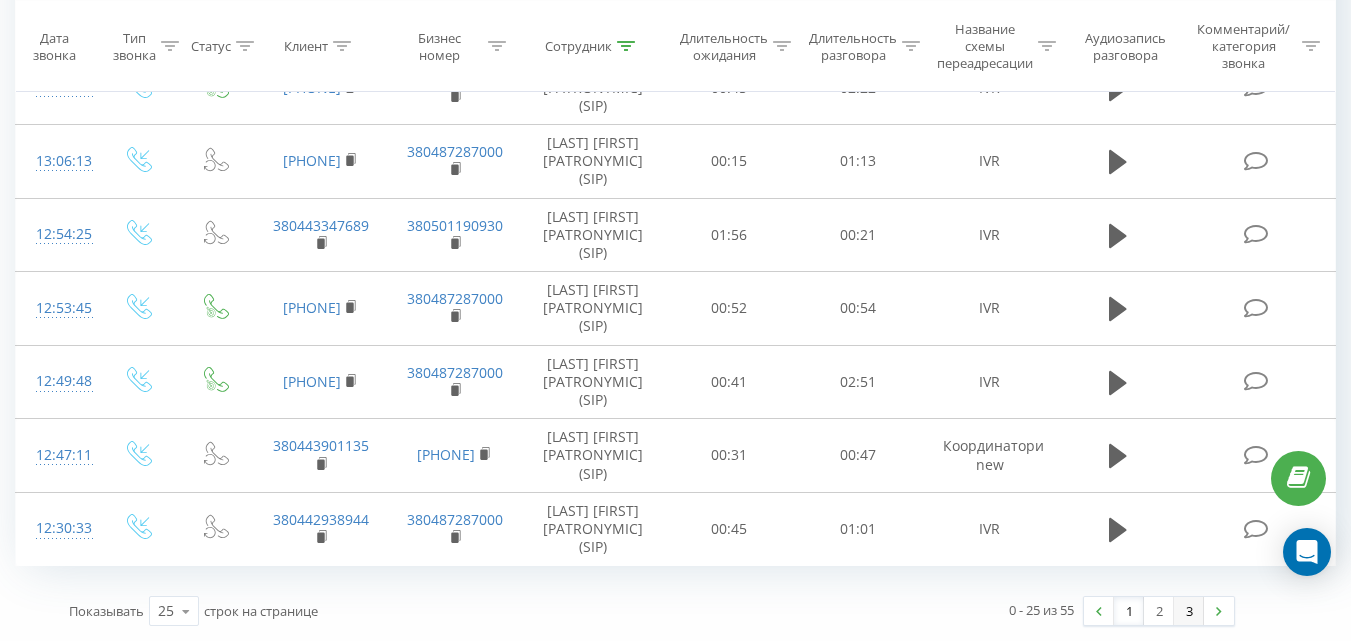 click on "3" at bounding box center (1189, 611) 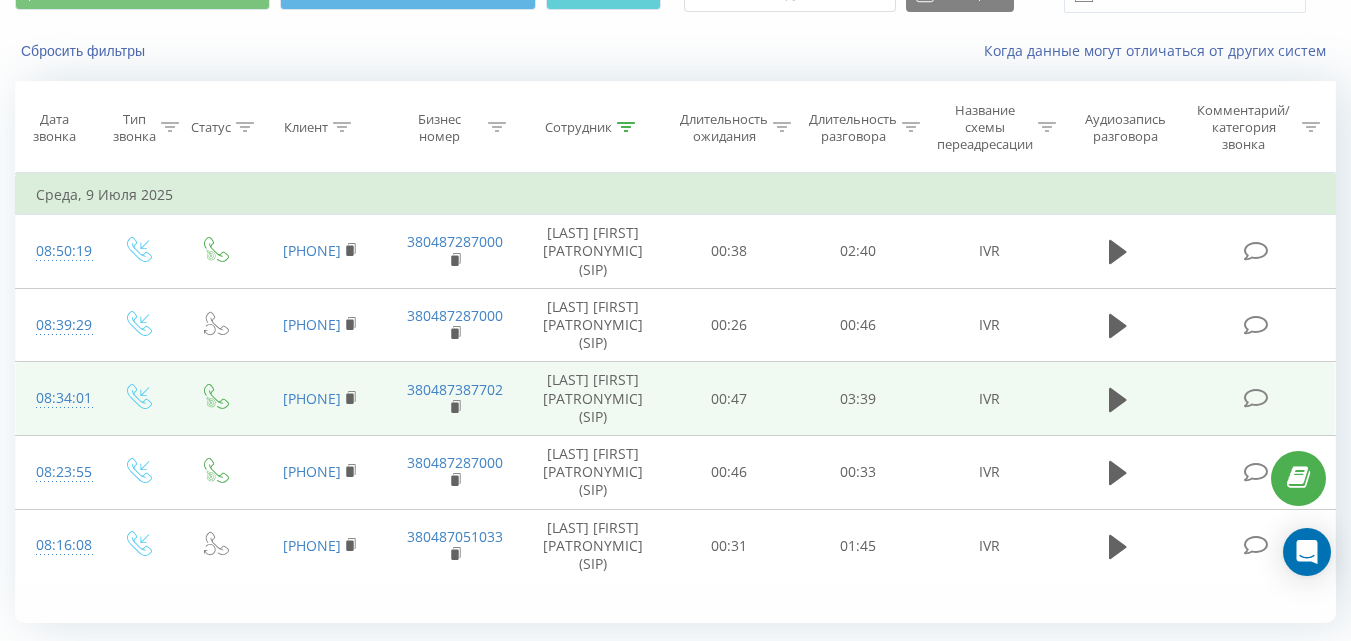 scroll, scrollTop: 209, scrollLeft: 0, axis: vertical 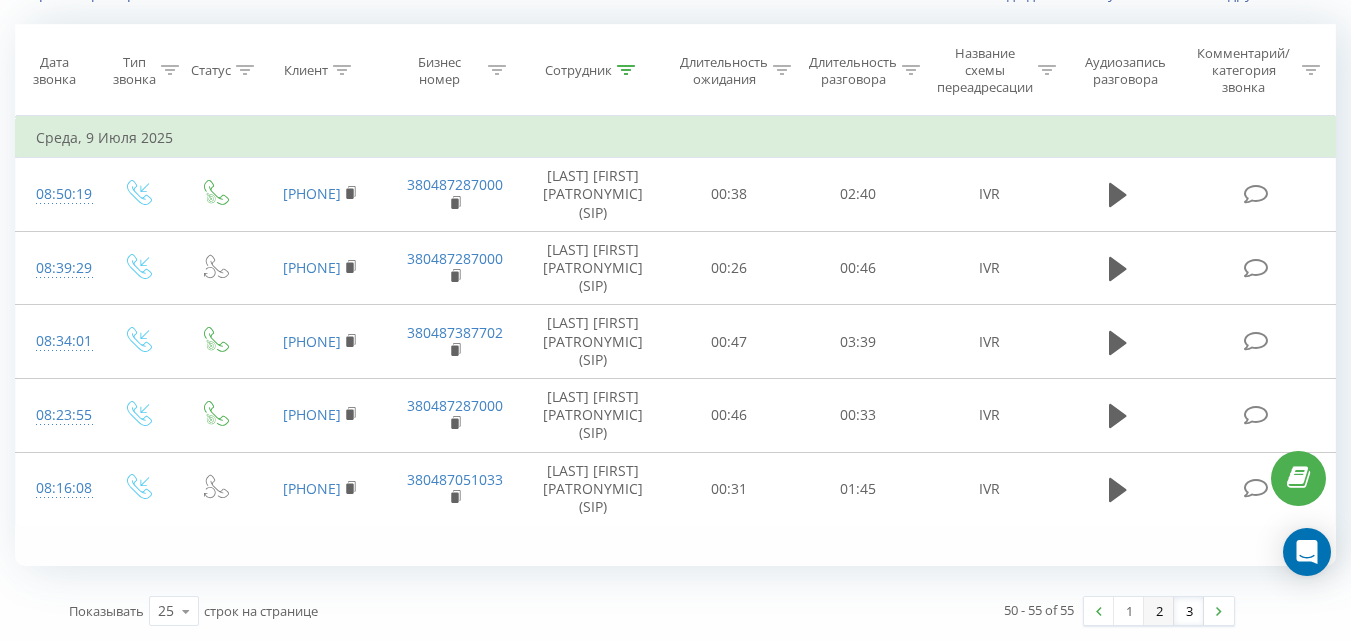 click on "2" at bounding box center [1159, 611] 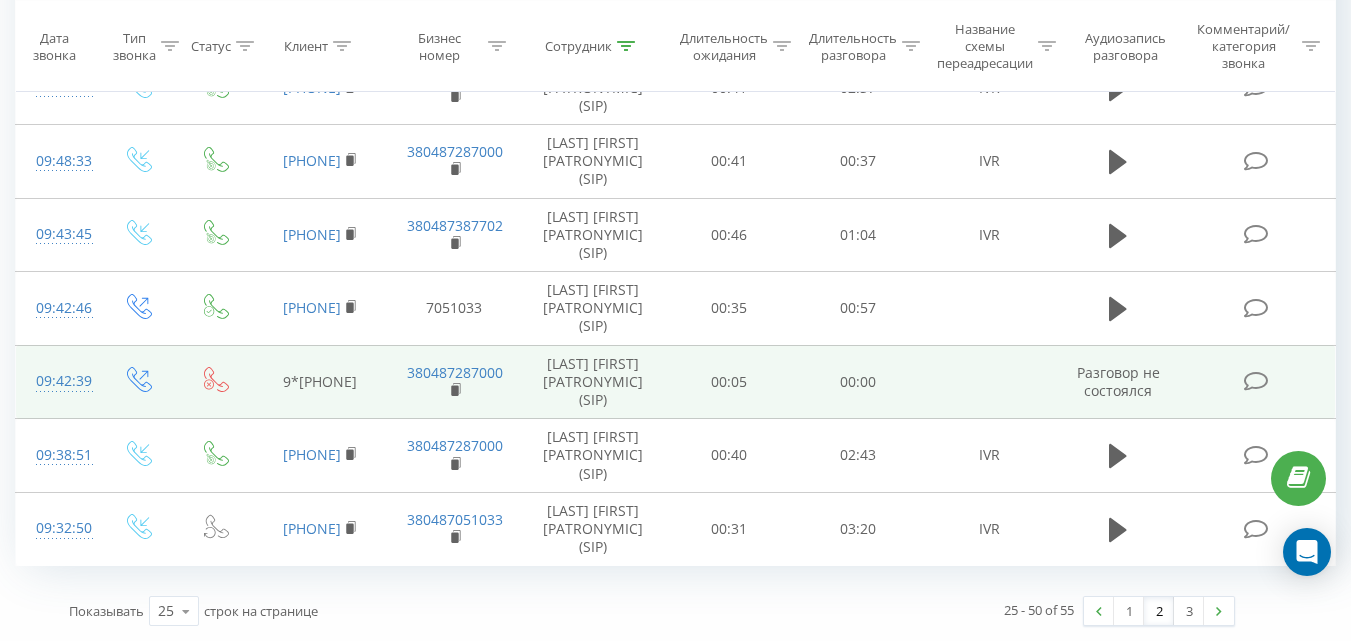 scroll, scrollTop: 2044, scrollLeft: 0, axis: vertical 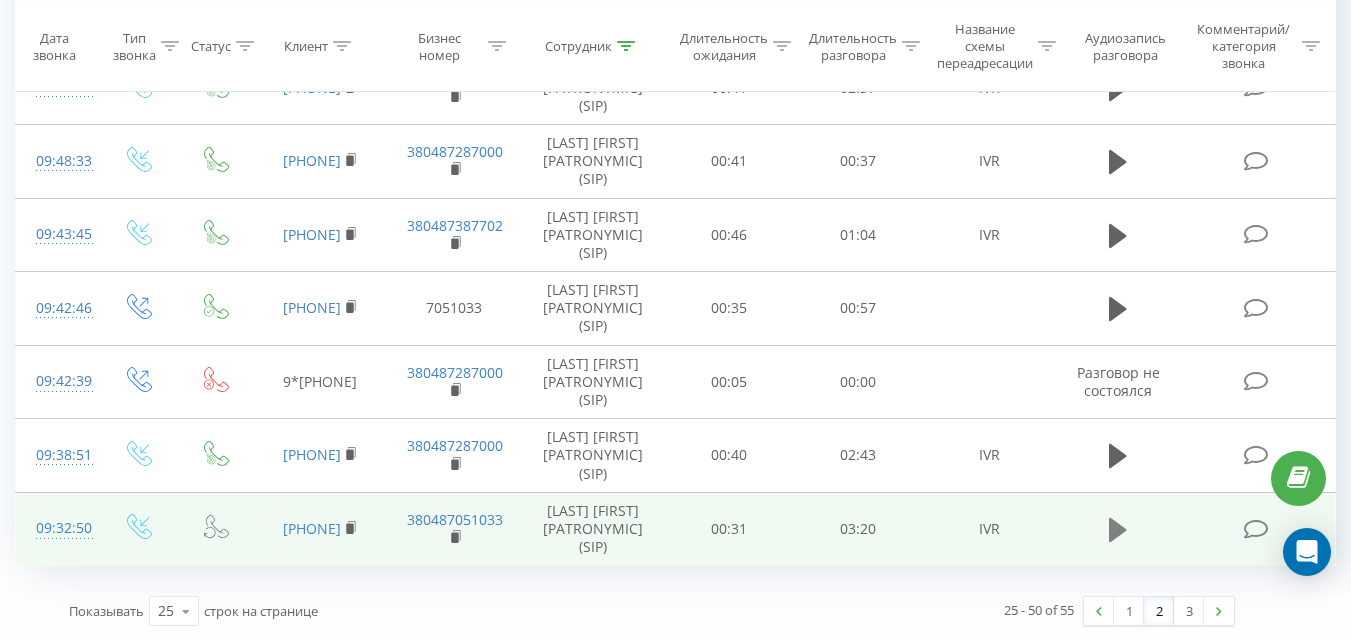 click 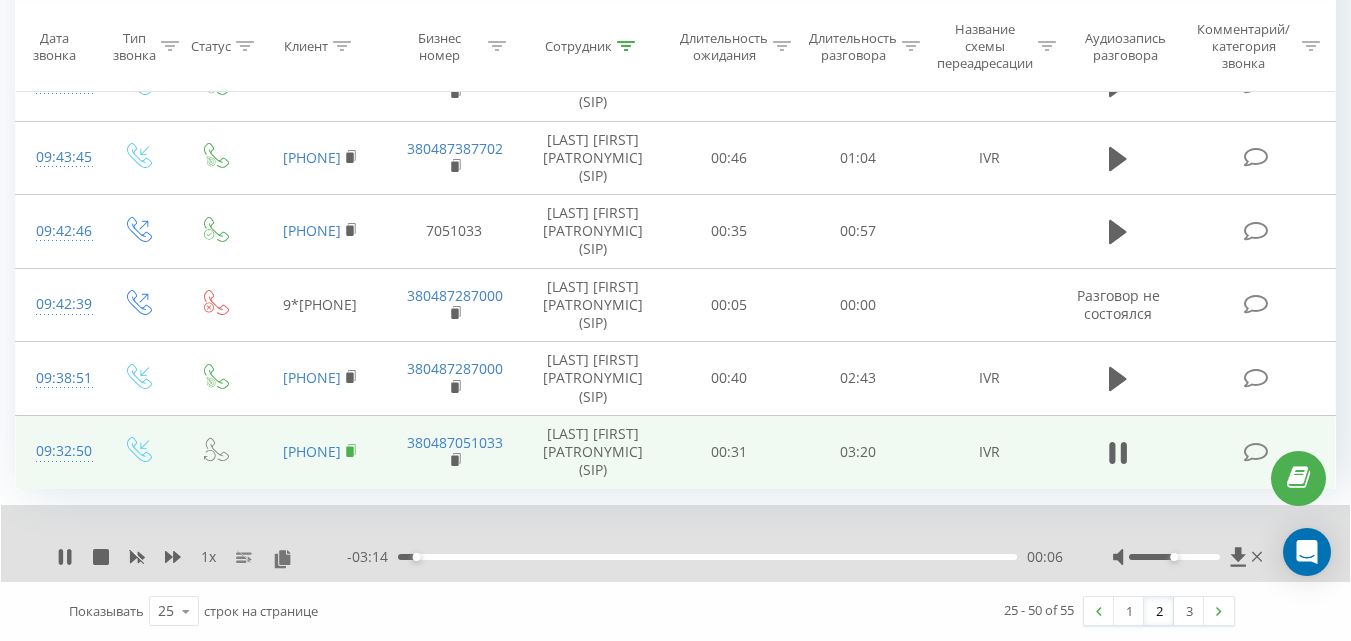 click 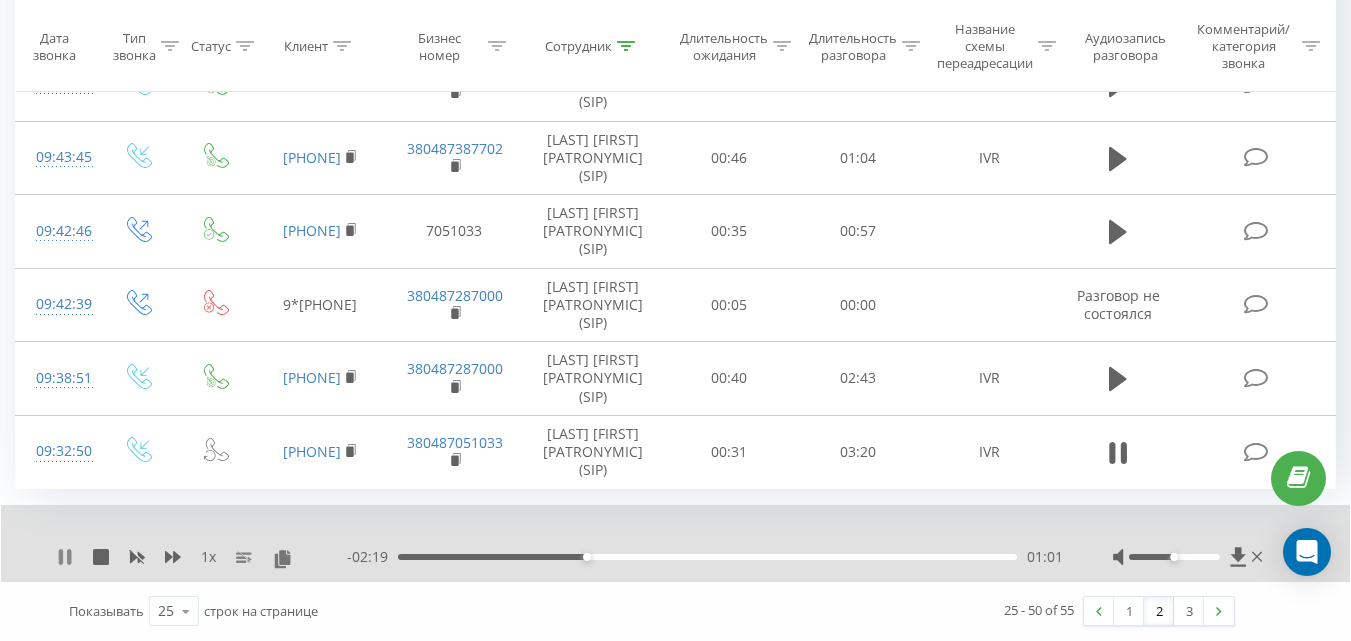 click 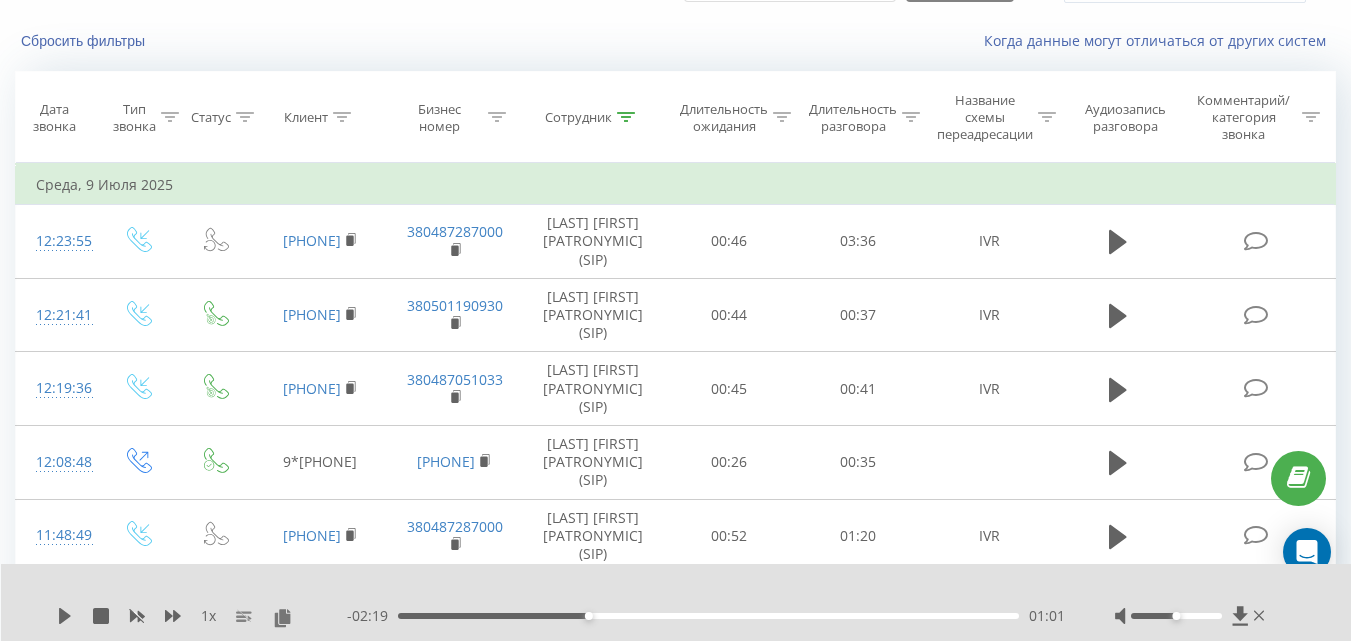 scroll, scrollTop: 0, scrollLeft: 0, axis: both 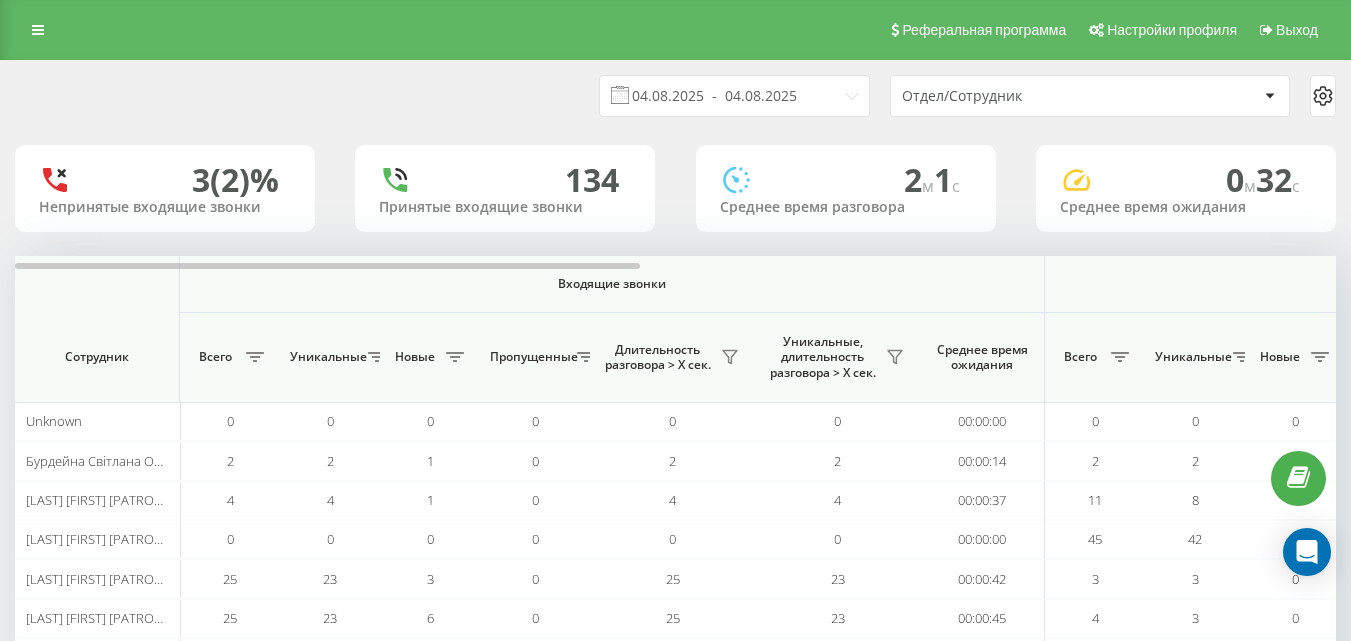 click on "Отдел/Сотрудник" at bounding box center (1021, 96) 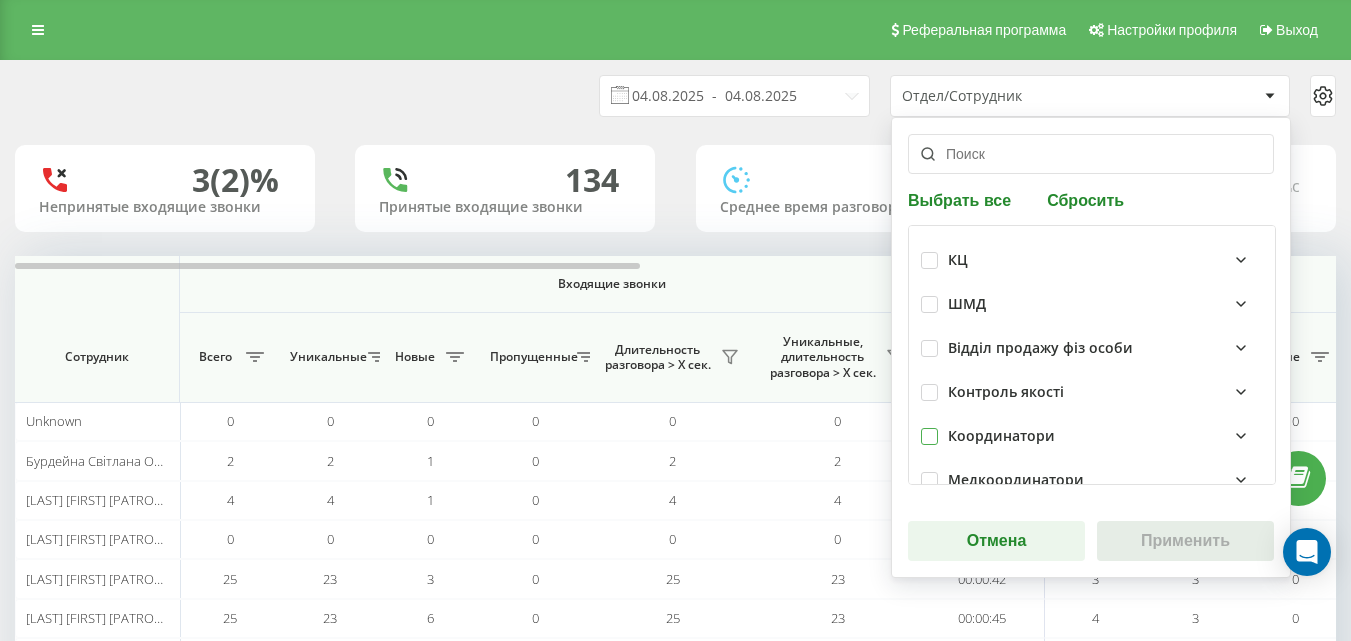 click at bounding box center [929, 428] 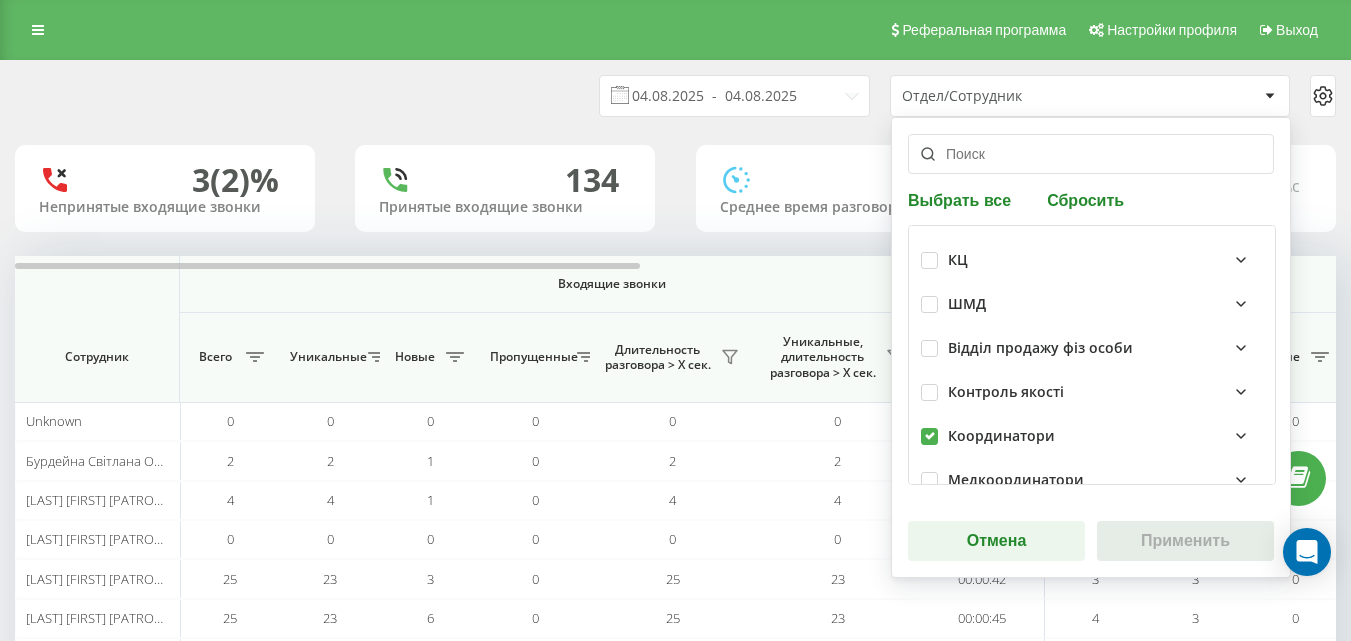checkbox on "true" 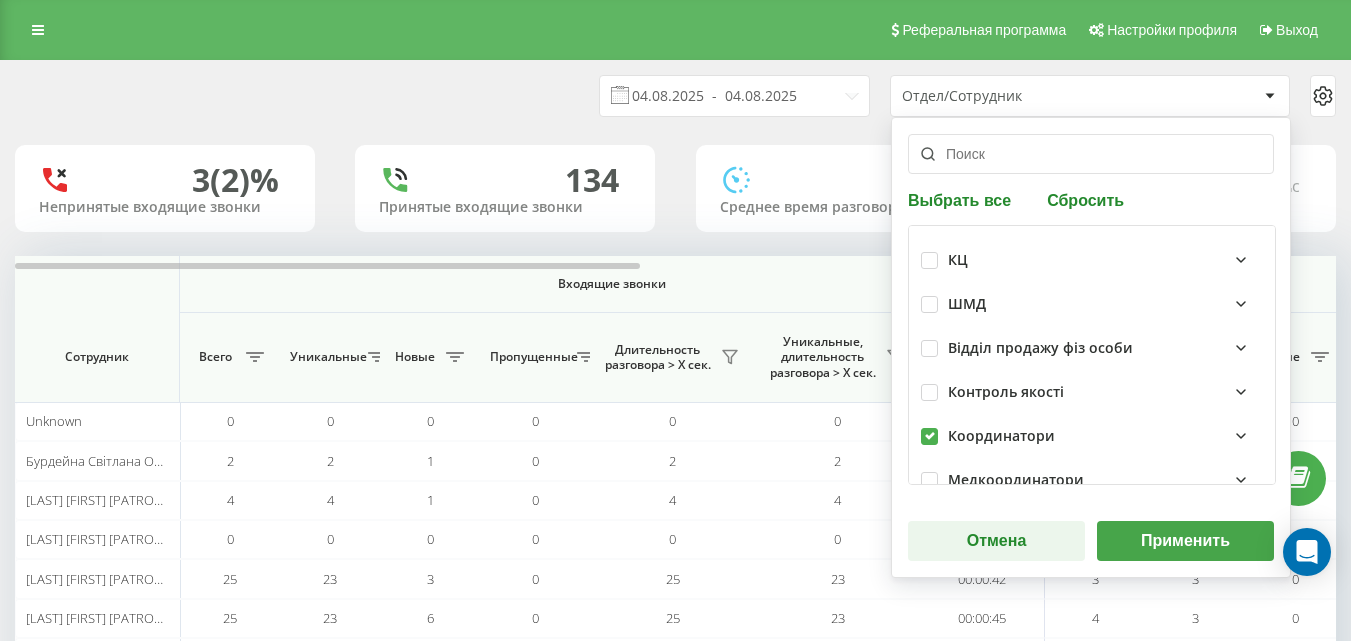 drag, startPoint x: 1148, startPoint y: 545, endPoint x: 1033, endPoint y: 545, distance: 115 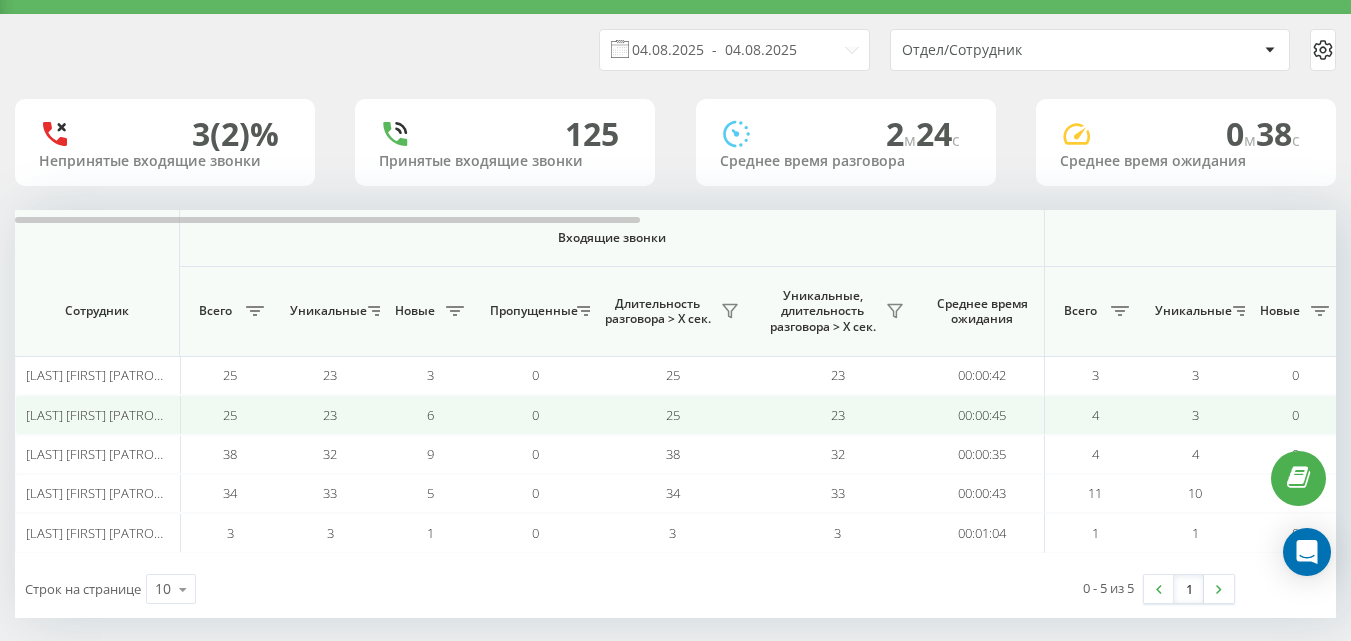 scroll, scrollTop: 63, scrollLeft: 0, axis: vertical 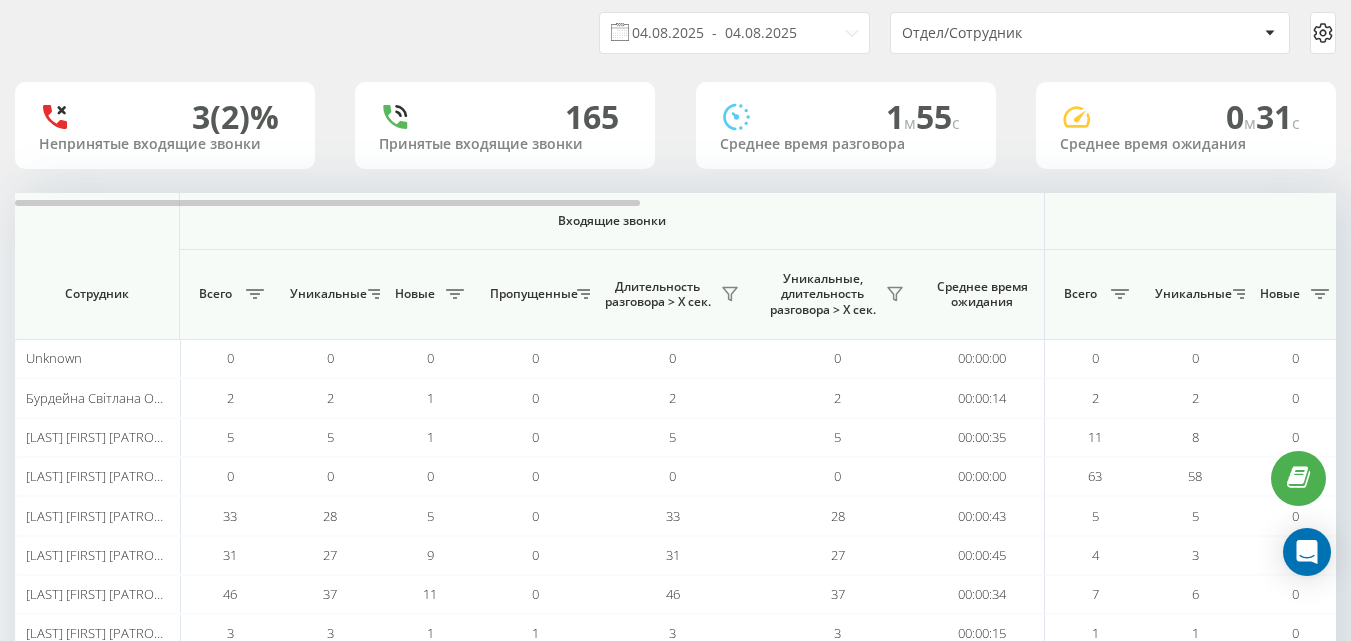 click on "Отдел/Сотрудник" at bounding box center (1090, 33) 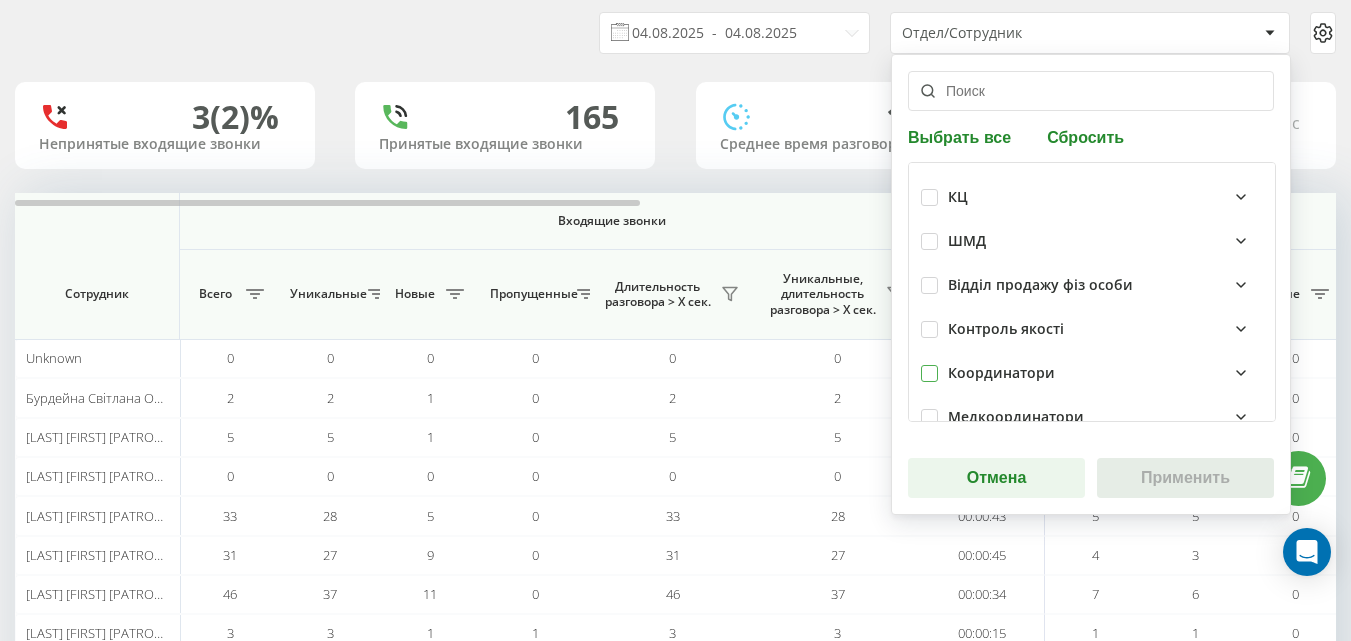 click at bounding box center (929, 365) 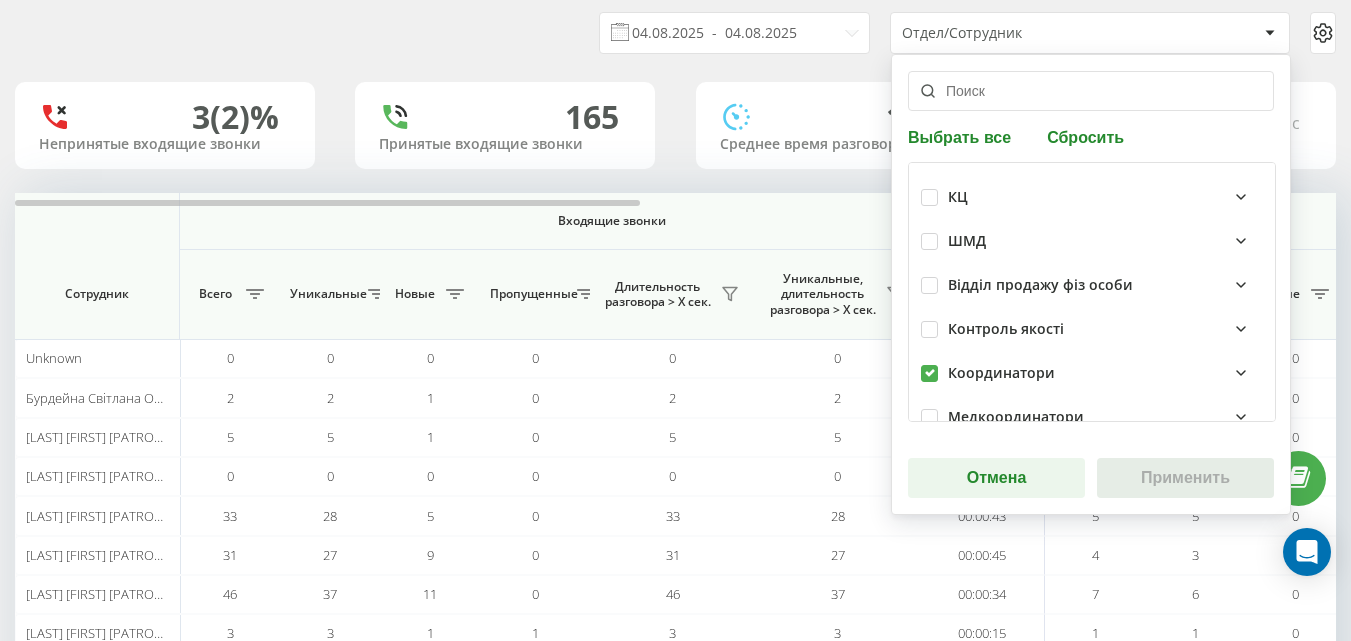 checkbox on "true" 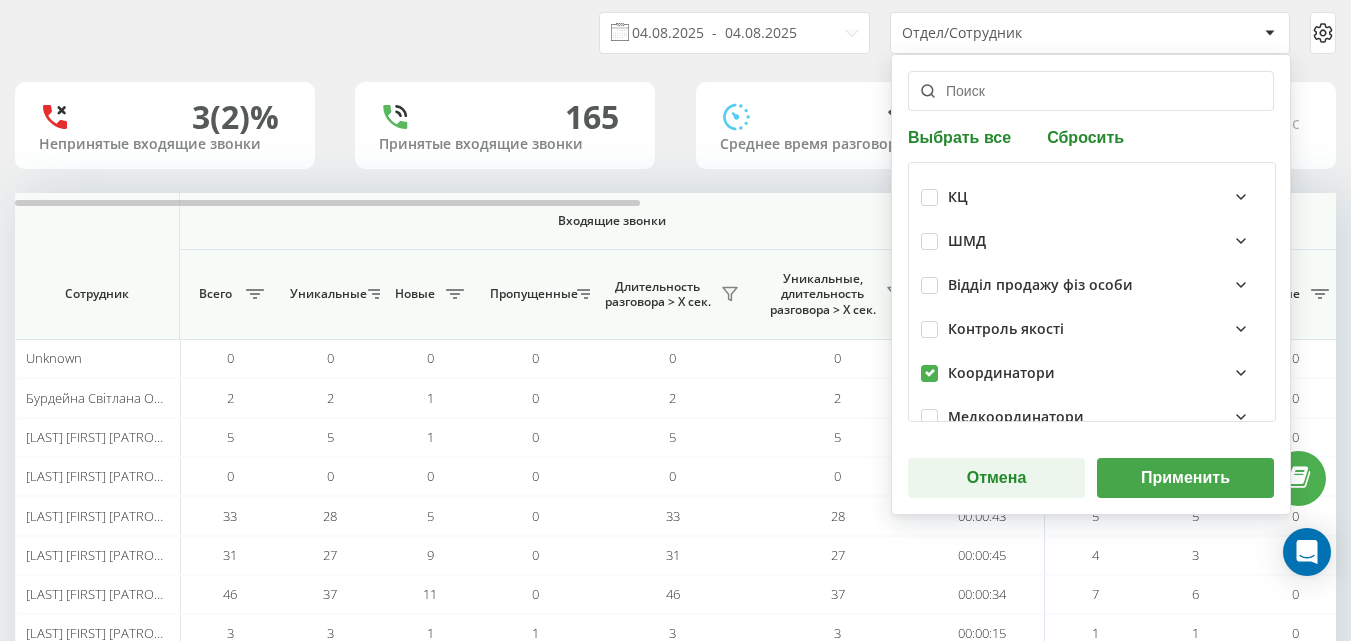 click on "Применить" at bounding box center (1185, 478) 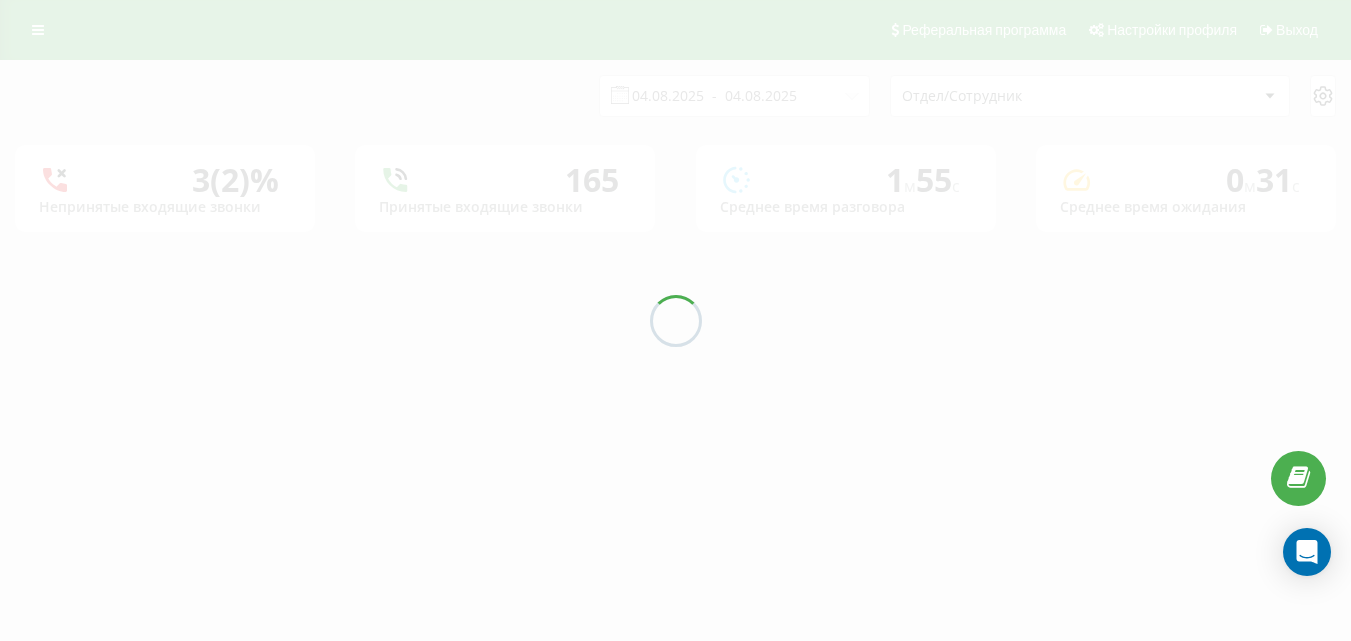 scroll, scrollTop: 0, scrollLeft: 0, axis: both 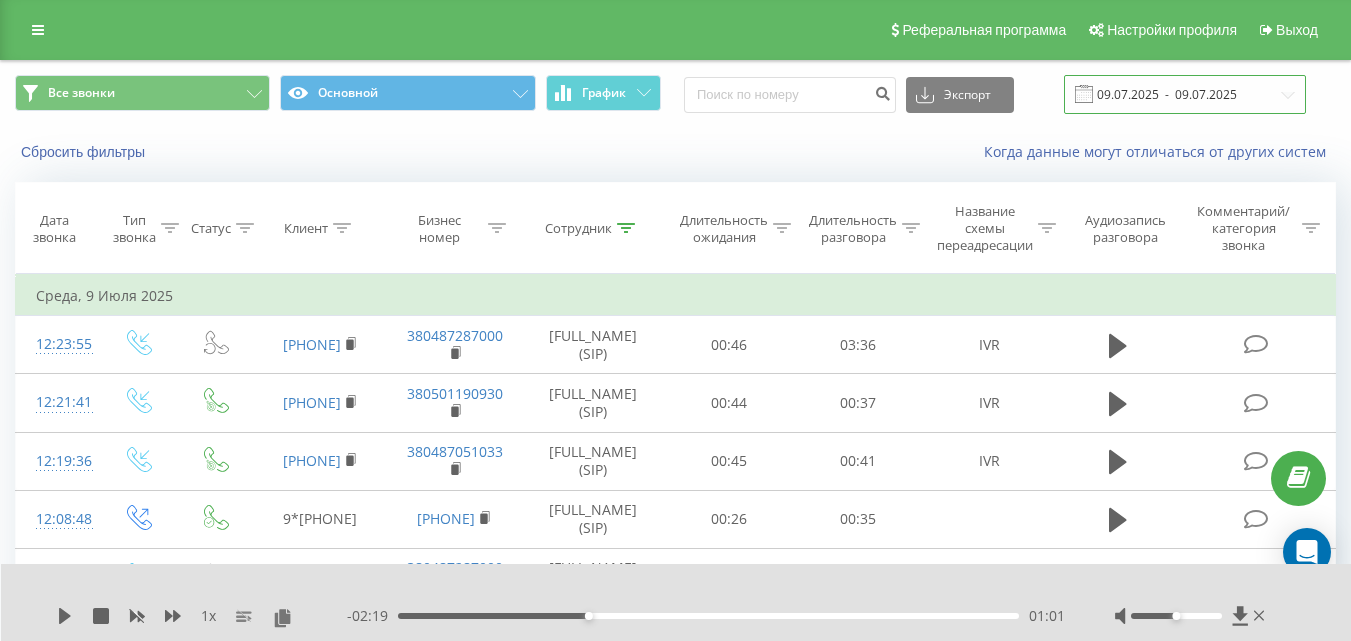 click on "09.07.2025  -  09.07.2025" at bounding box center (1185, 94) 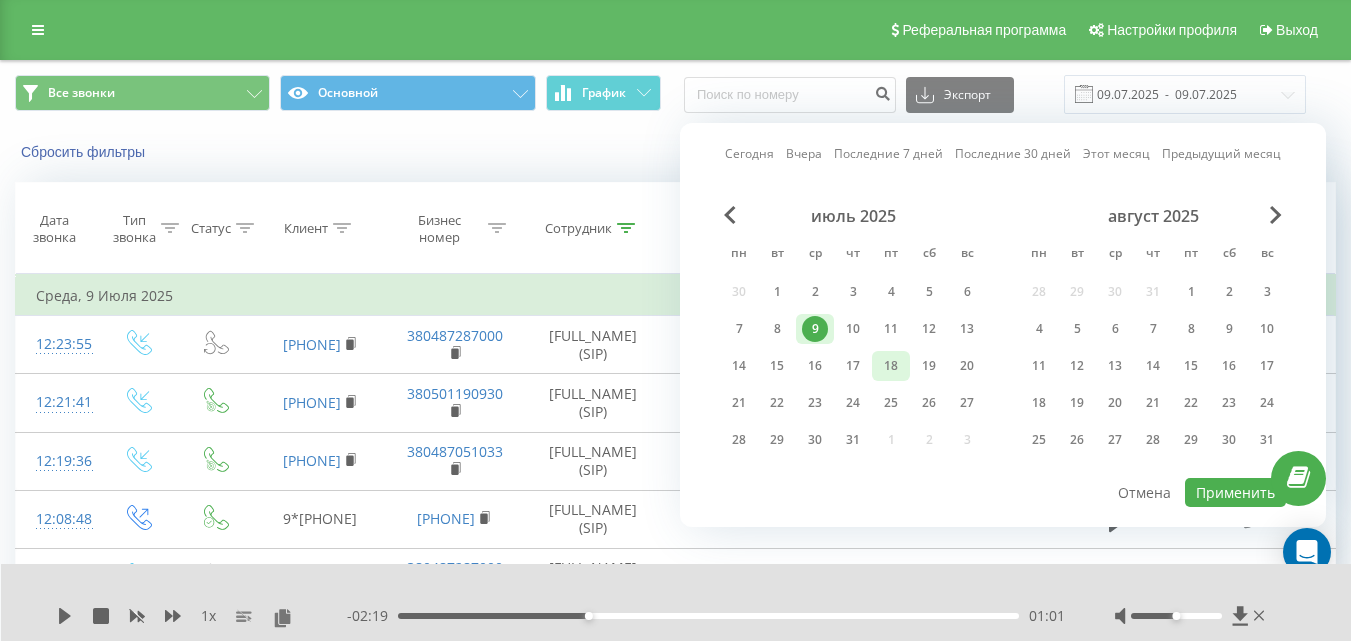 click on "18" at bounding box center (891, 366) 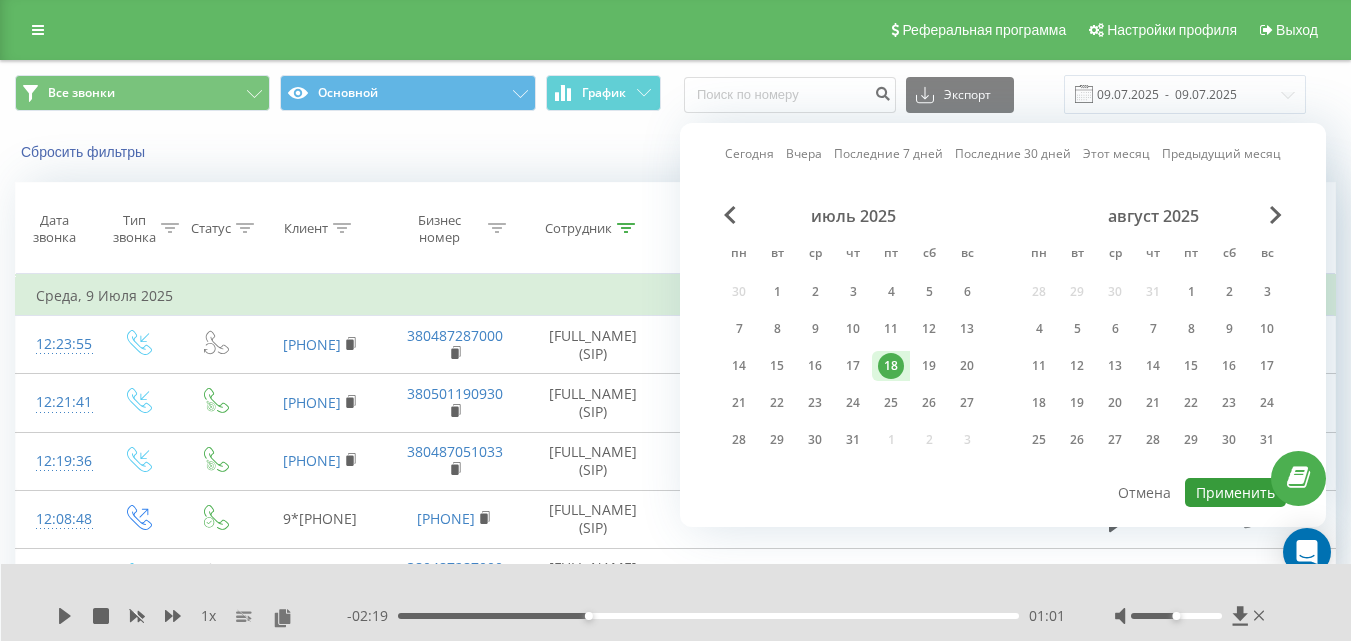 click on "Применить" at bounding box center [1235, 492] 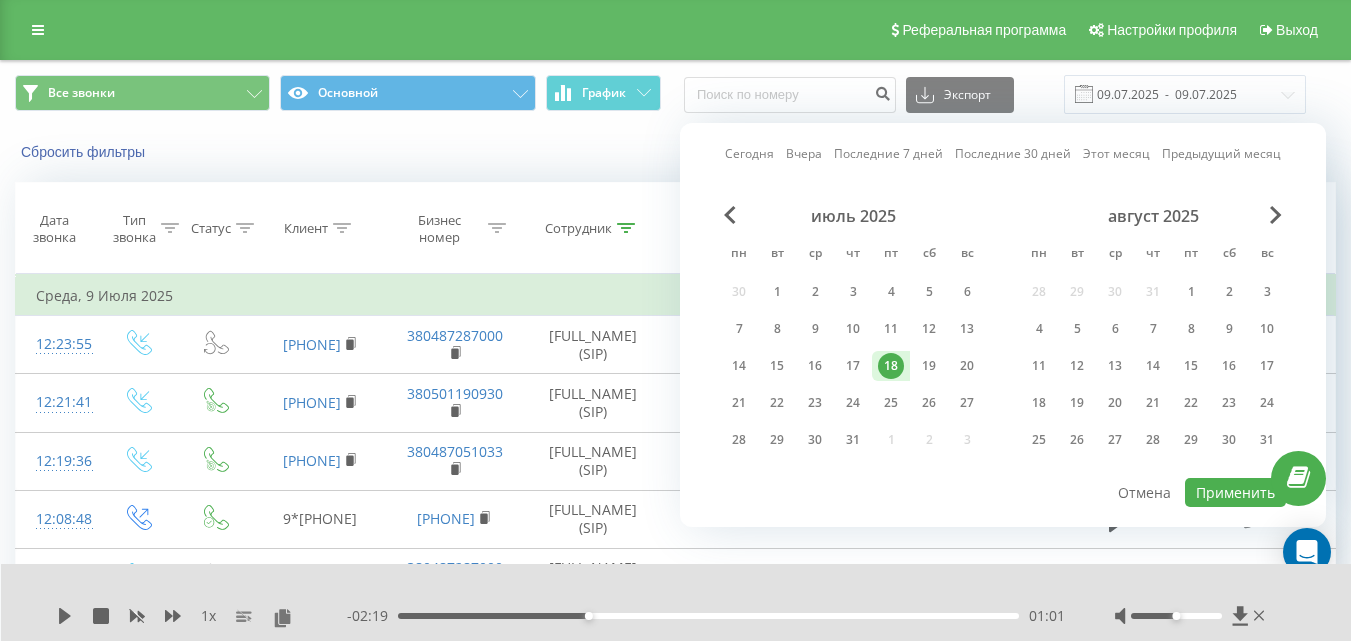 type on "18.07.2025  -  18.07.2025" 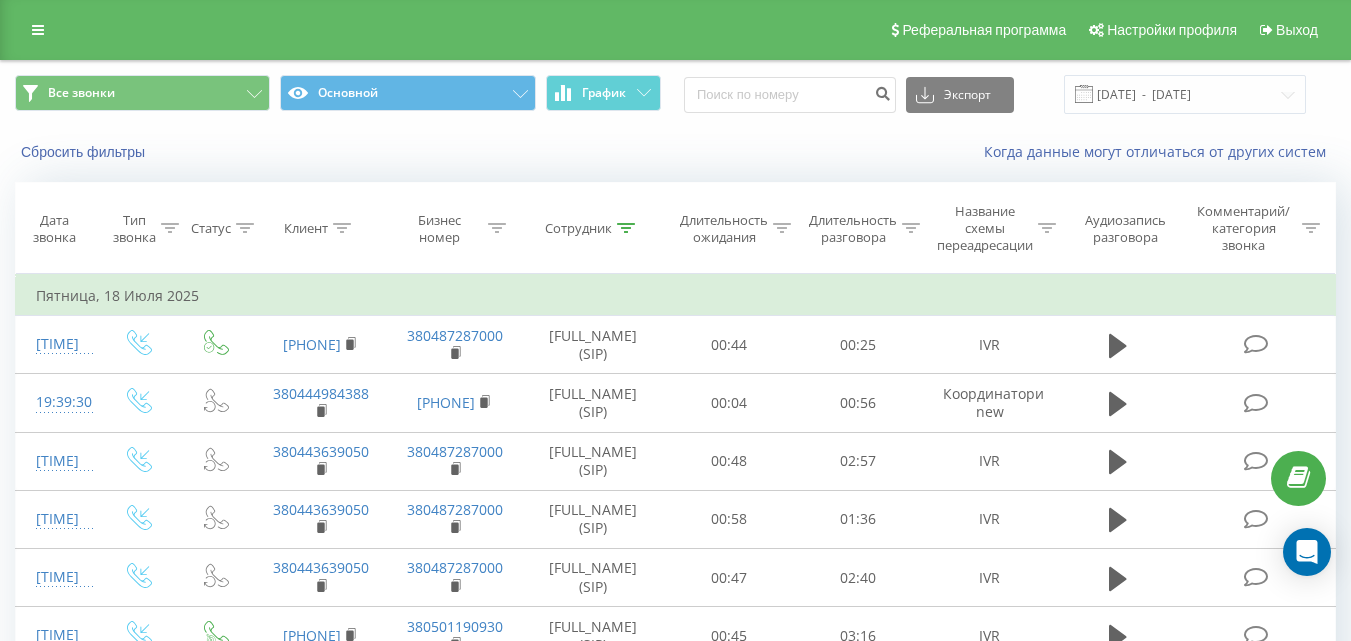 click 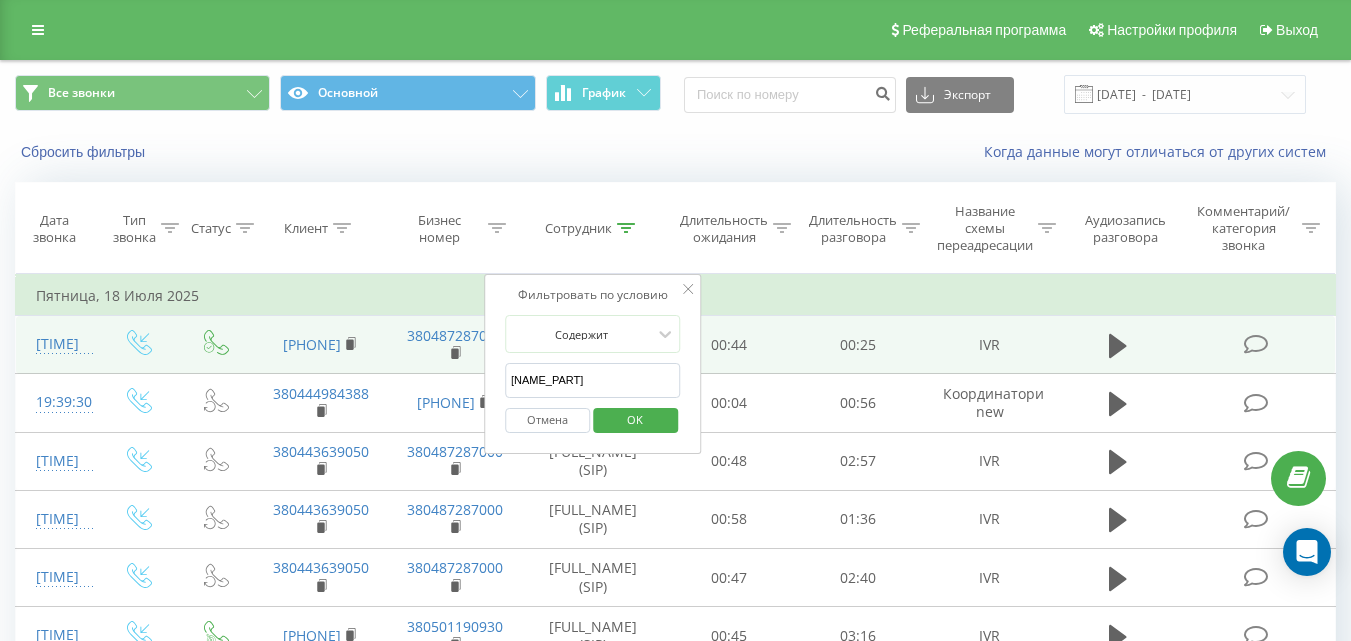 drag, startPoint x: 568, startPoint y: 384, endPoint x: 465, endPoint y: 386, distance: 103.01942 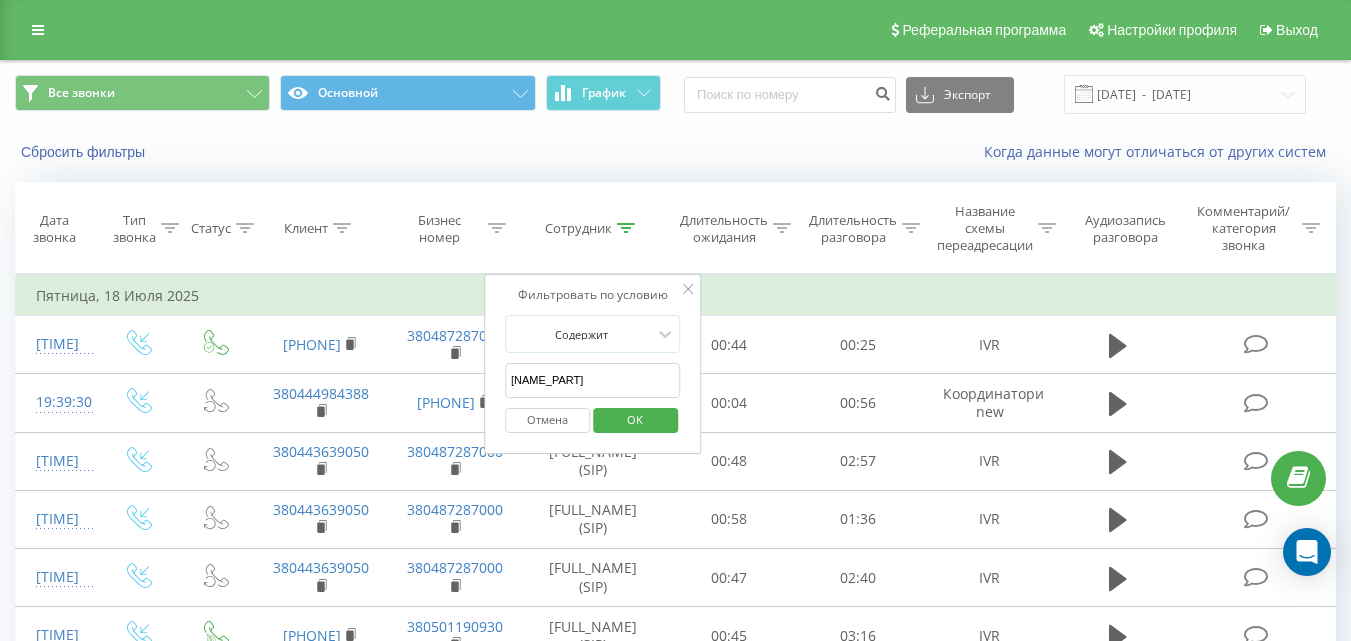 type on "мінакова" 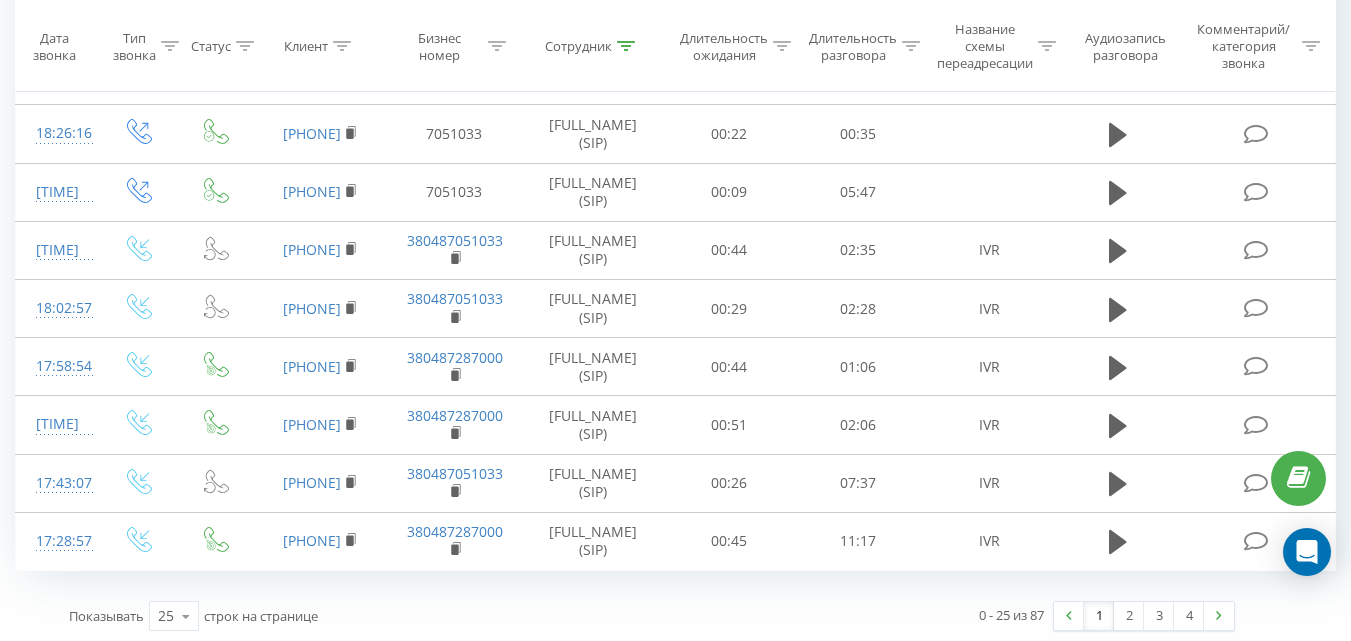 scroll, scrollTop: 1589, scrollLeft: 0, axis: vertical 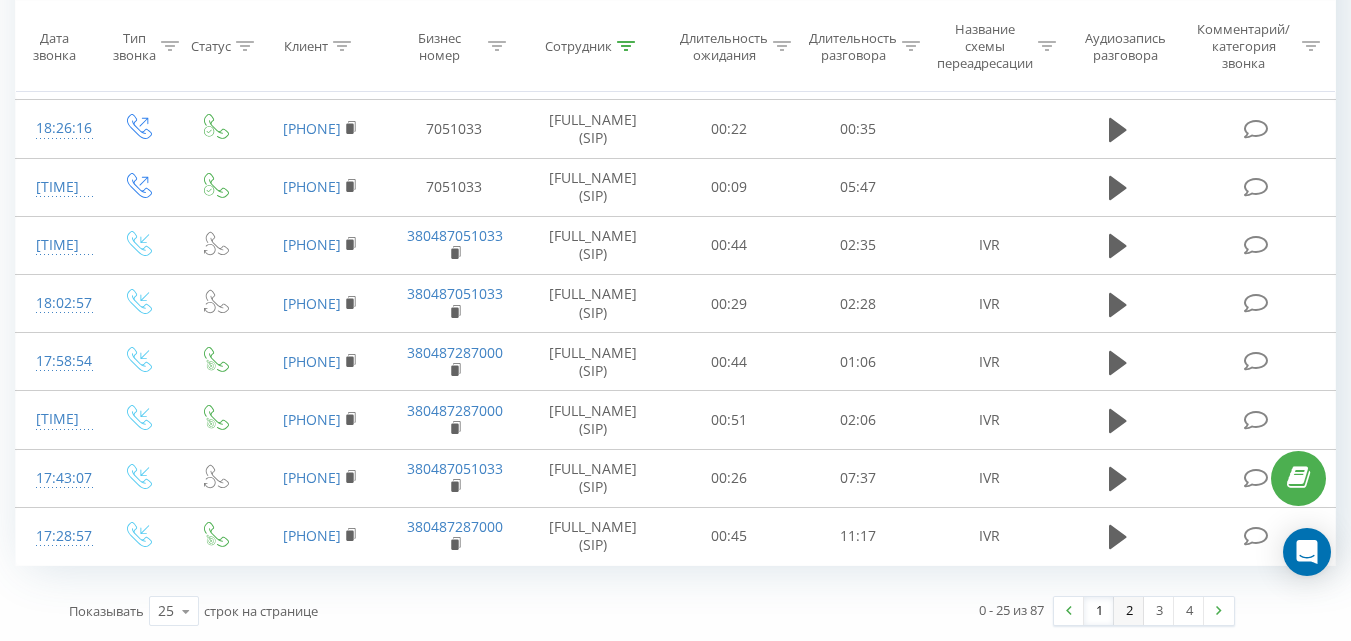 click on "2" at bounding box center (1129, 611) 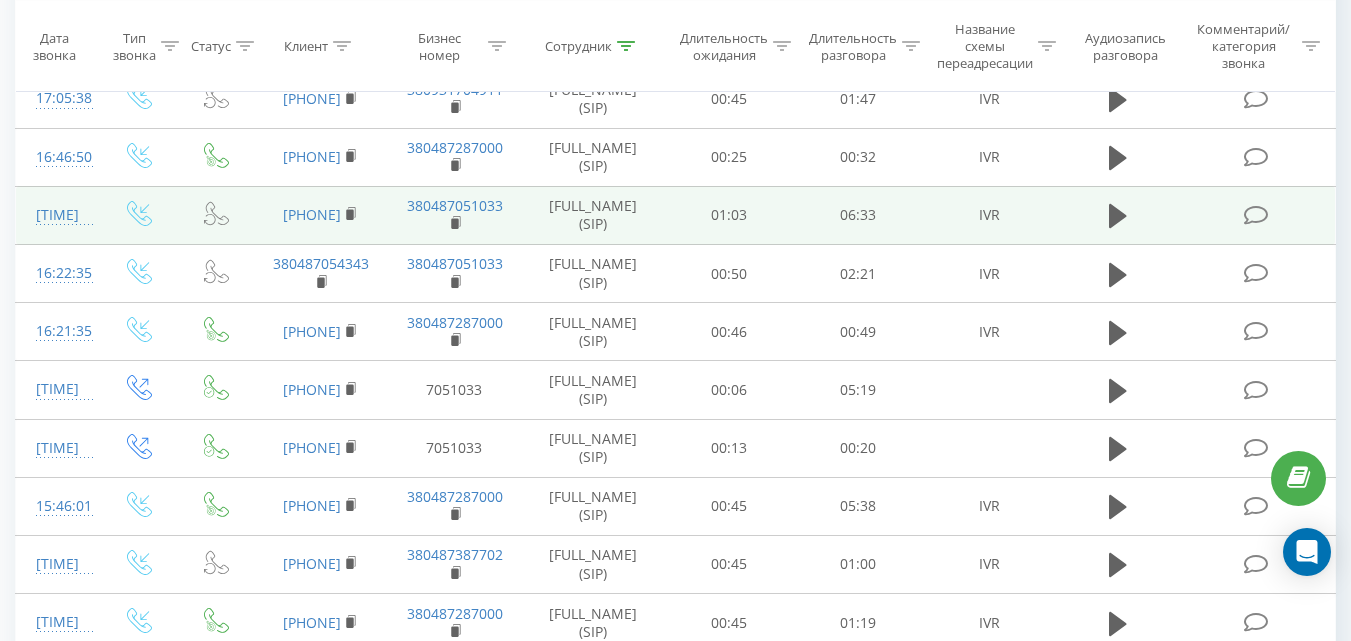 scroll, scrollTop: 332, scrollLeft: 0, axis: vertical 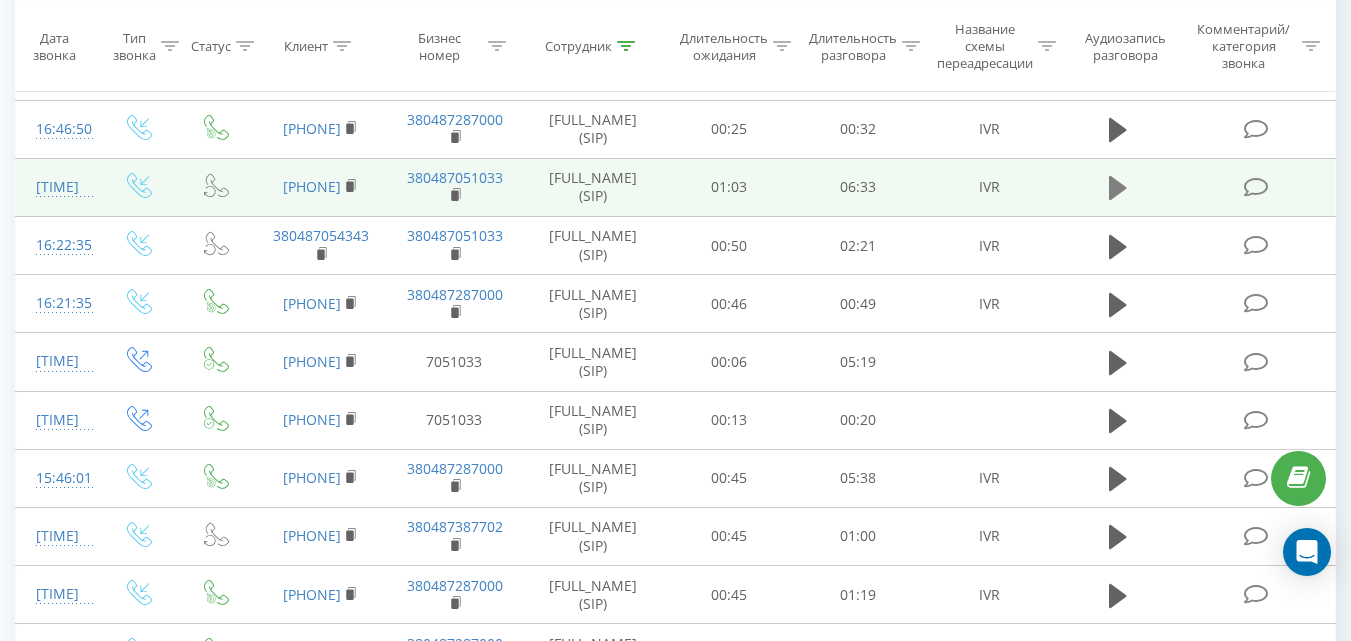 click 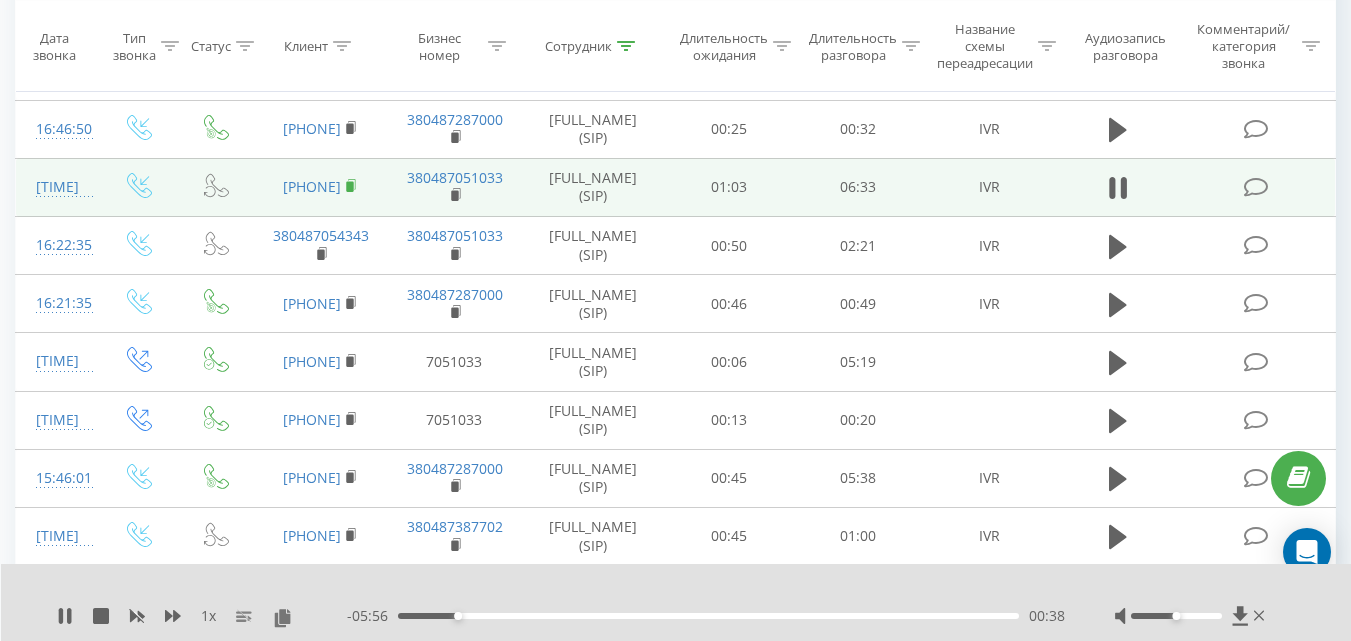 click 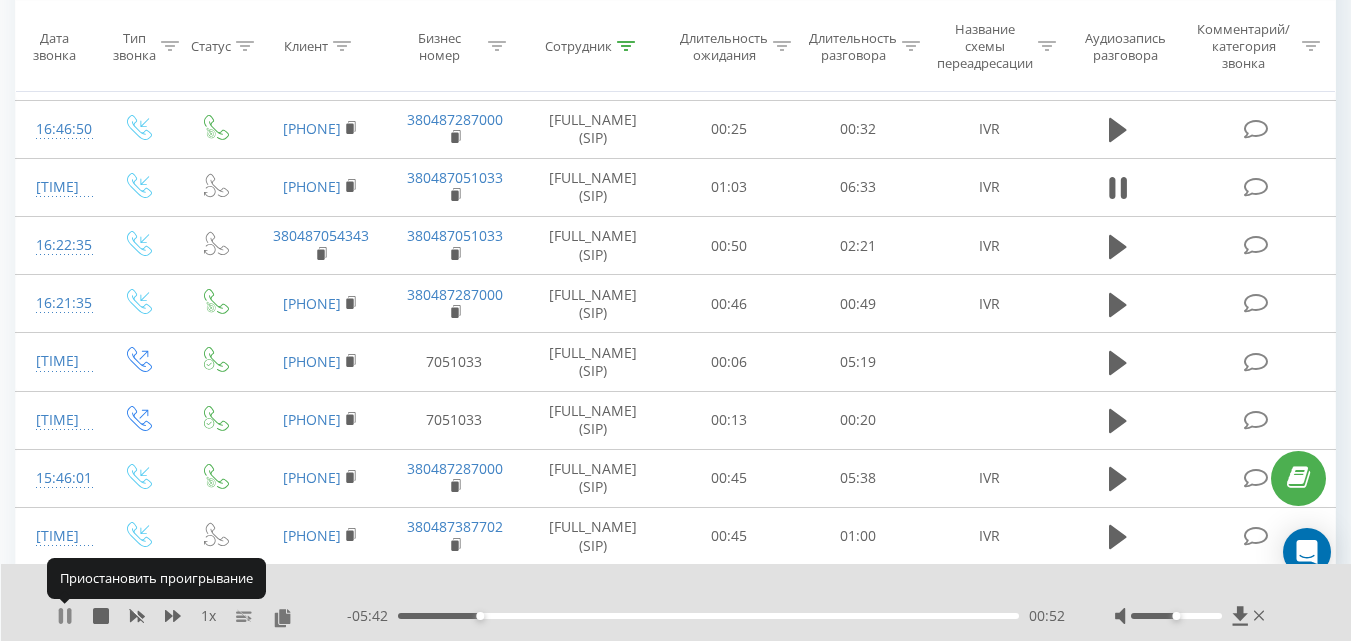 click 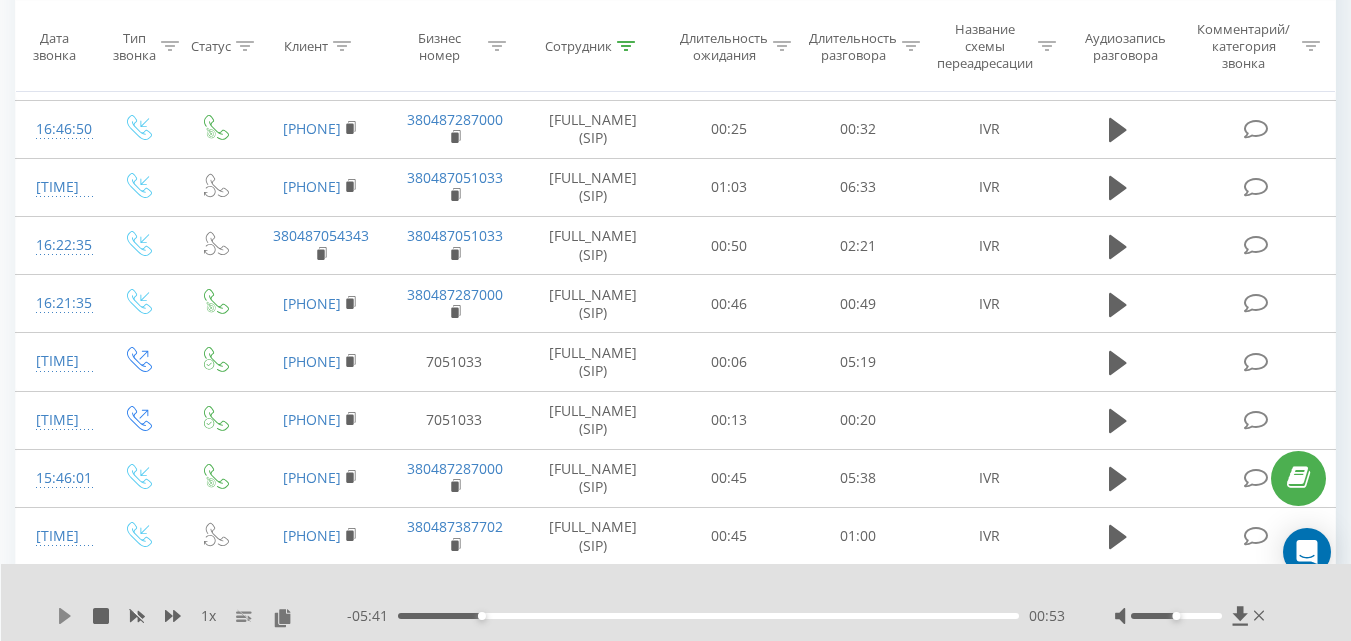 click 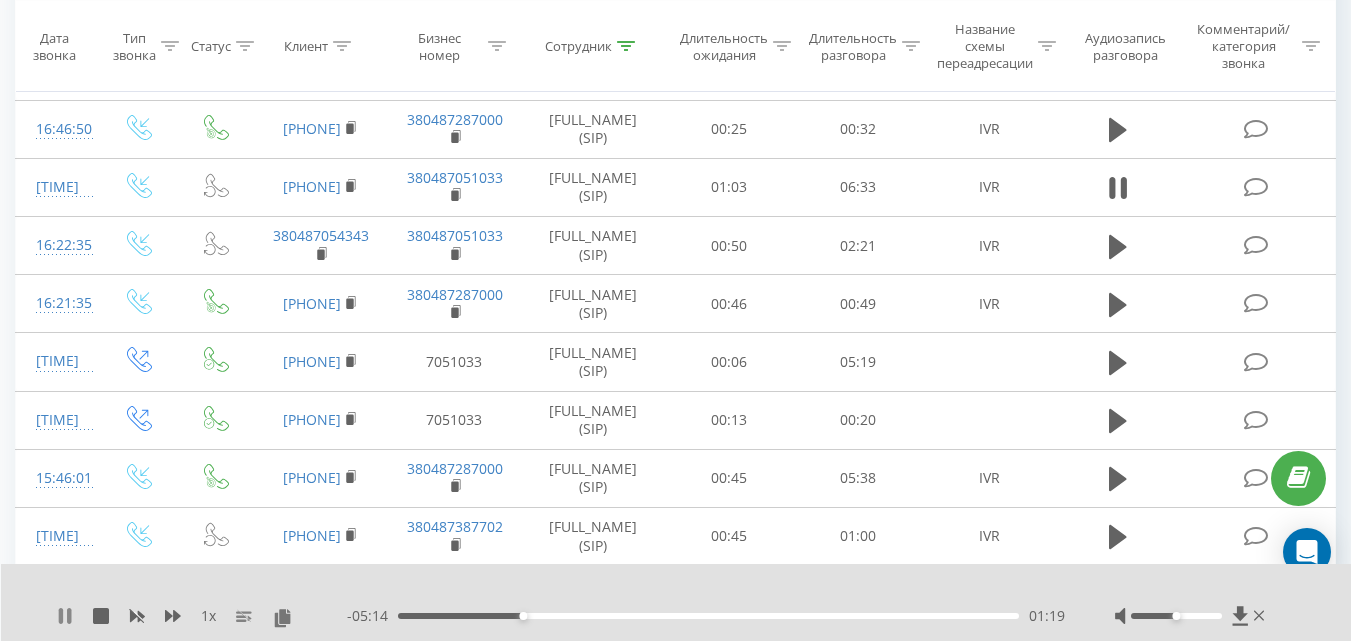 click 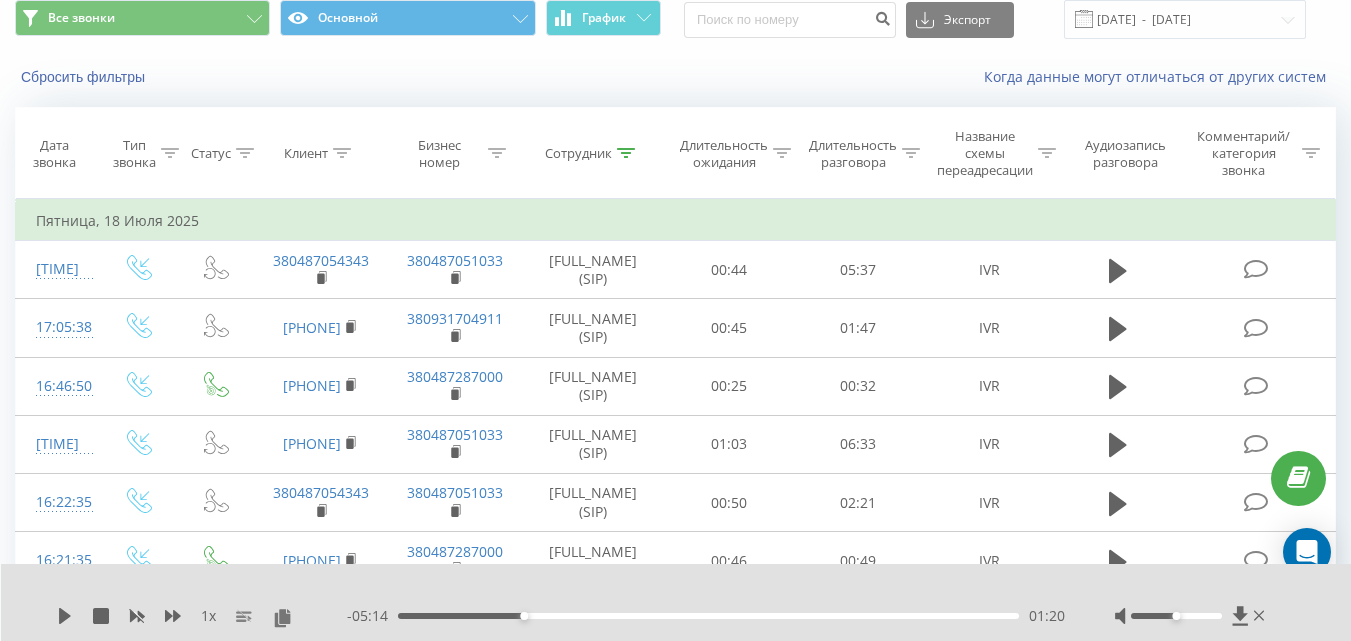 scroll, scrollTop: 0, scrollLeft: 0, axis: both 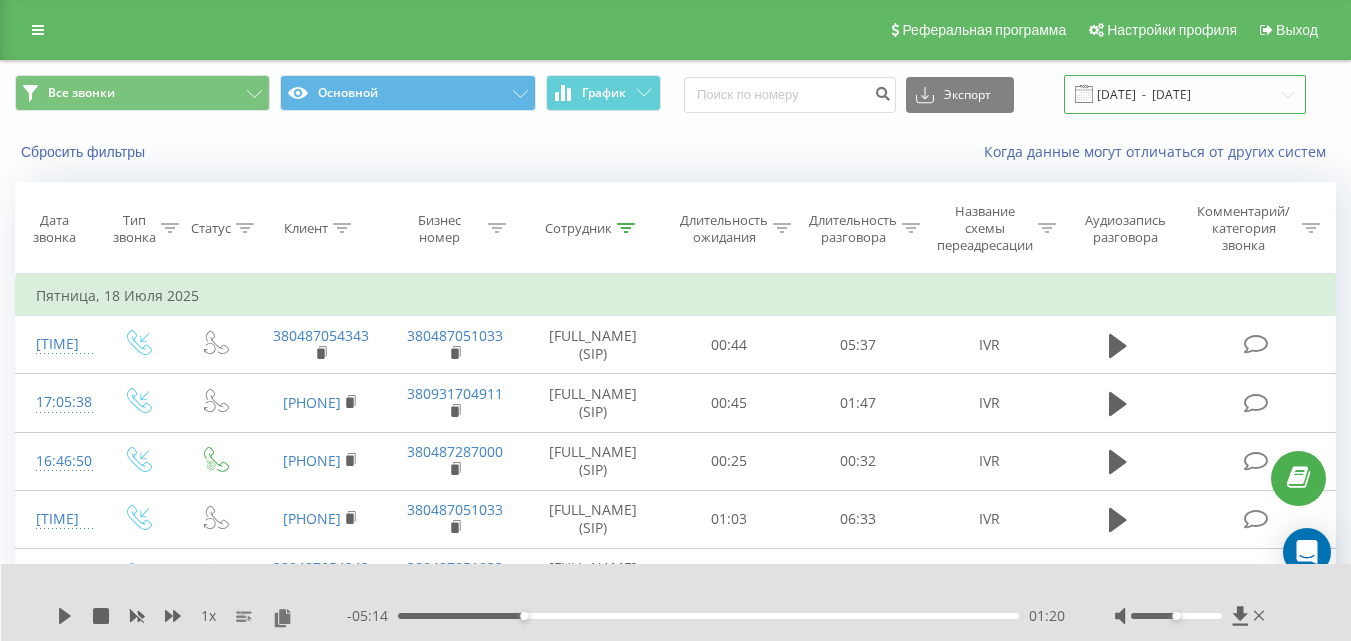 click on "18.07.2025  -  18.07.2025" at bounding box center (1185, 94) 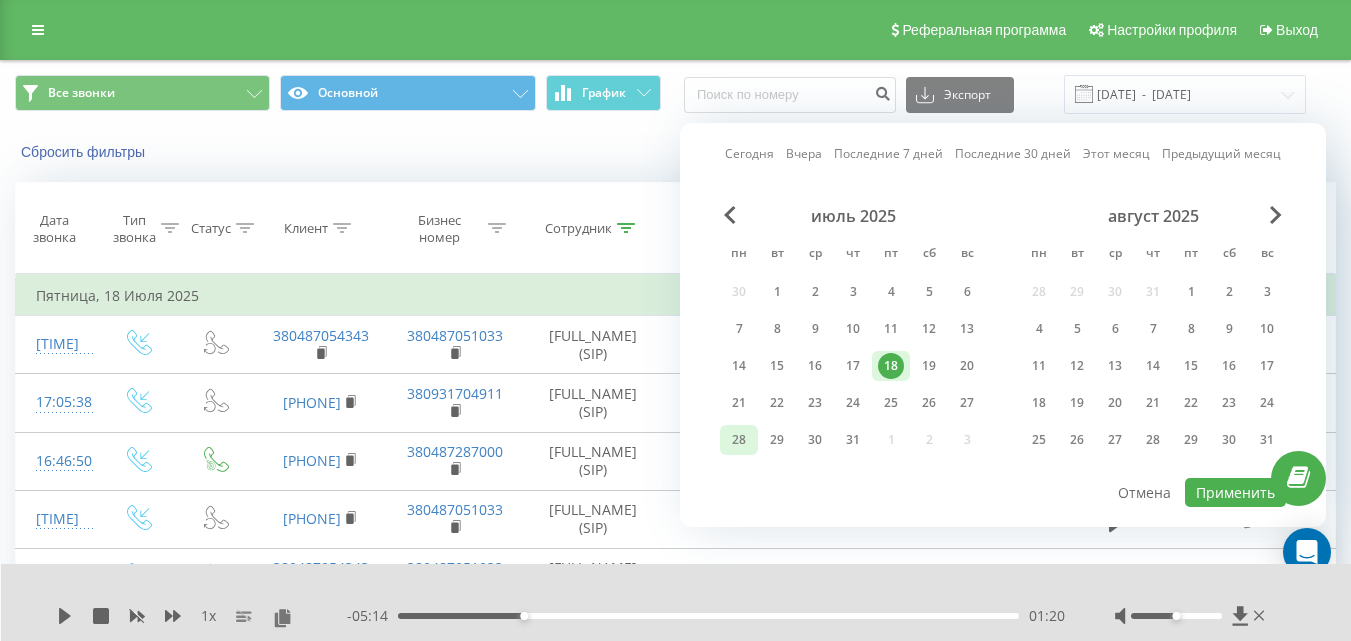 drag, startPoint x: 745, startPoint y: 436, endPoint x: 757, endPoint y: 437, distance: 12.0415945 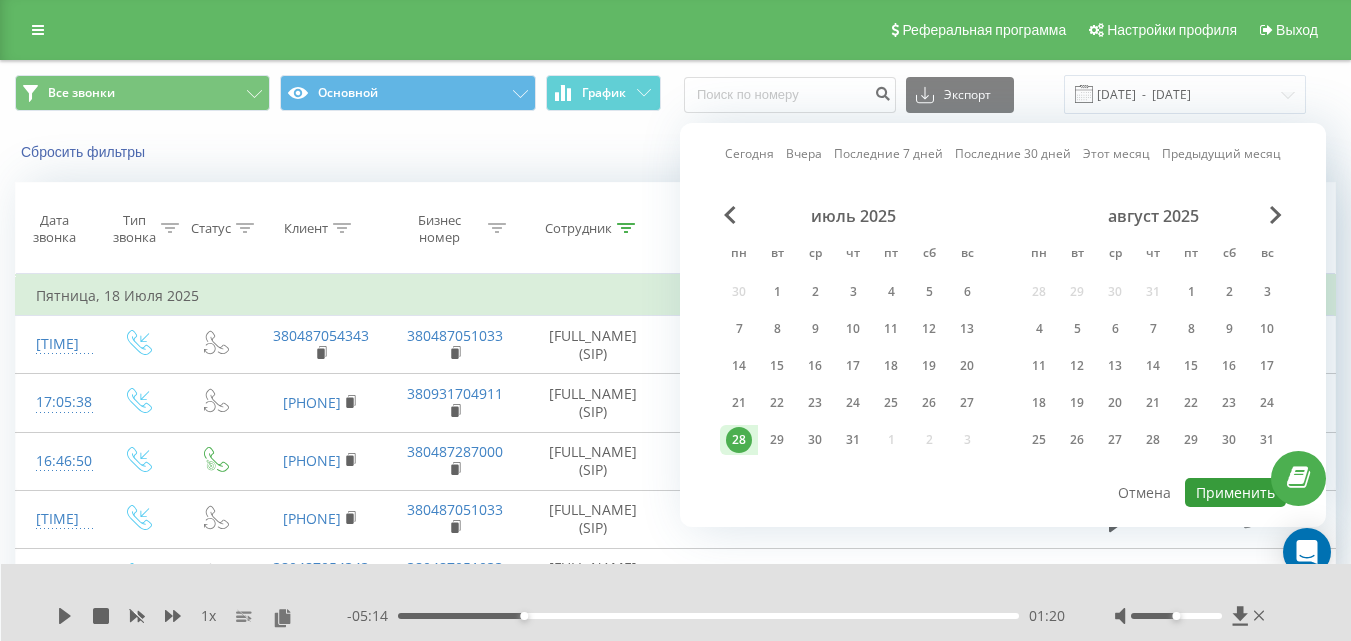 click on "Применить" at bounding box center (1235, 492) 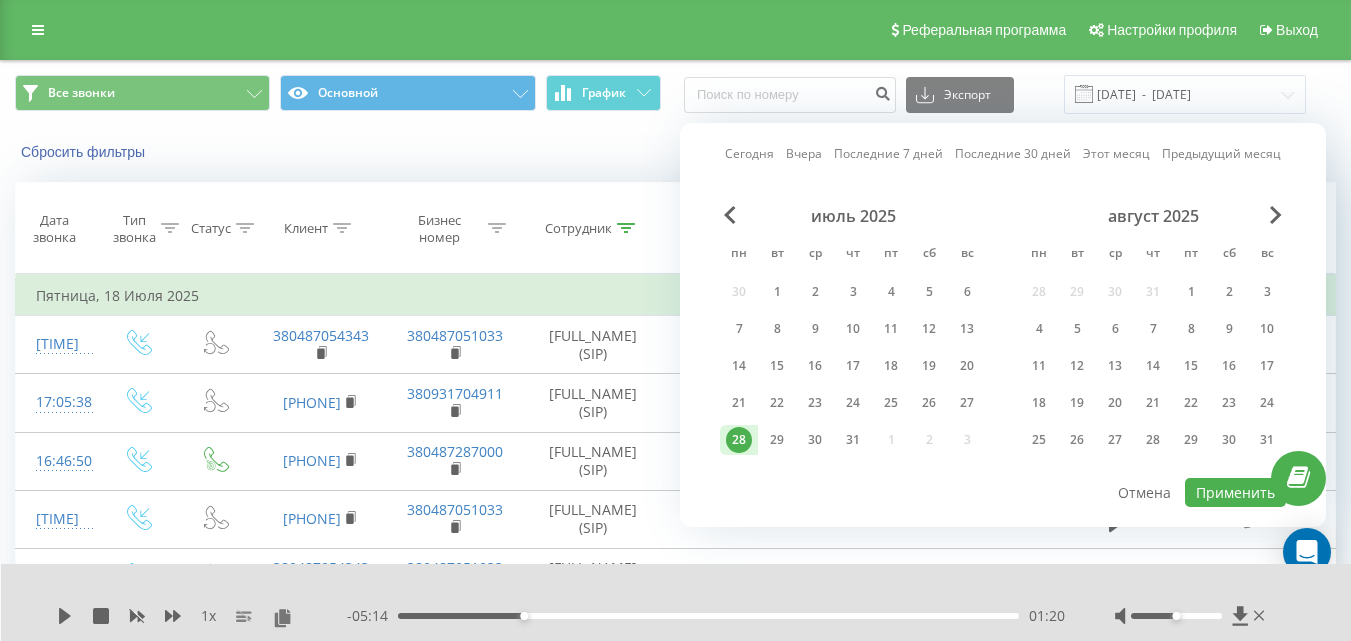 type on "28.07.2025  -  28.07.2025" 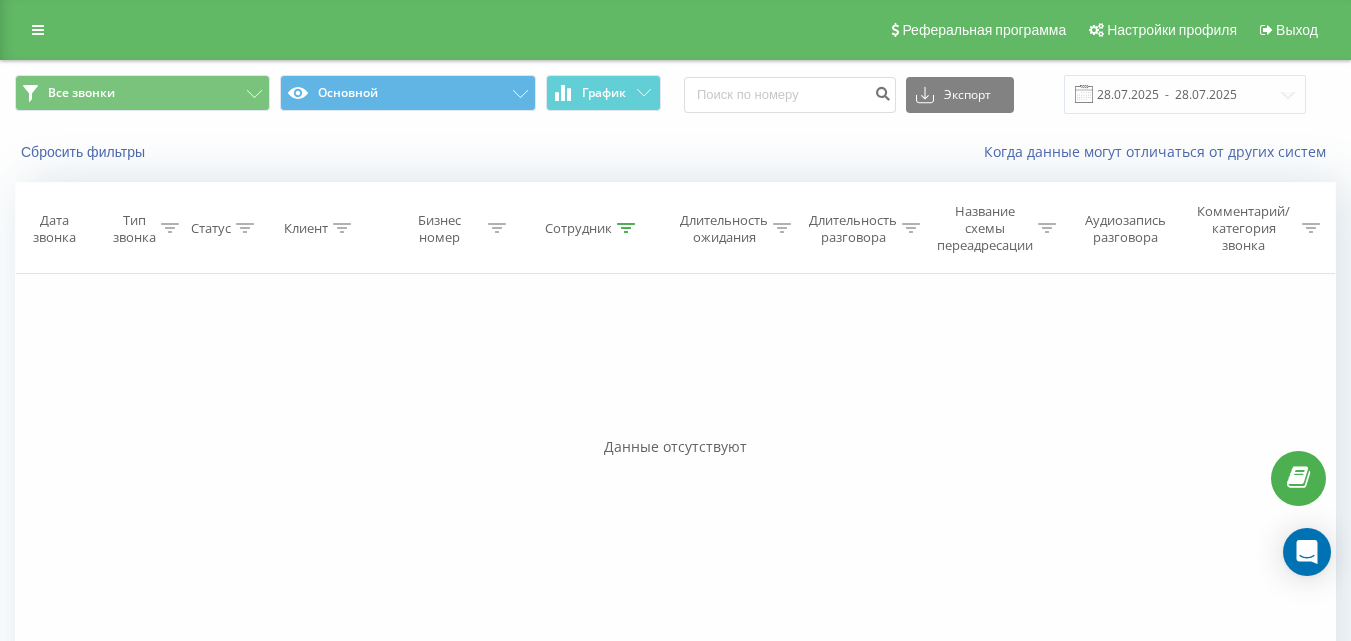 click 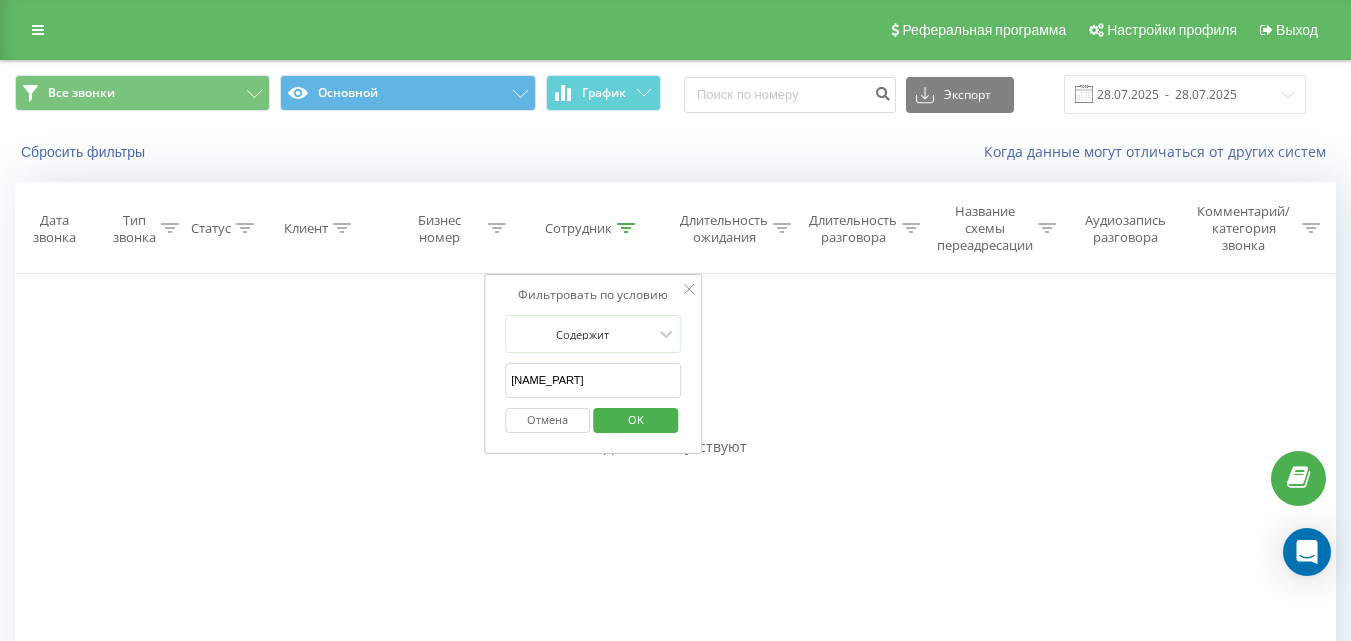 drag, startPoint x: 588, startPoint y: 381, endPoint x: 460, endPoint y: 350, distance: 131.70042 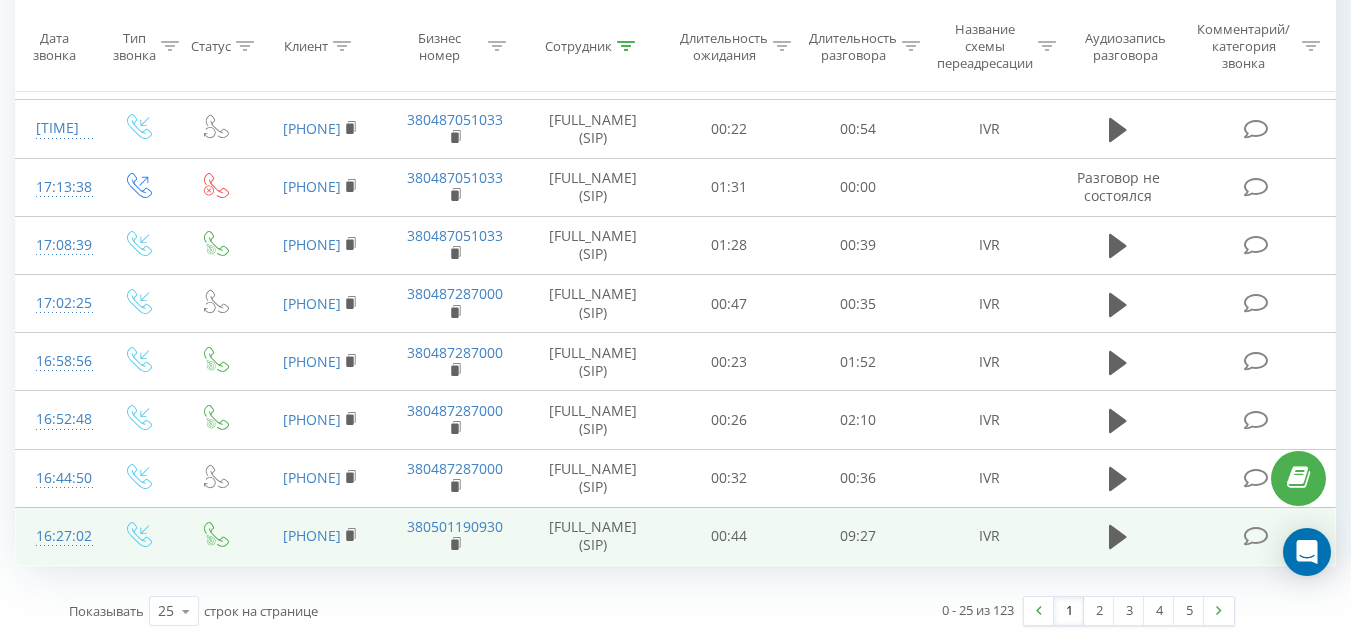 scroll, scrollTop: 2044, scrollLeft: 0, axis: vertical 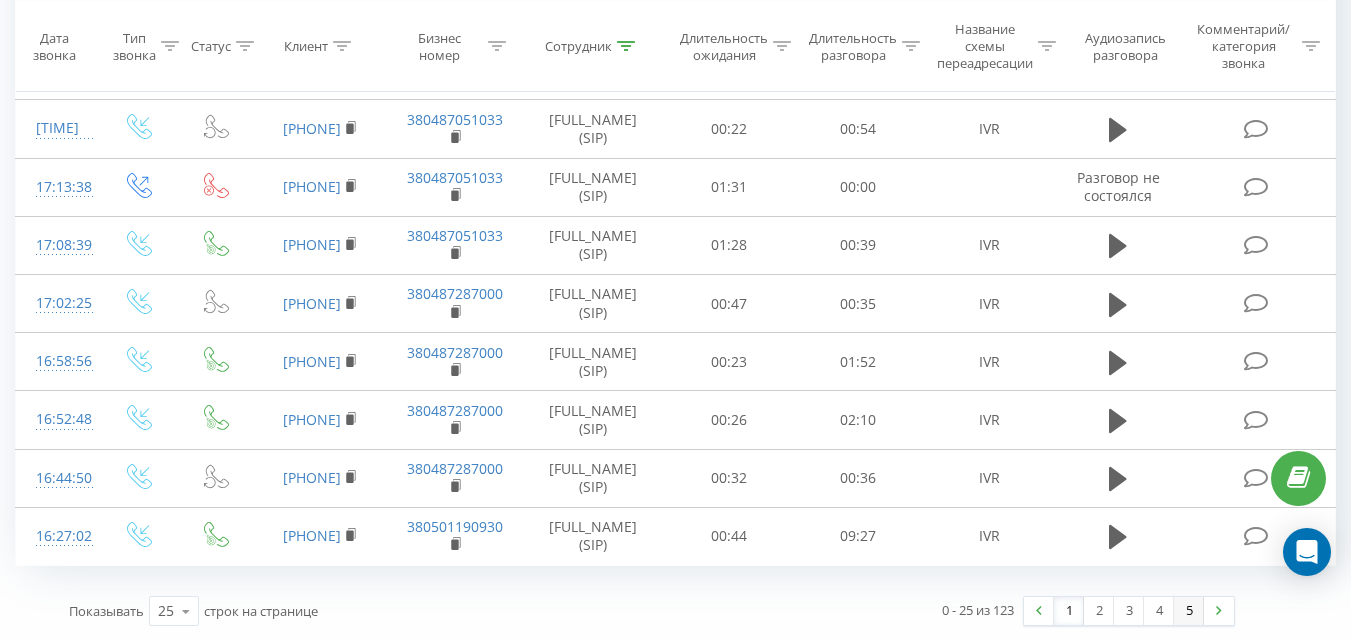 click on "5" at bounding box center [1189, 611] 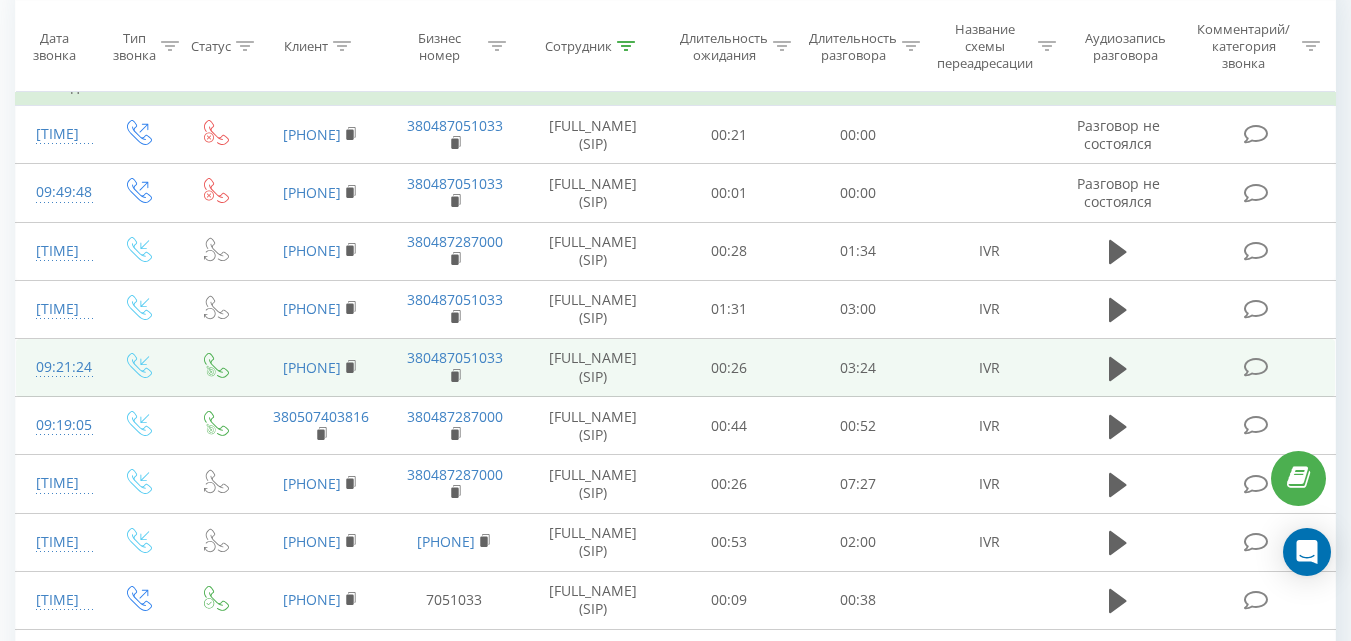 scroll, scrollTop: 132, scrollLeft: 0, axis: vertical 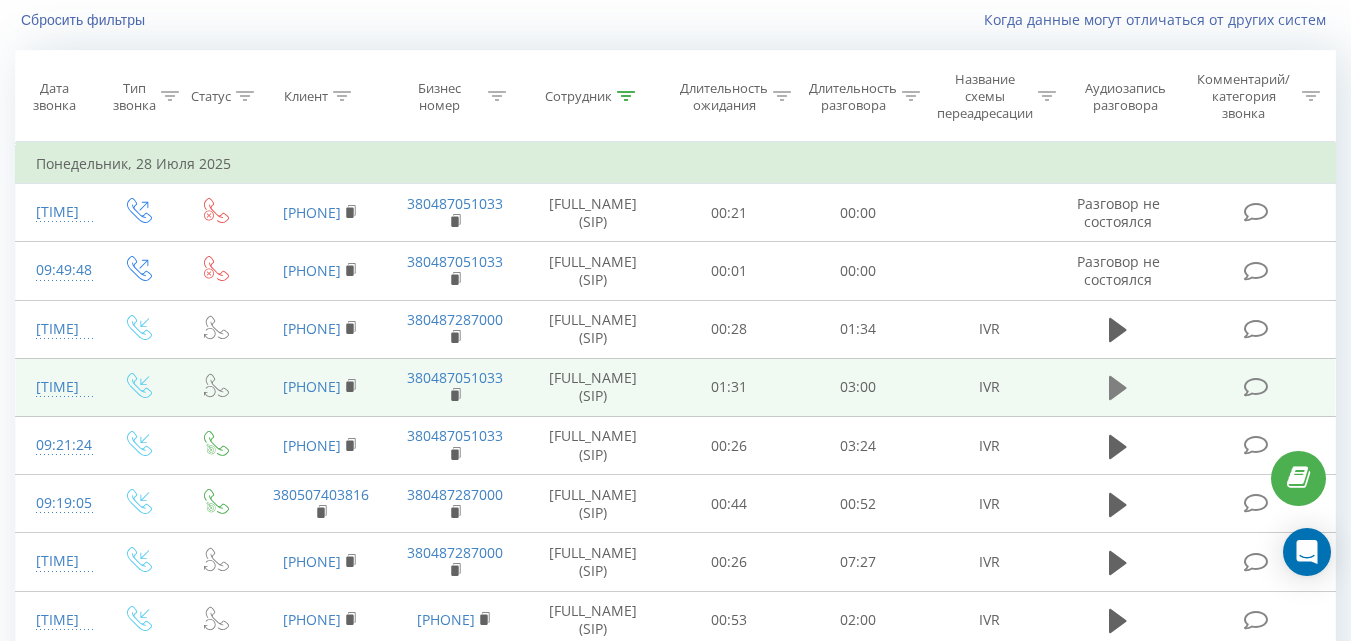 click 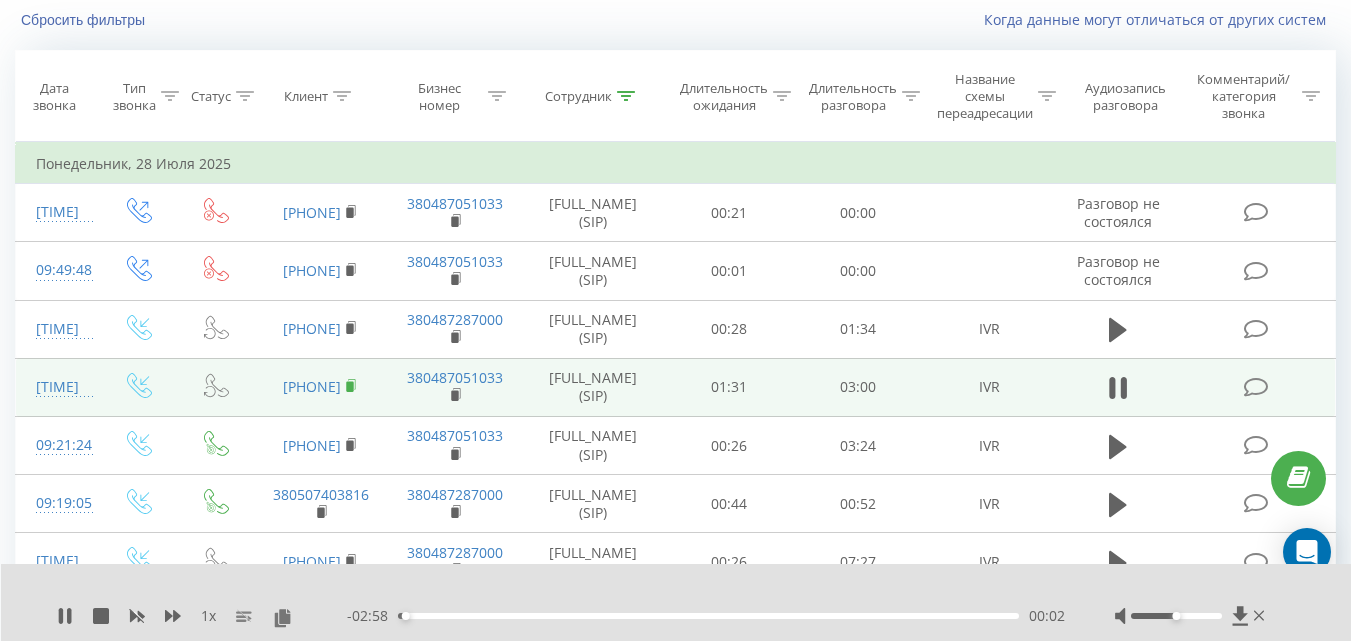 click 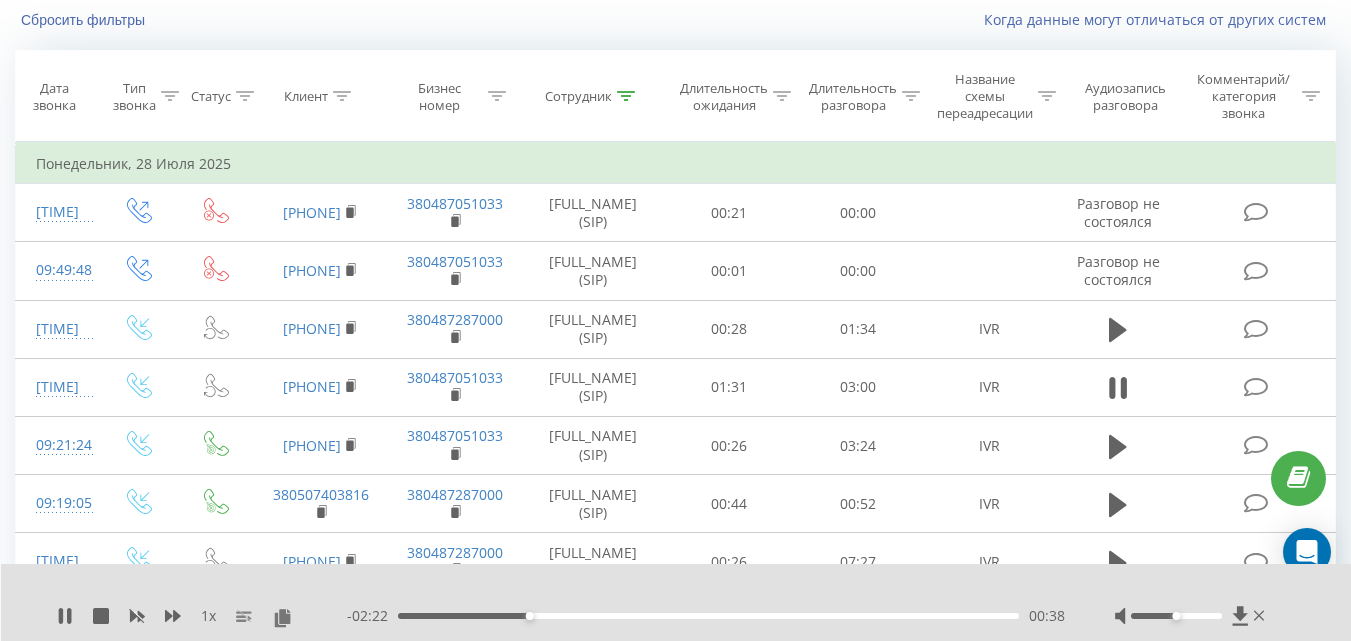 click on "- 02:22 00:38   00:38" at bounding box center (706, 616) 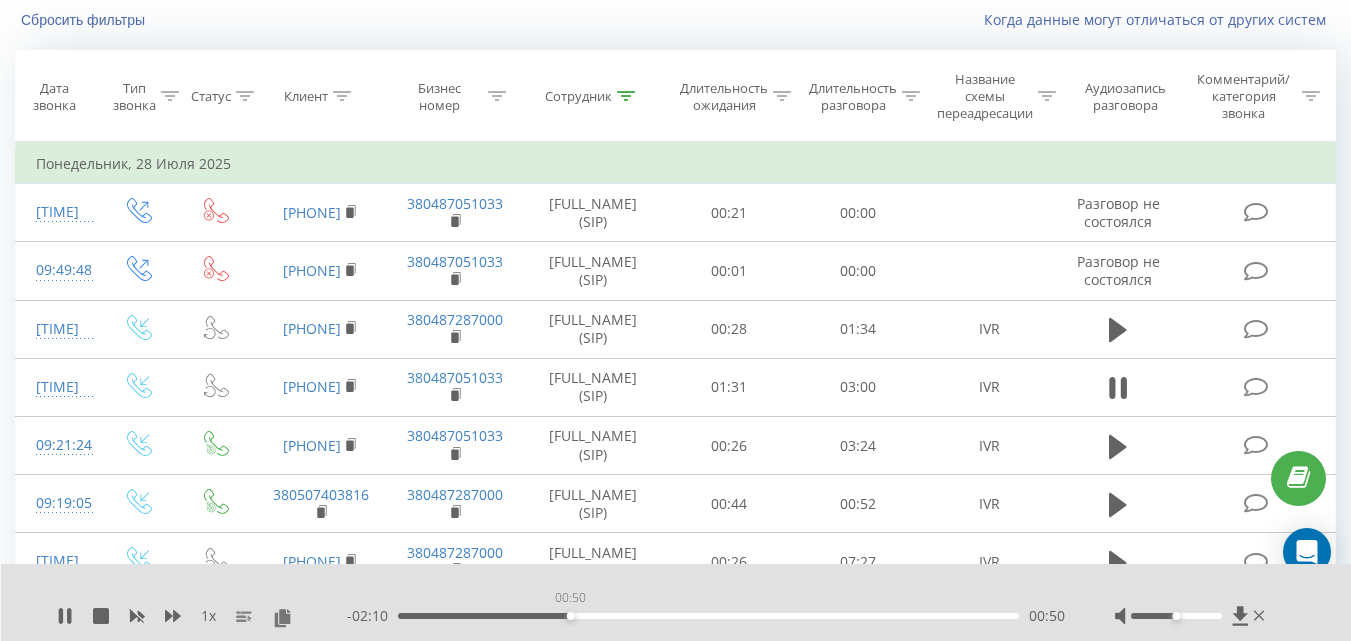 click on "00:50" at bounding box center (708, 616) 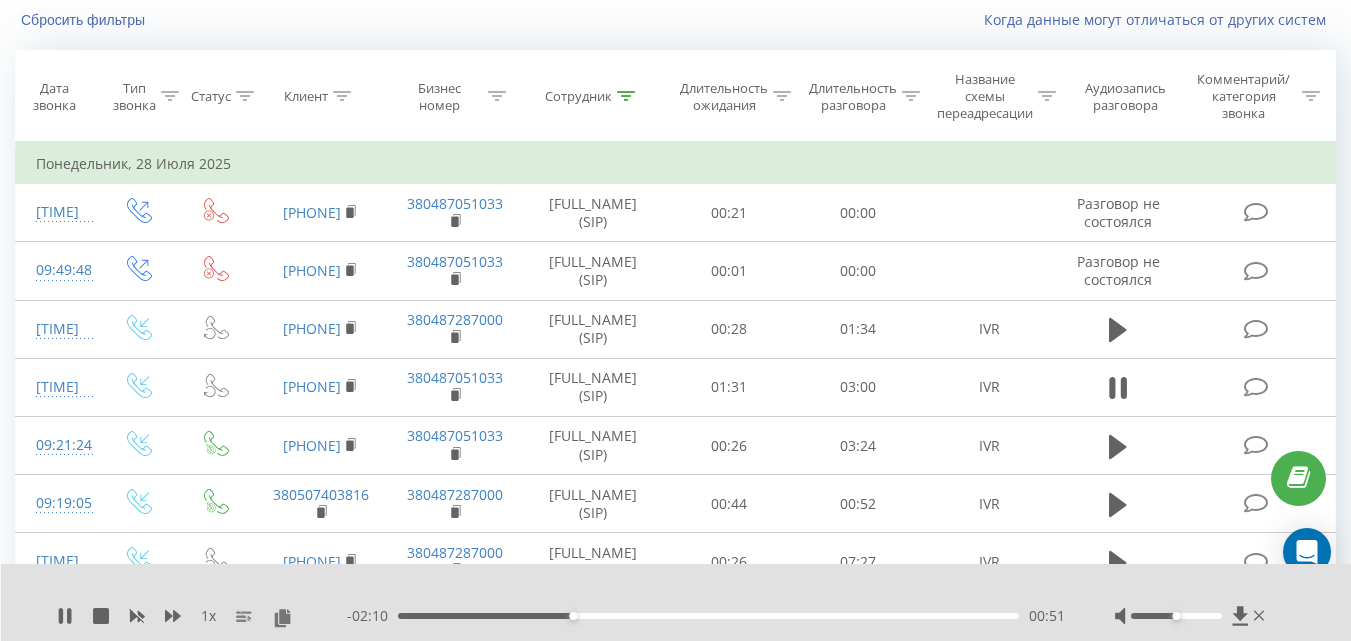 click on "- 02:10 00:51   00:51" at bounding box center [706, 616] 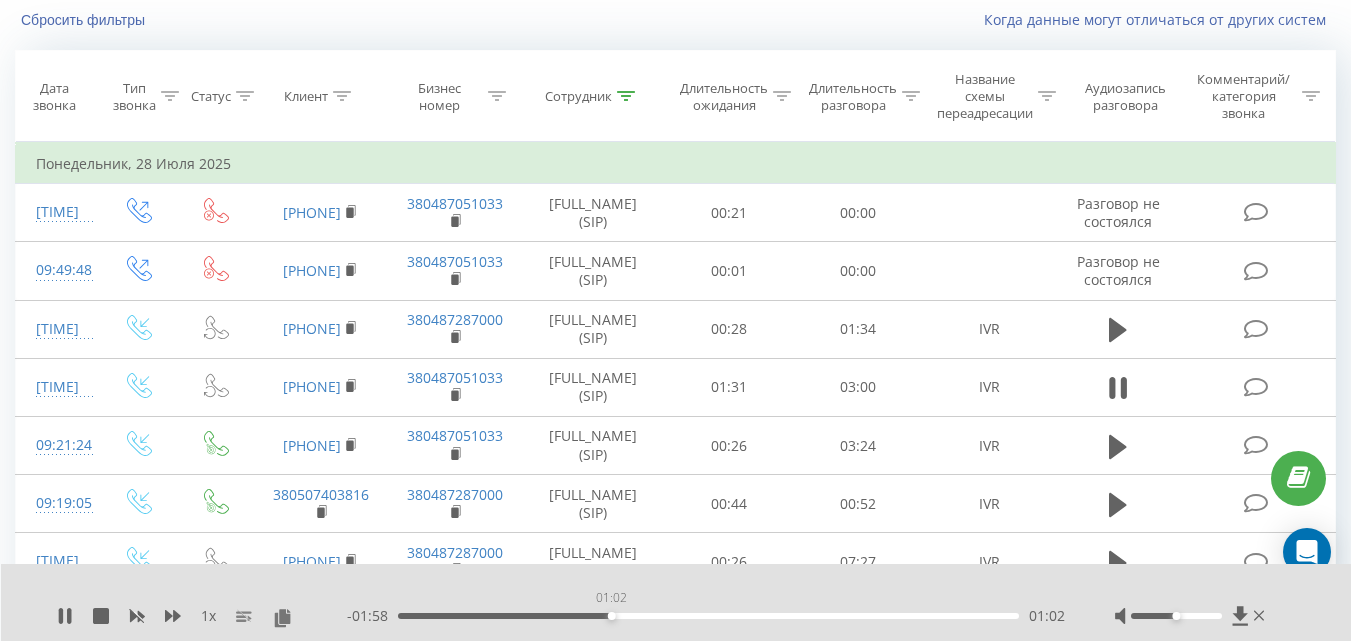 click on "01:02" at bounding box center [708, 616] 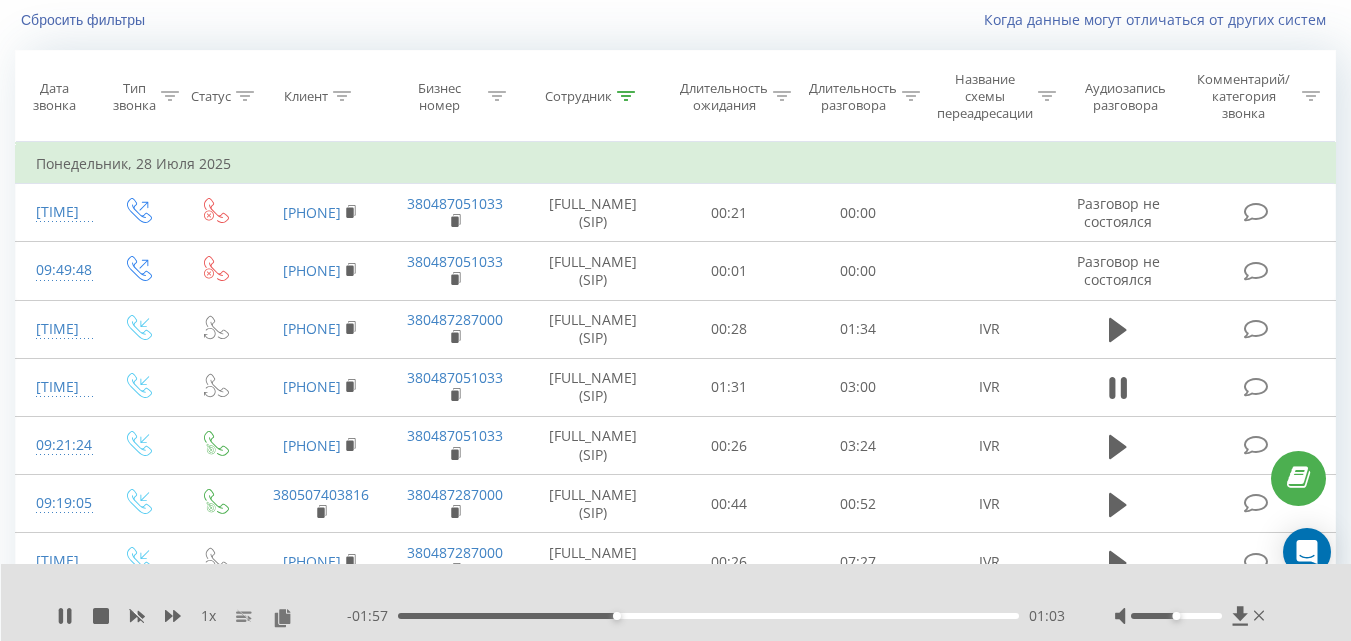 click on "01:03" at bounding box center [708, 616] 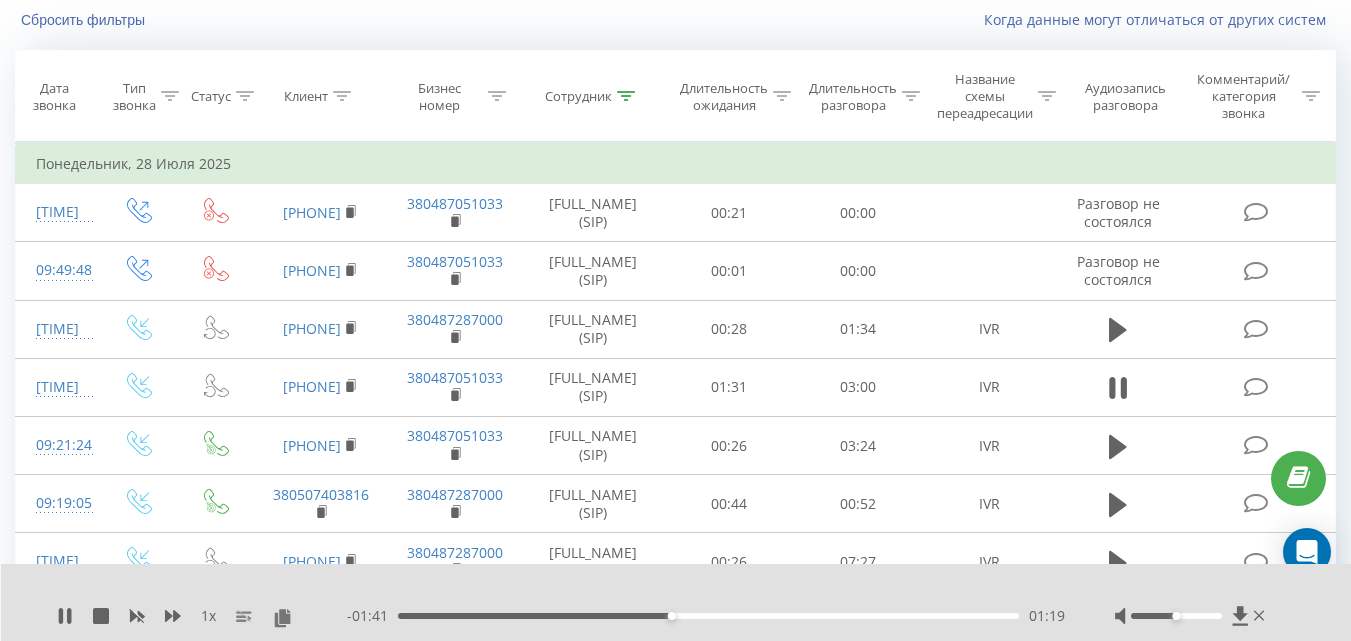 click on "01:19" at bounding box center [708, 616] 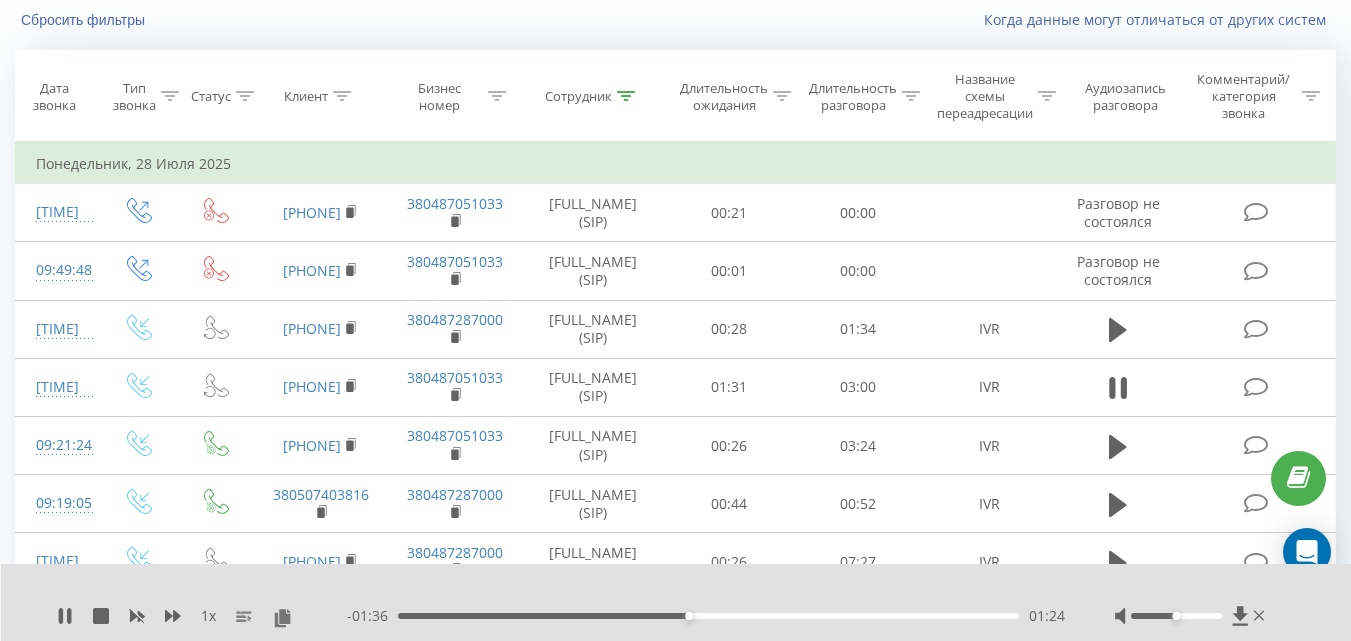 click on "01:24" at bounding box center (708, 616) 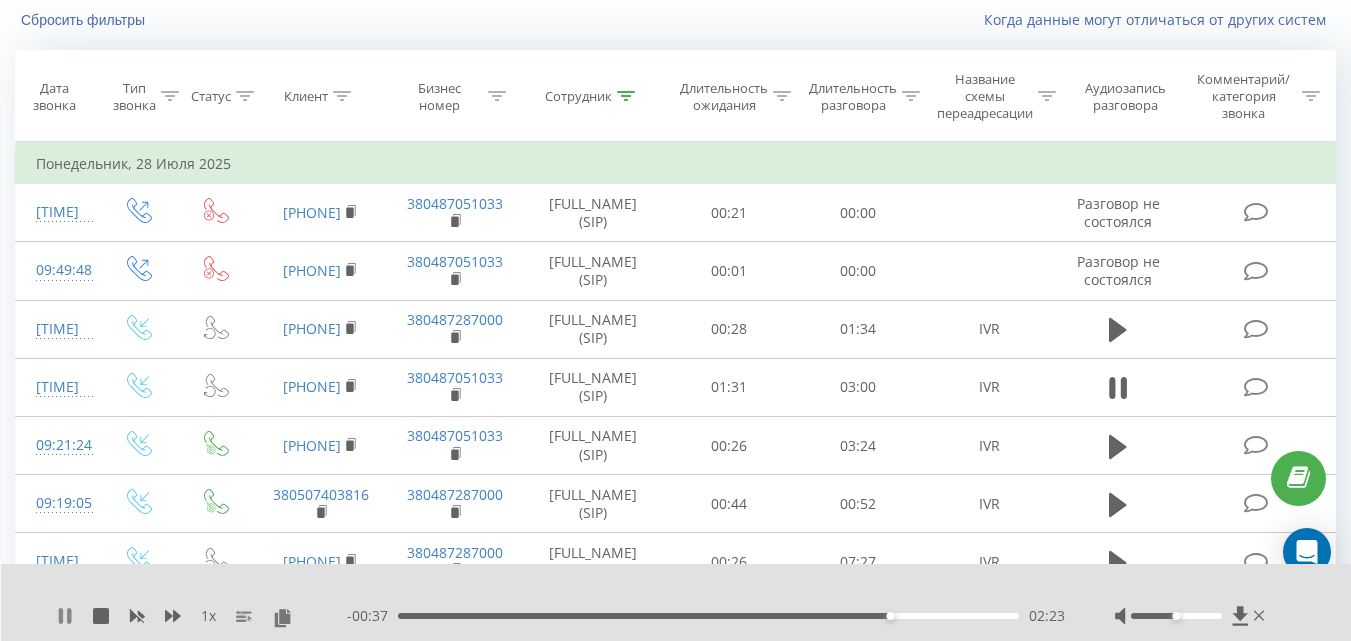 click 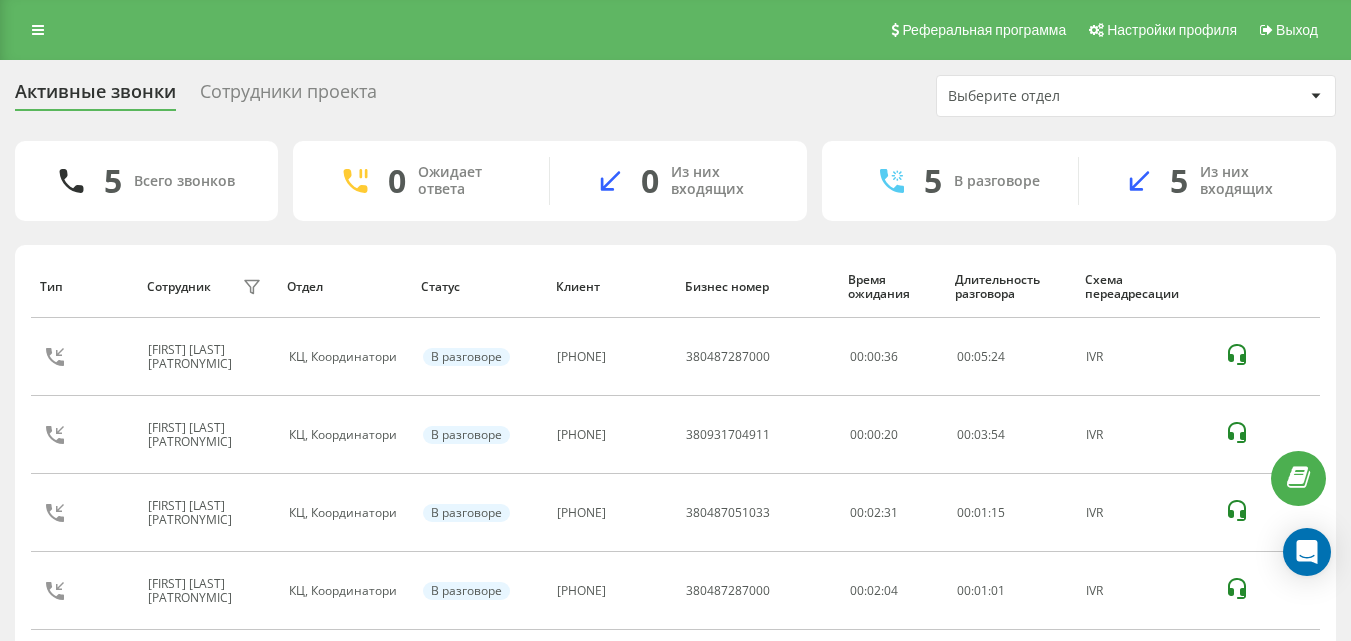 scroll, scrollTop: 152, scrollLeft: 0, axis: vertical 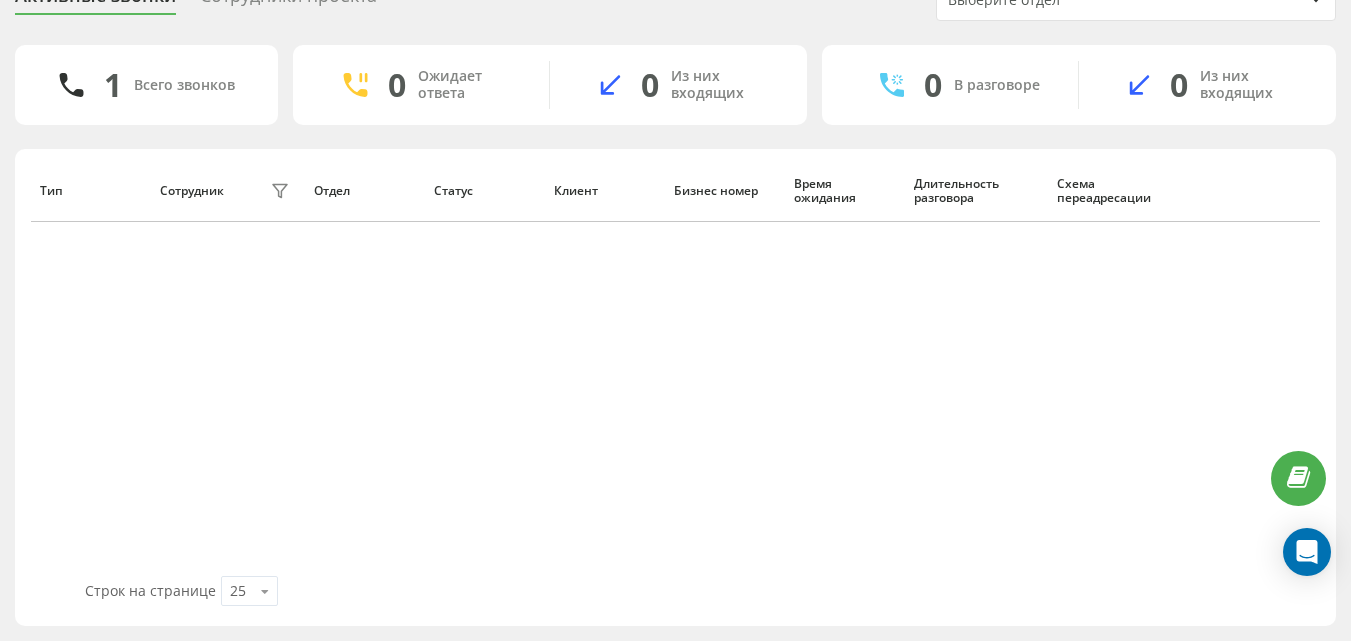 drag, startPoint x: 156, startPoint y: 404, endPoint x: 176, endPoint y: 389, distance: 25 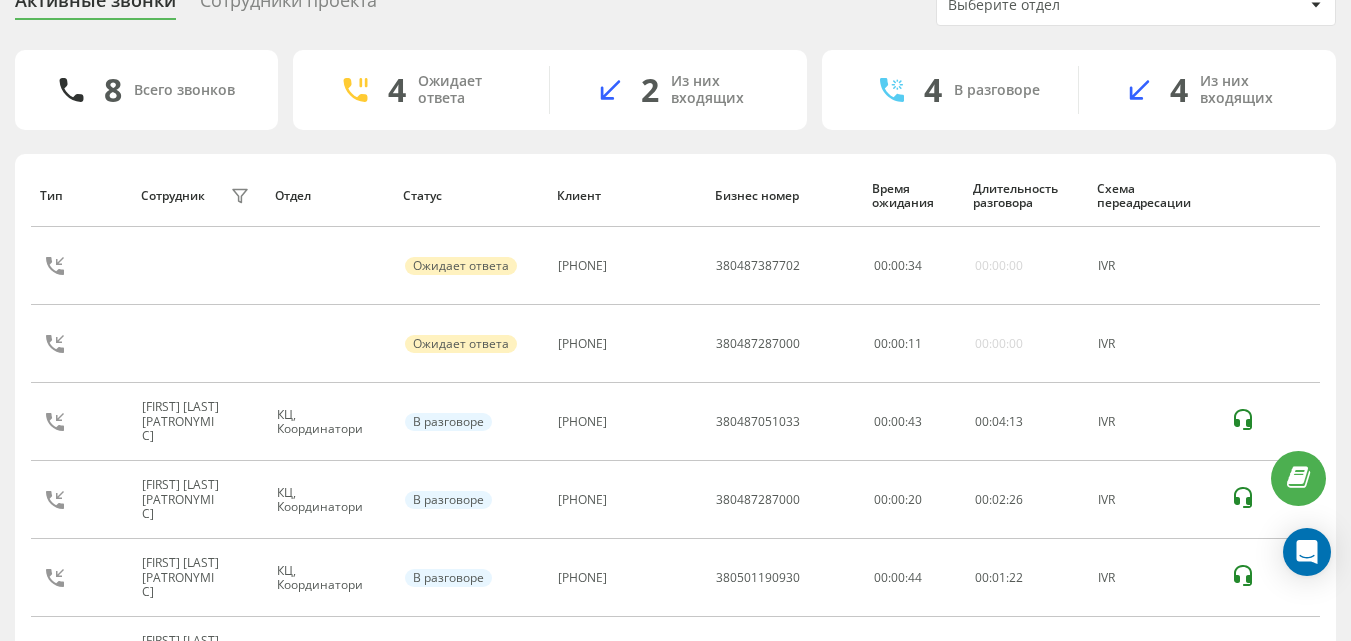 scroll, scrollTop: 230, scrollLeft: 0, axis: vertical 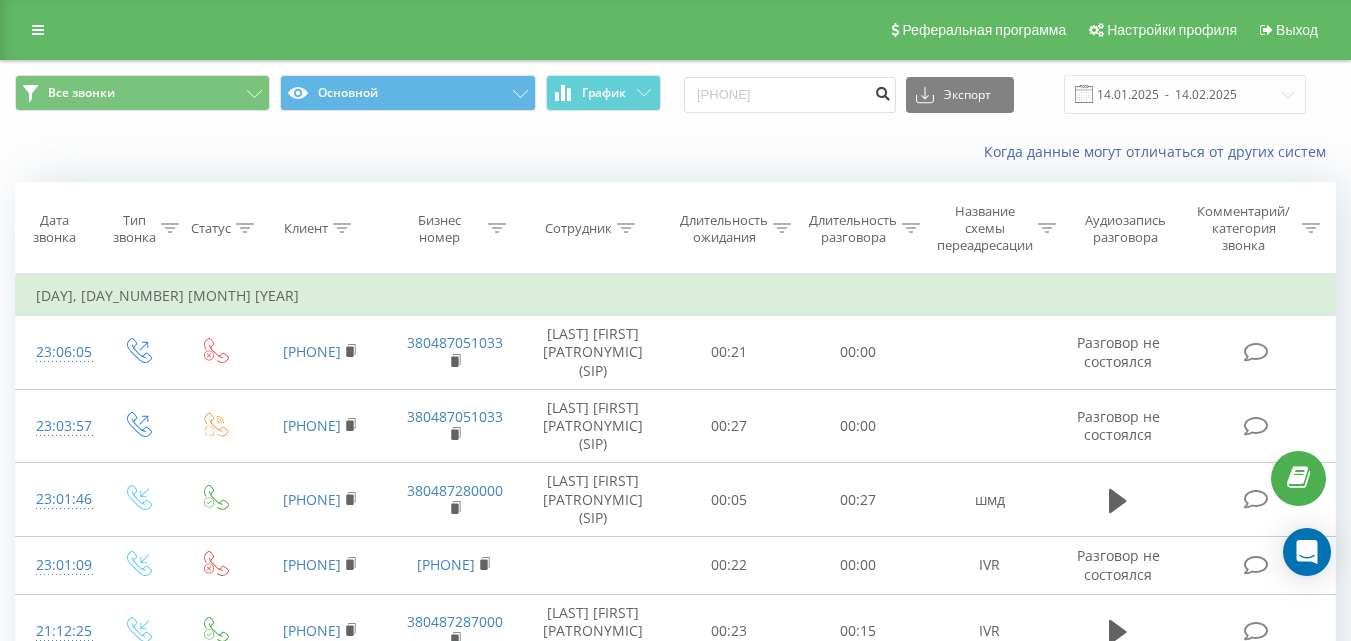 type on "[PHONE]" 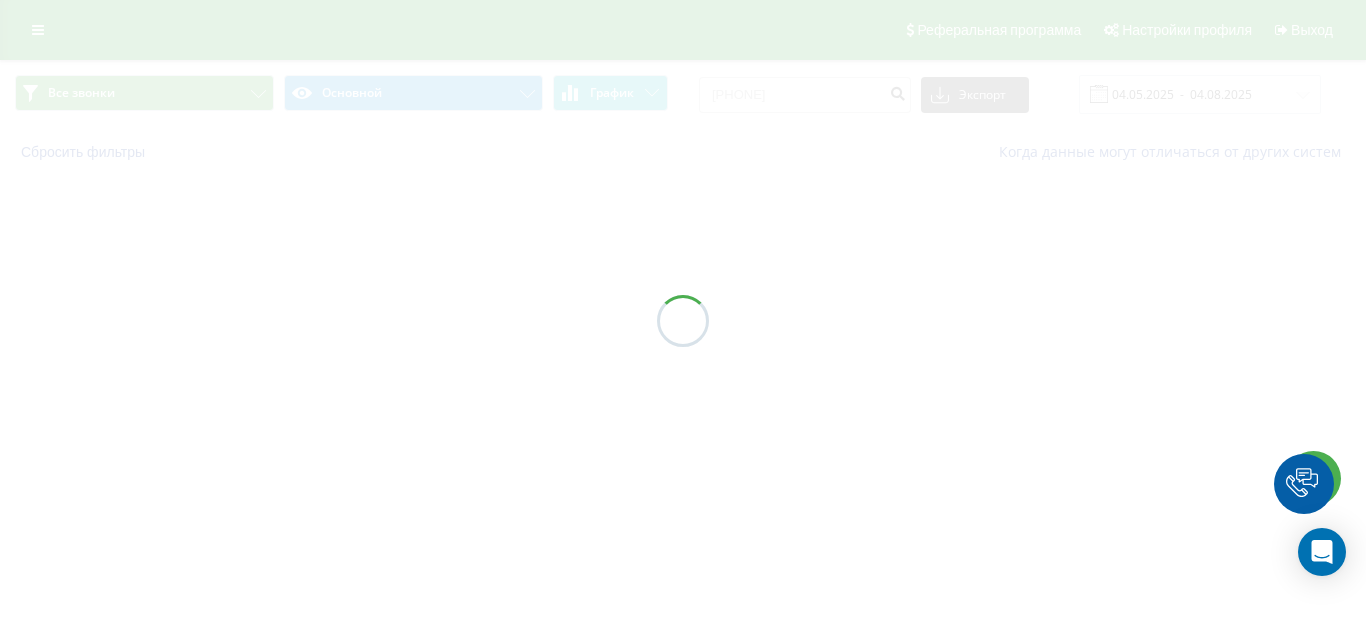scroll, scrollTop: 0, scrollLeft: 0, axis: both 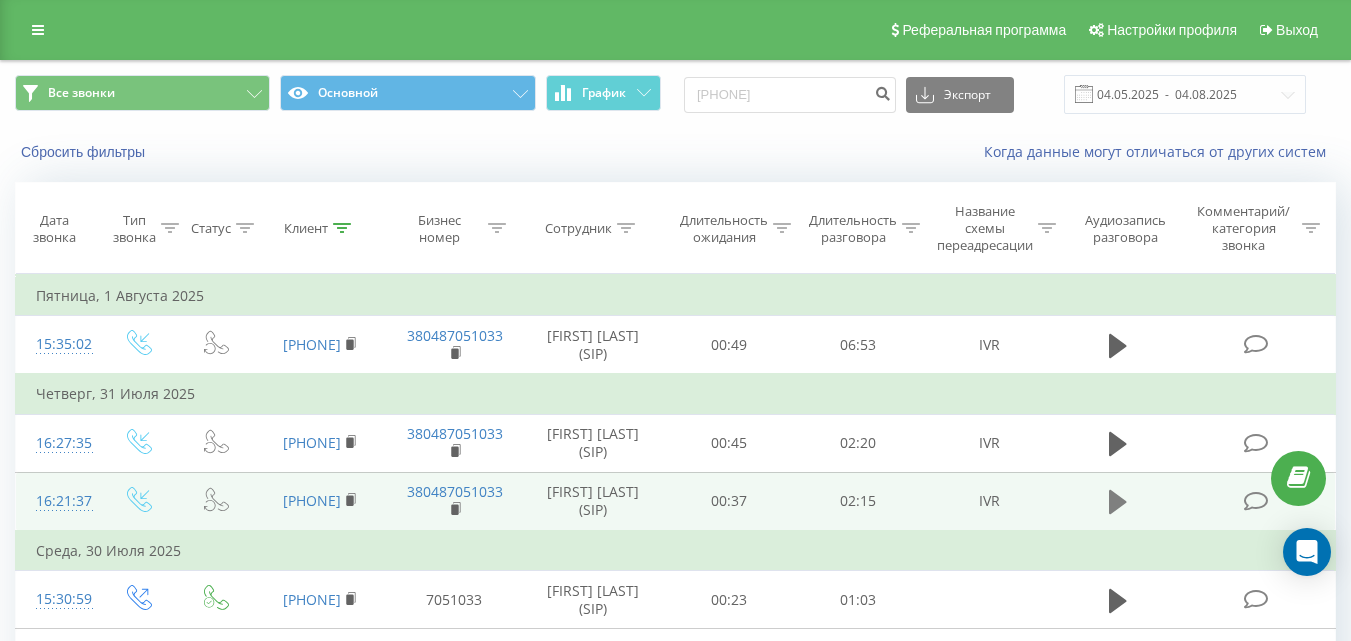 click 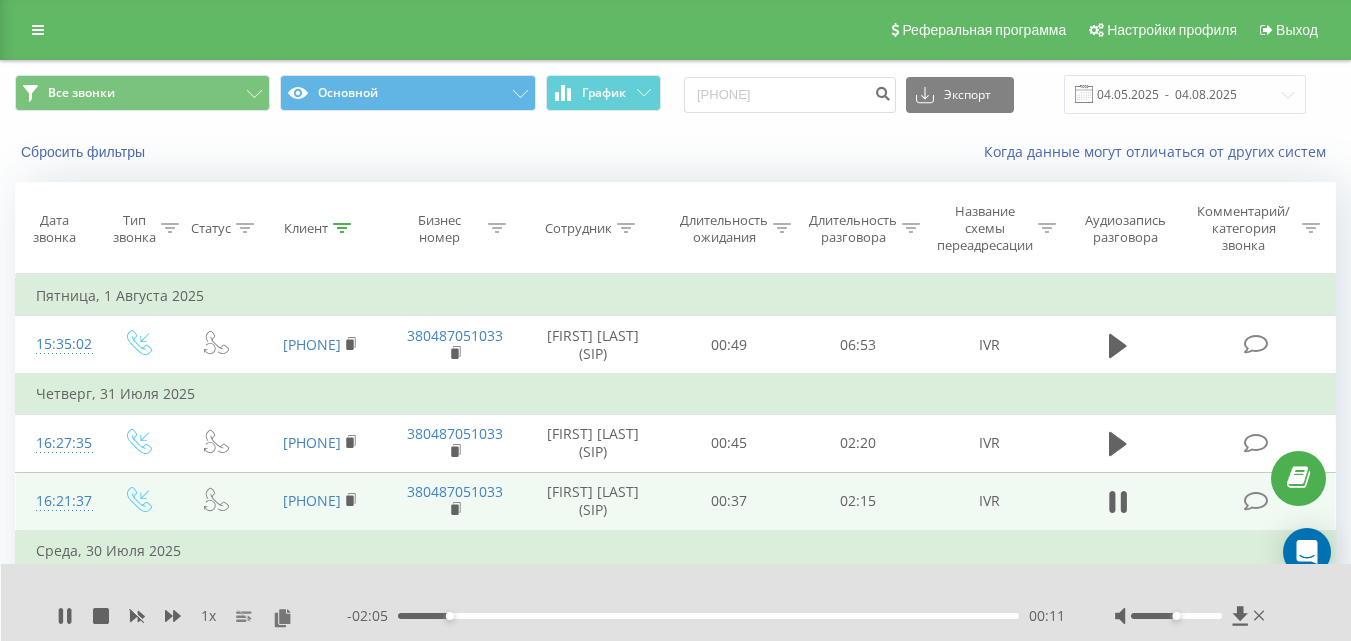 click on "1 x  - 02:05 00:11   00:11" at bounding box center [676, 602] 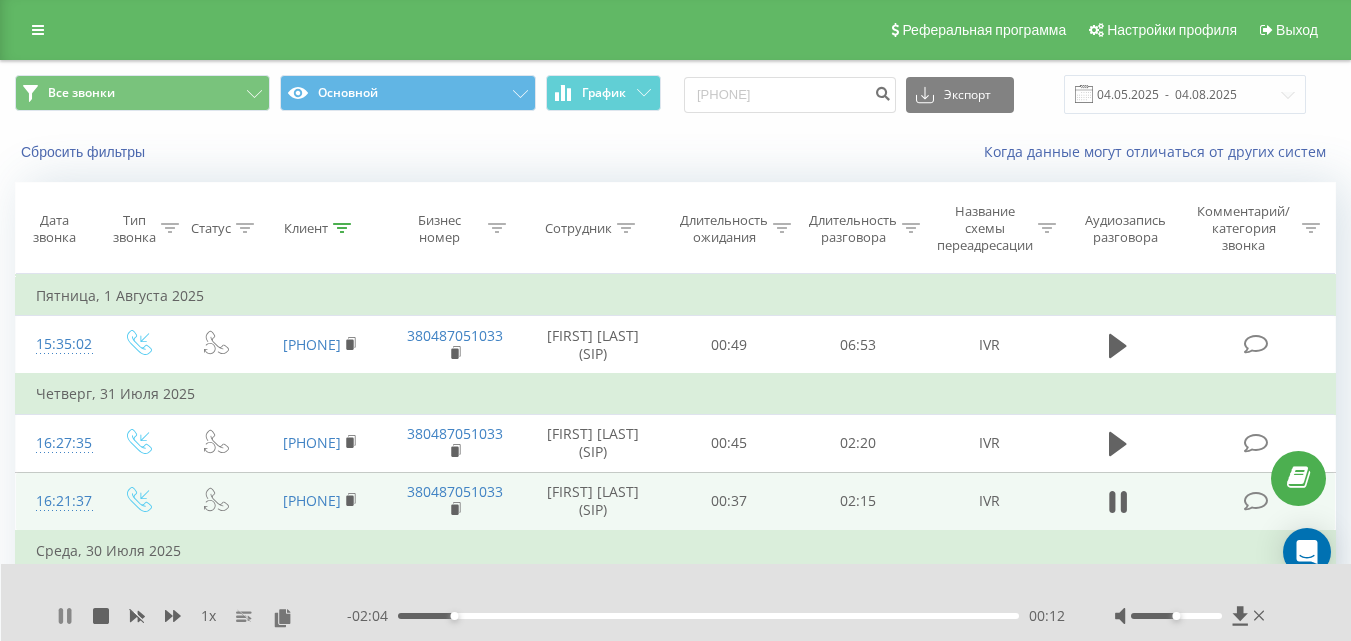 click 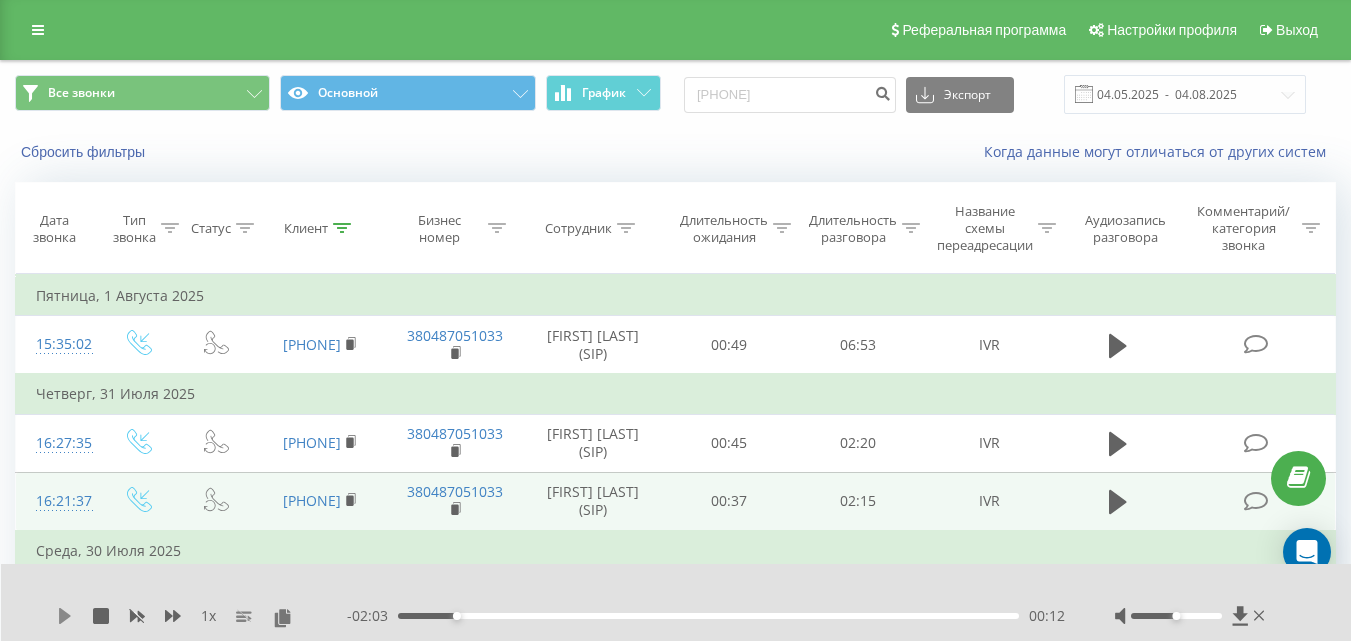 click 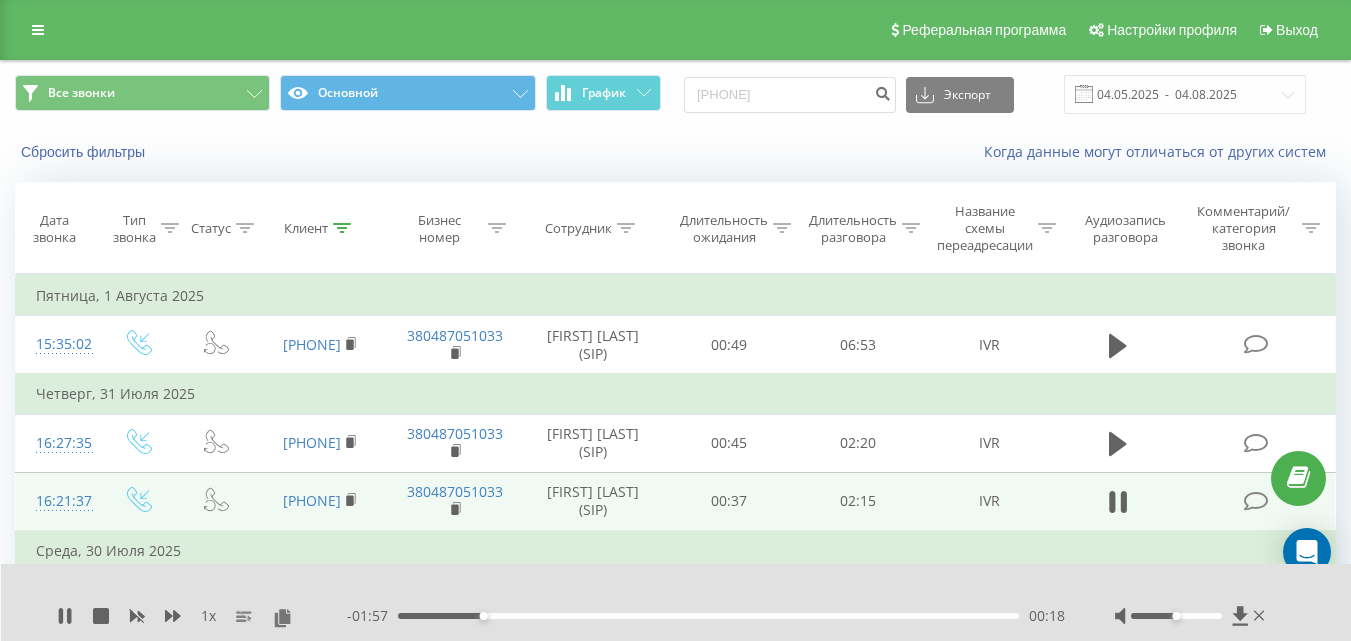 click on "00:18" at bounding box center (708, 616) 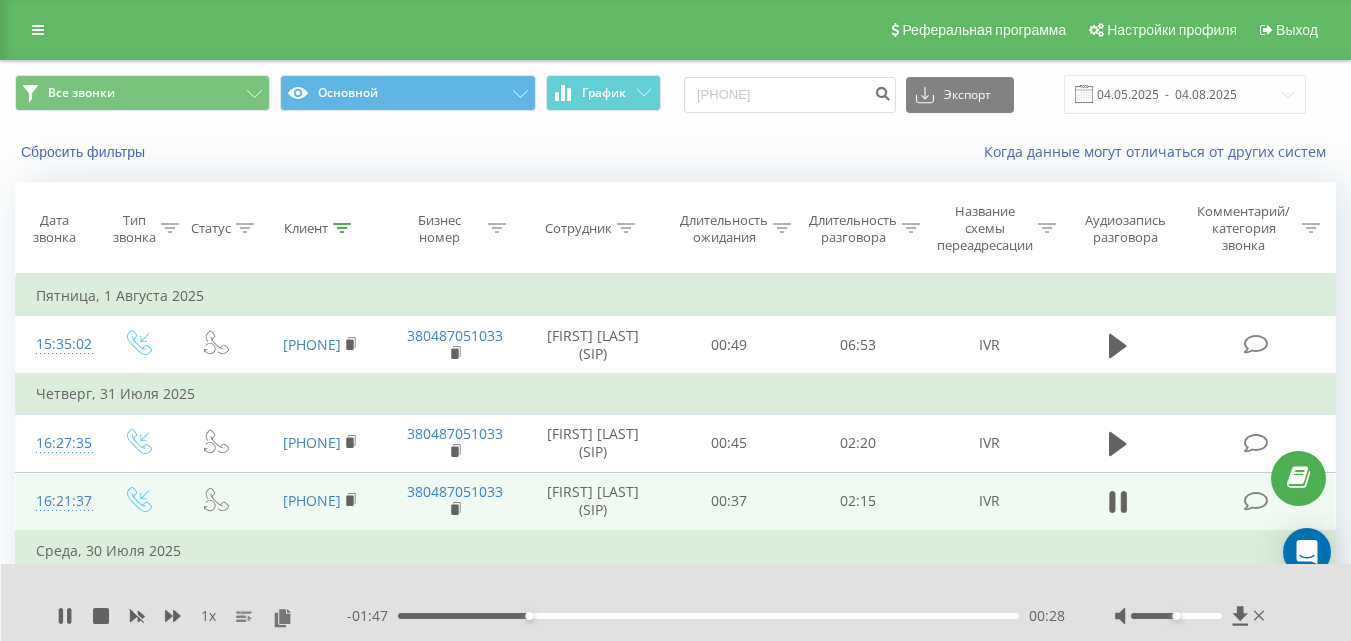 scroll, scrollTop: 100, scrollLeft: 0, axis: vertical 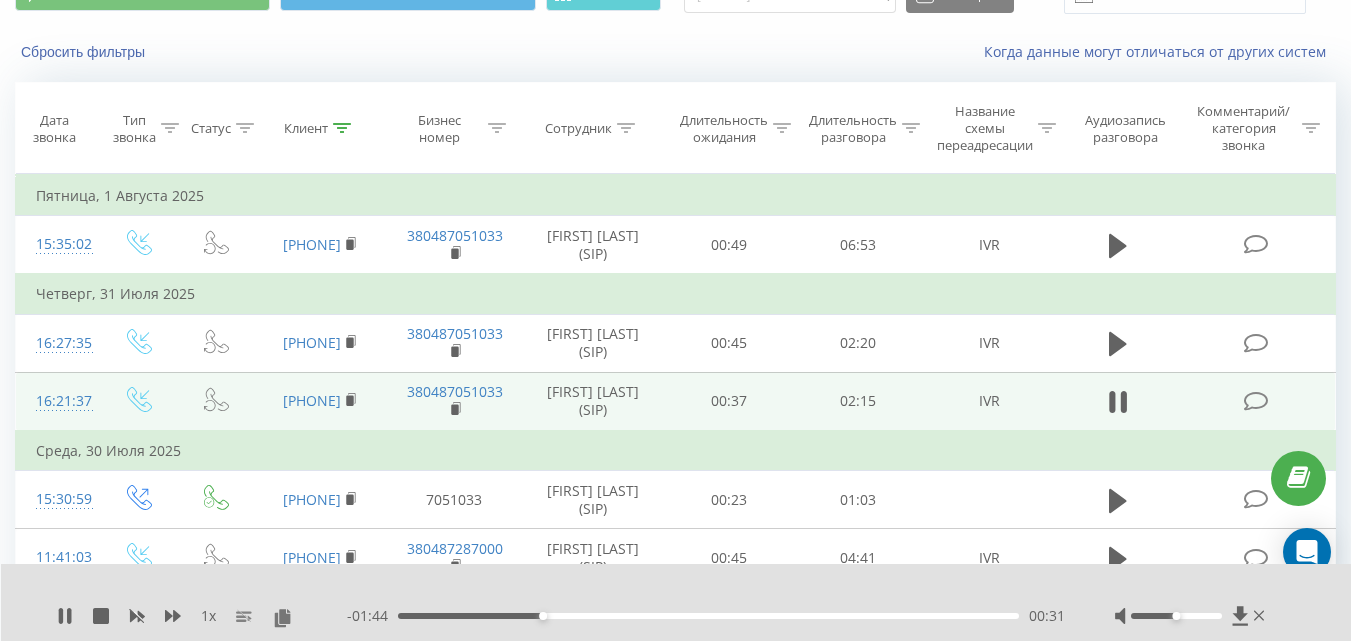 click on "- 01:44 00:31   00:31" at bounding box center (706, 616) 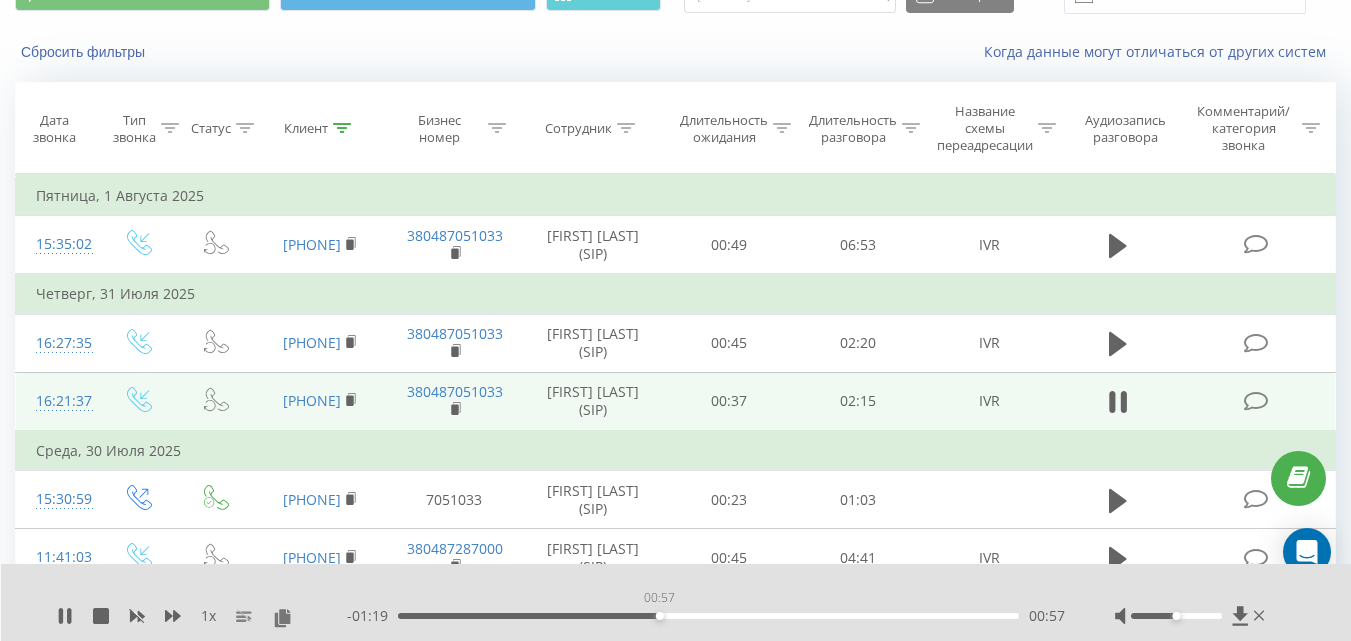click on "00:57" at bounding box center [708, 616] 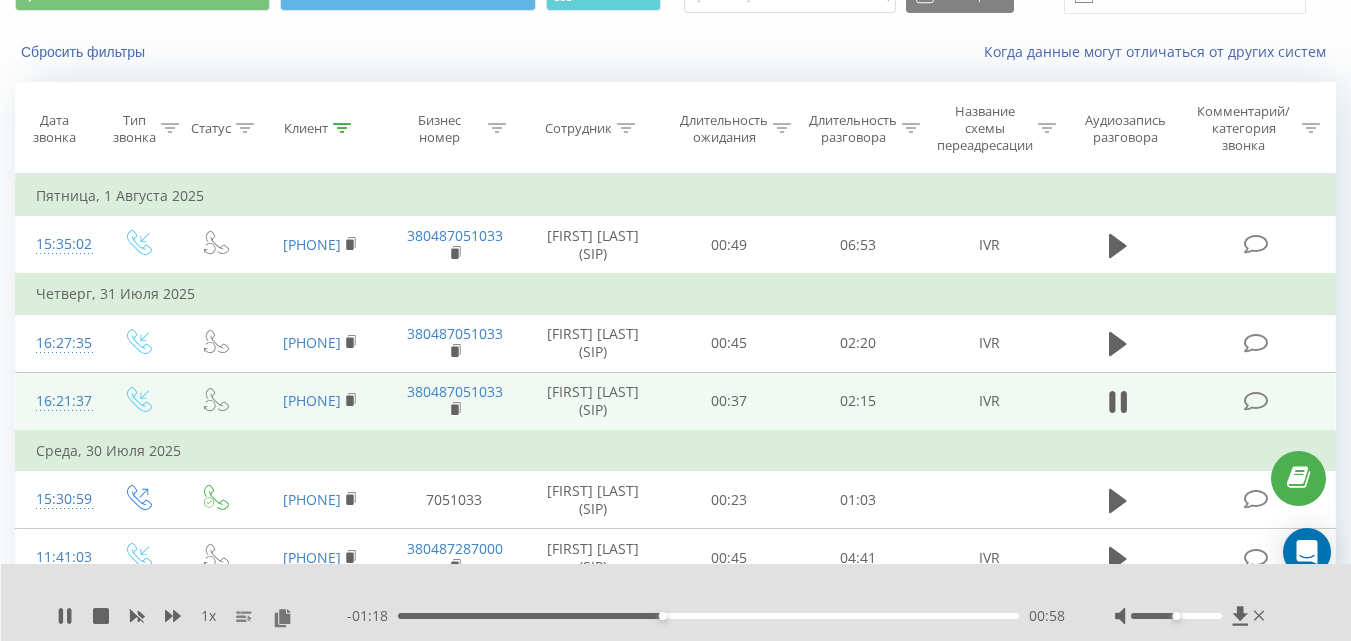 click on "00:58" at bounding box center [708, 616] 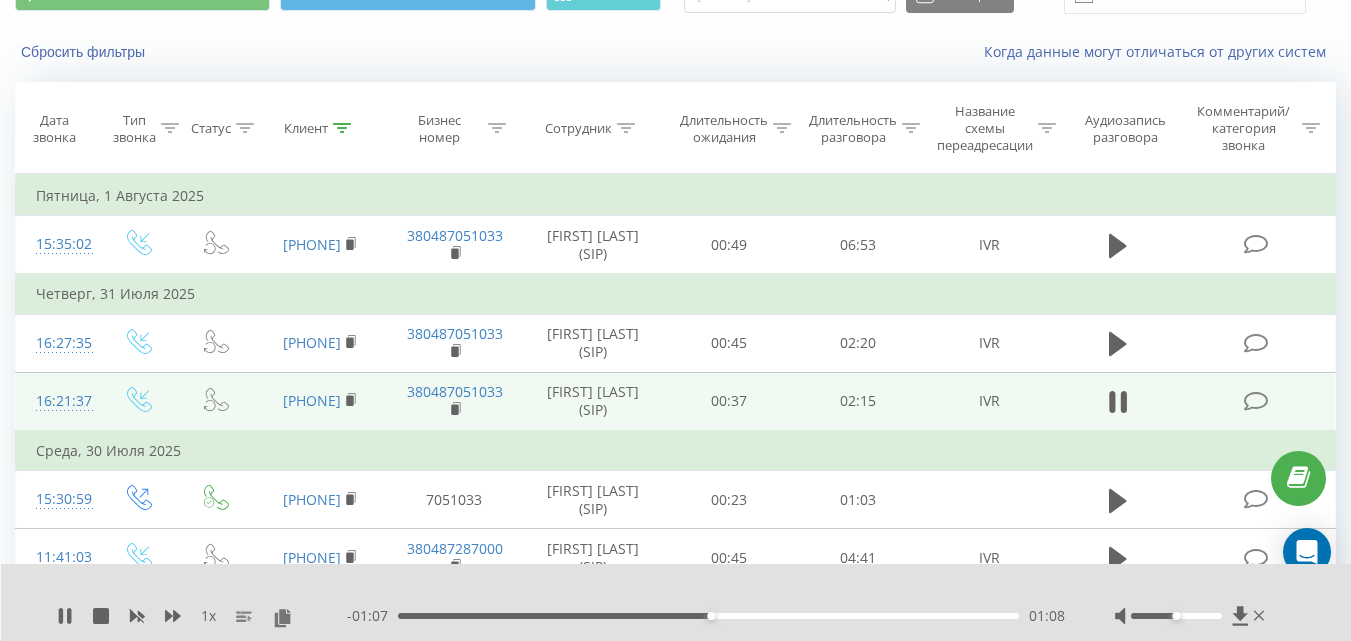 click on "01:08" at bounding box center [708, 616] 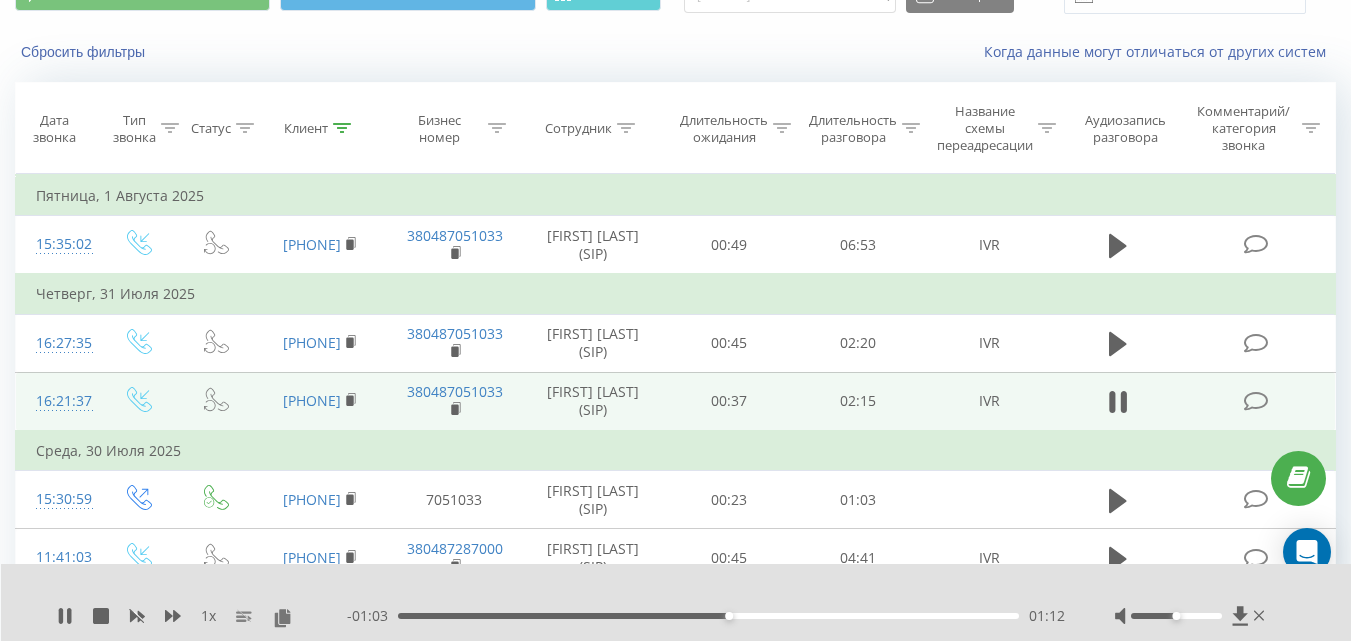 click on "01:12" at bounding box center [708, 616] 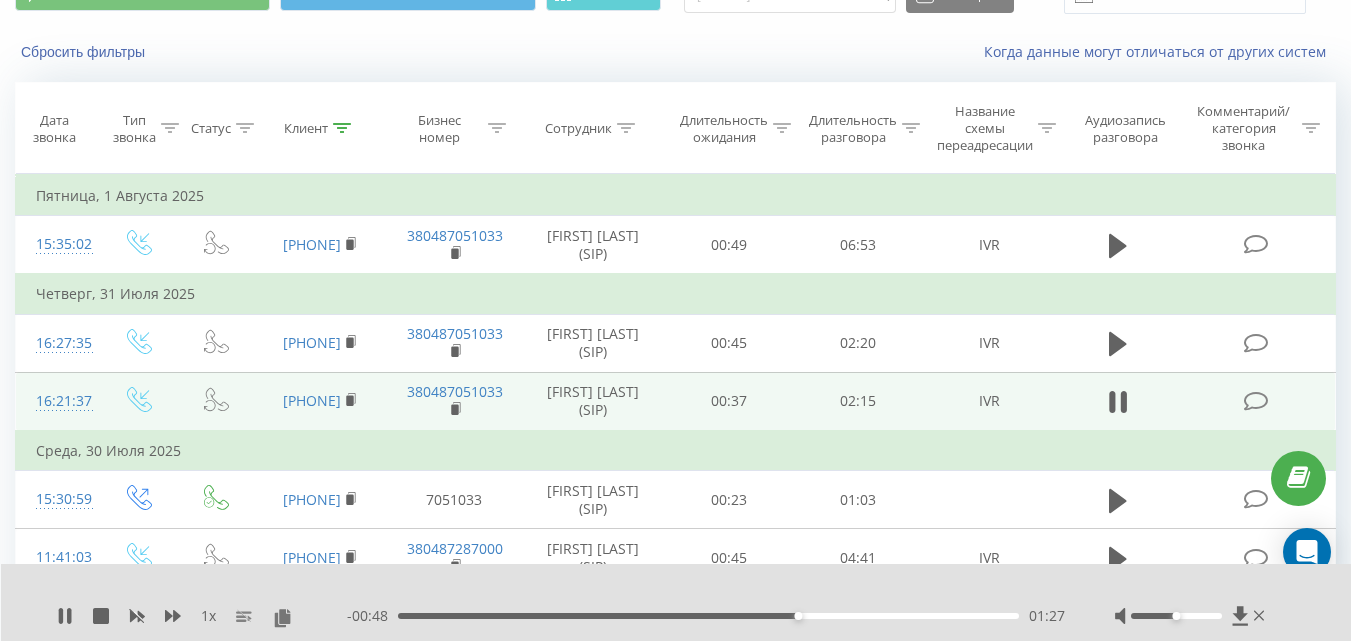 click on "01:27" at bounding box center [708, 616] 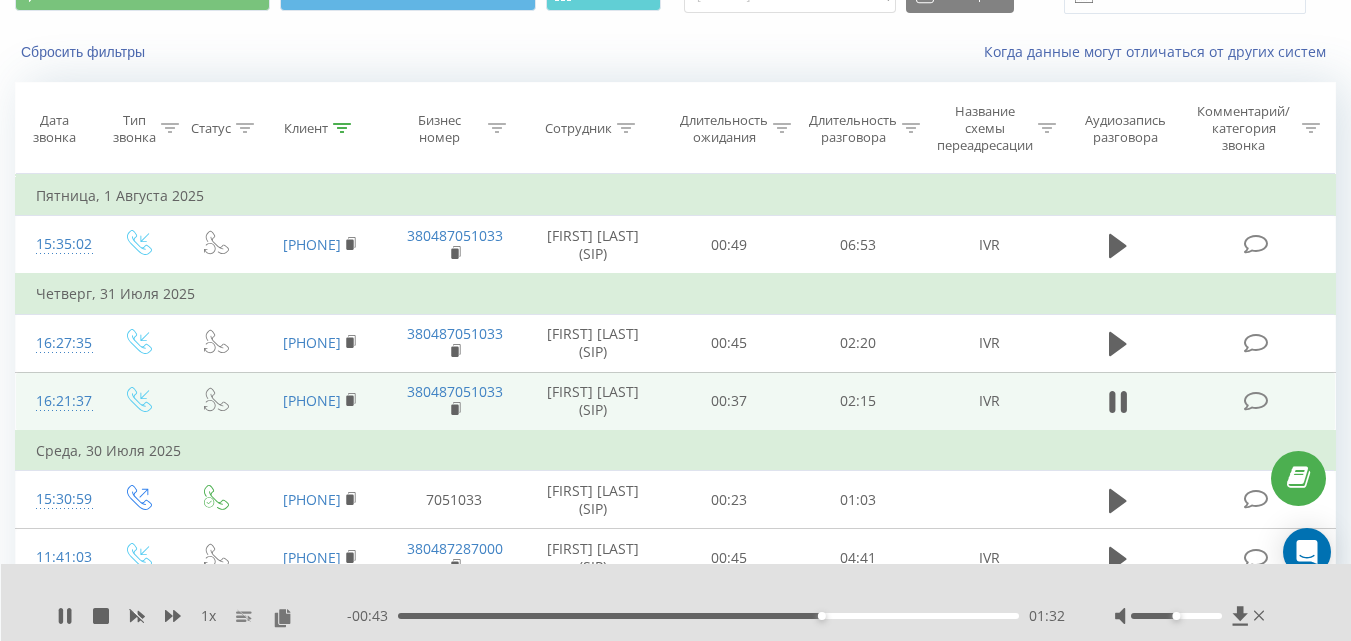click on "- 00:43 01:32   01:32" at bounding box center [706, 616] 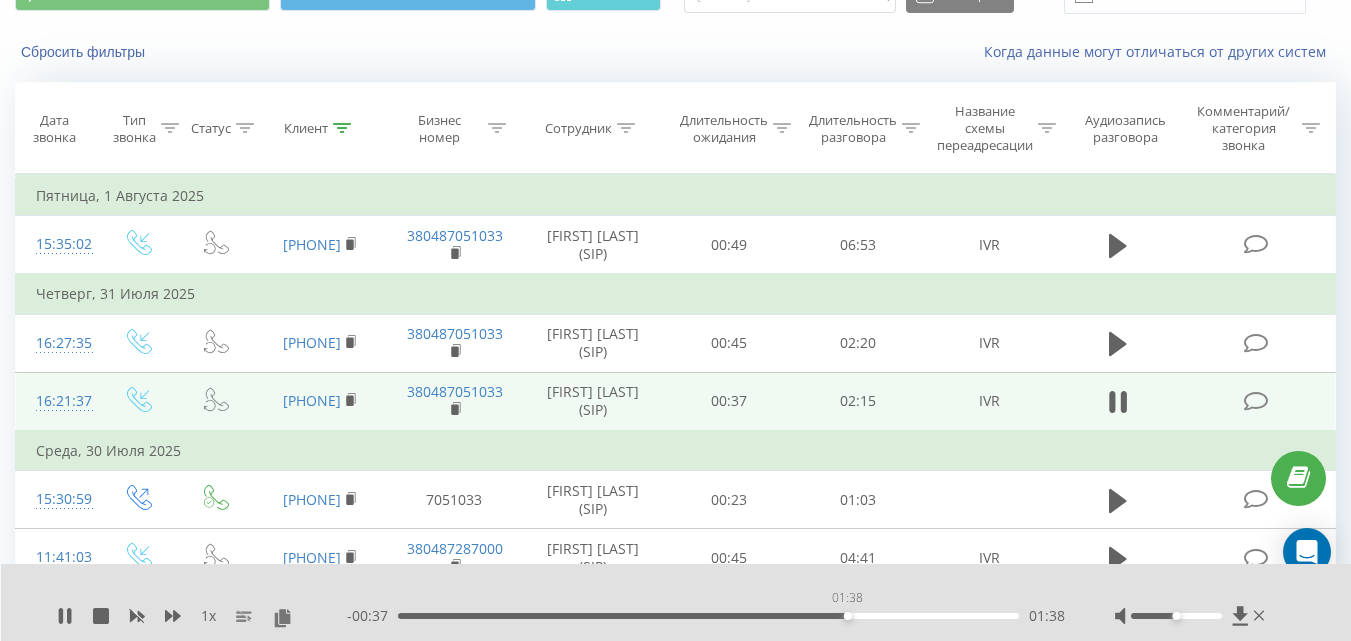 click on "01:38" at bounding box center [708, 616] 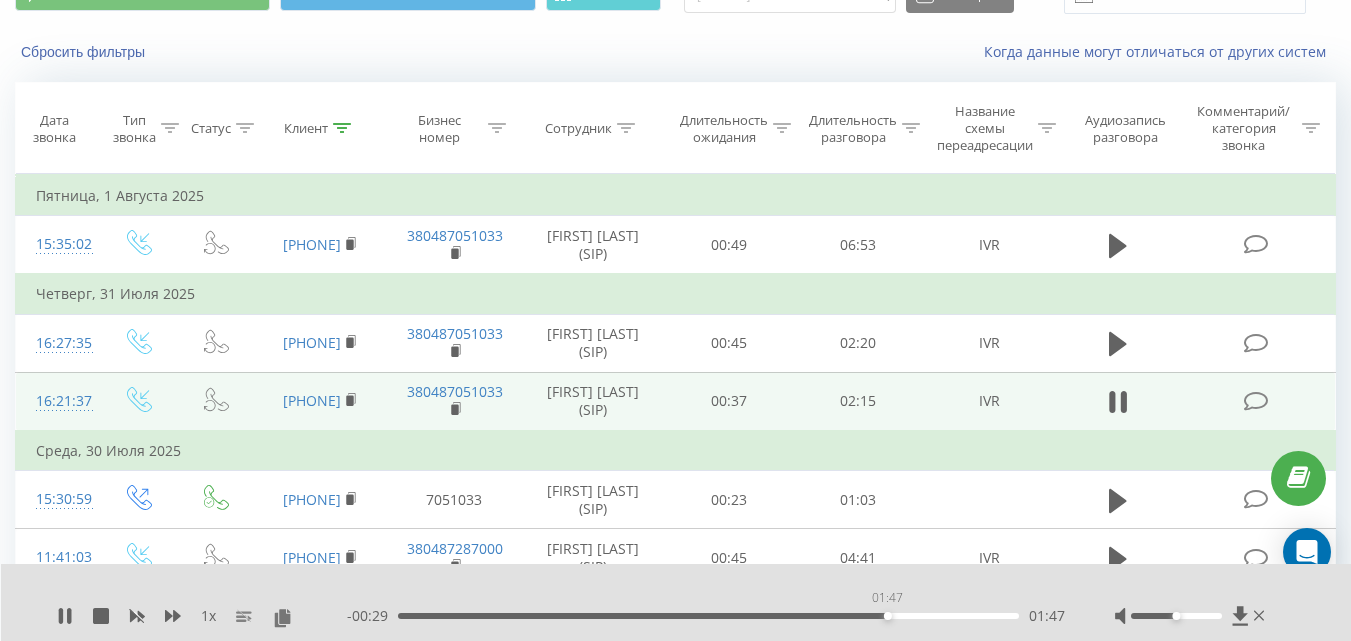click on "01:47" at bounding box center [708, 616] 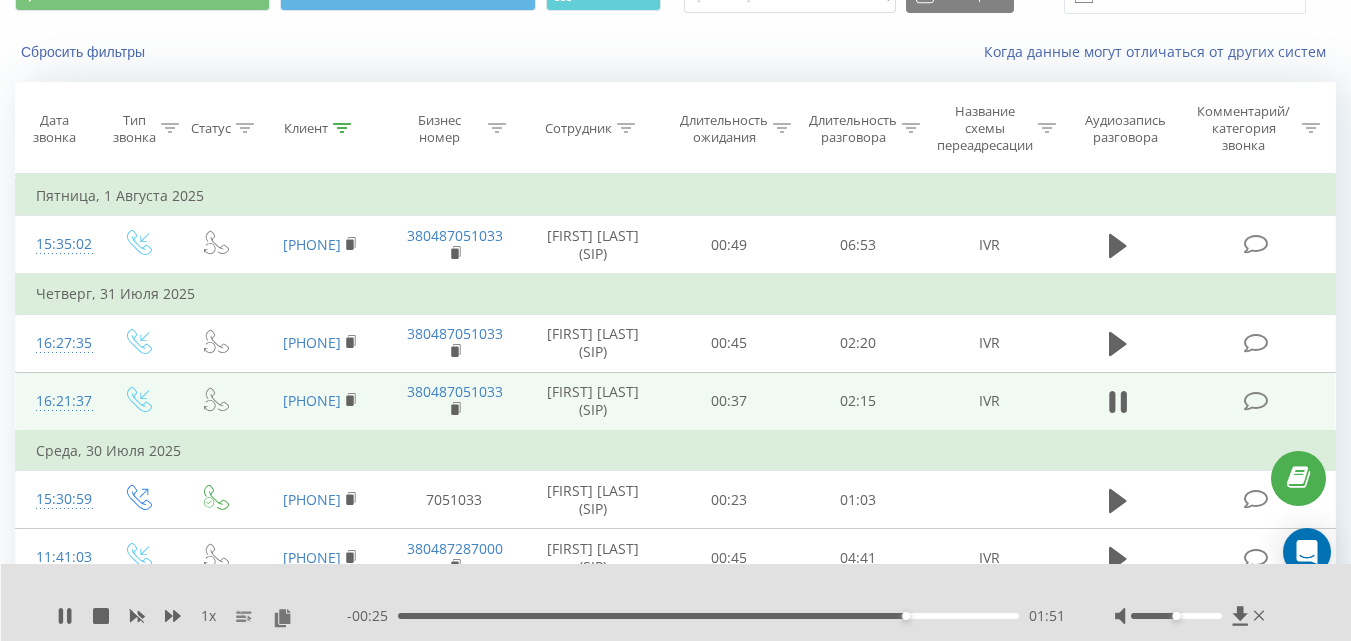 click on "- 00:25 01:51   01:51" at bounding box center [706, 616] 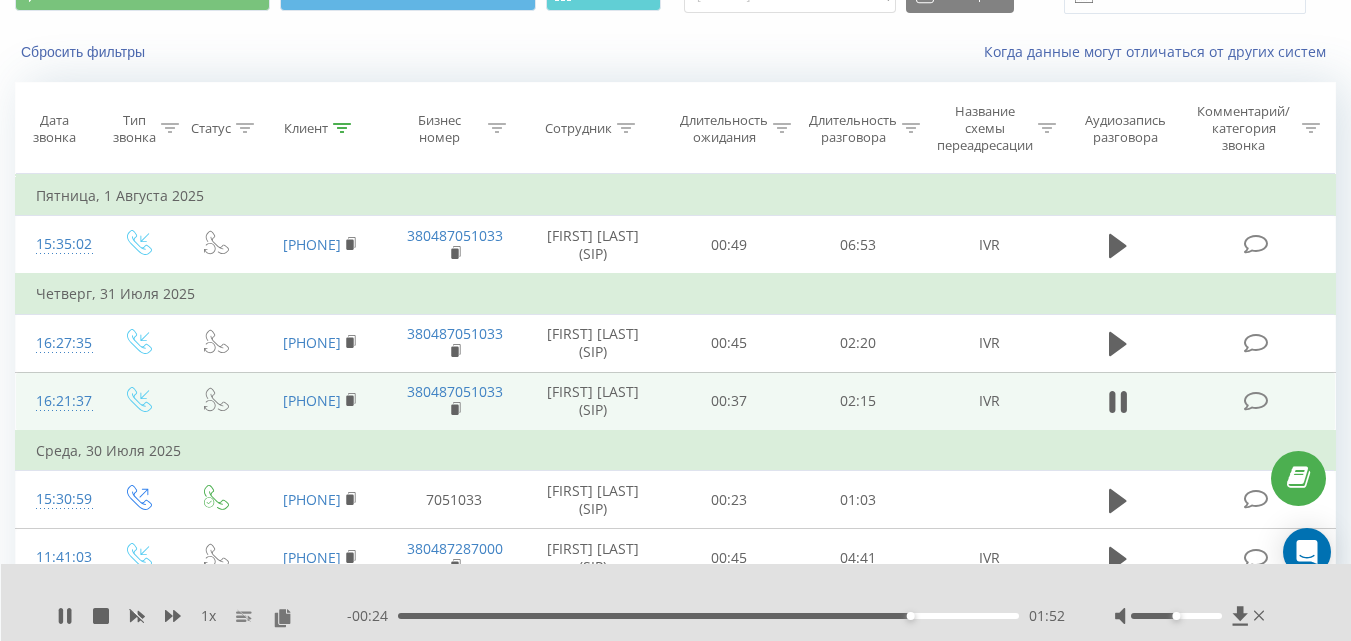 click on "- 00:24 01:52   01:52" at bounding box center [706, 616] 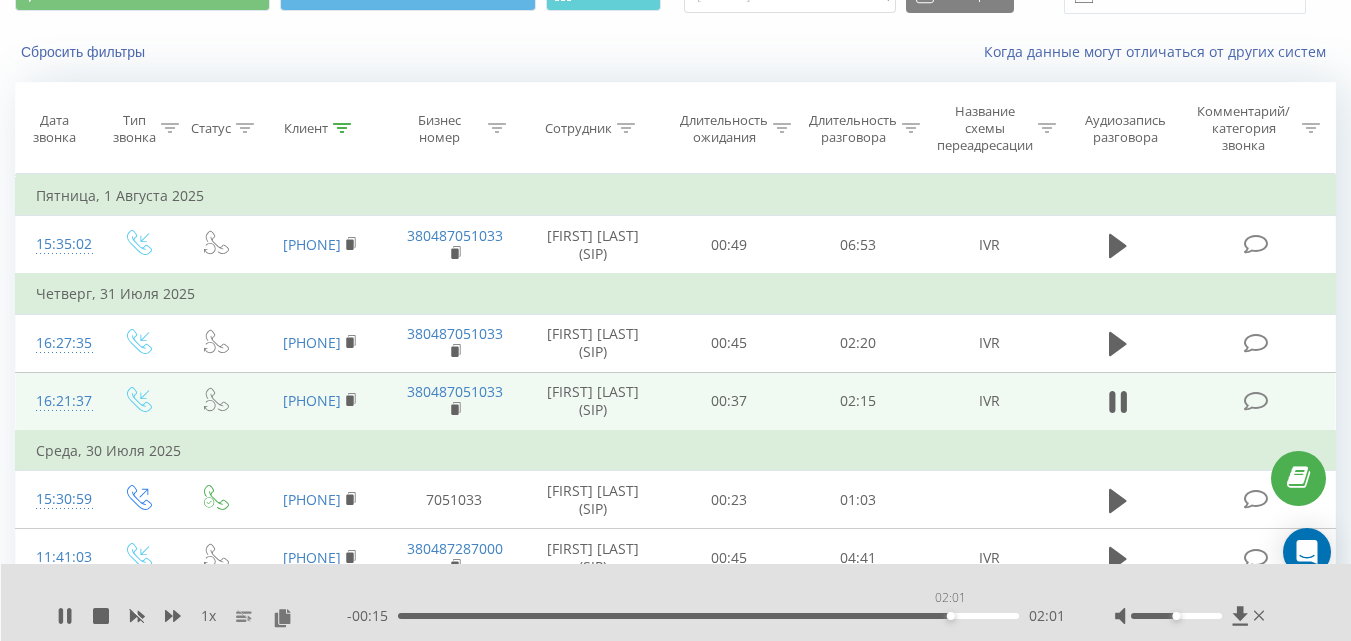click on "02:01" at bounding box center (708, 616) 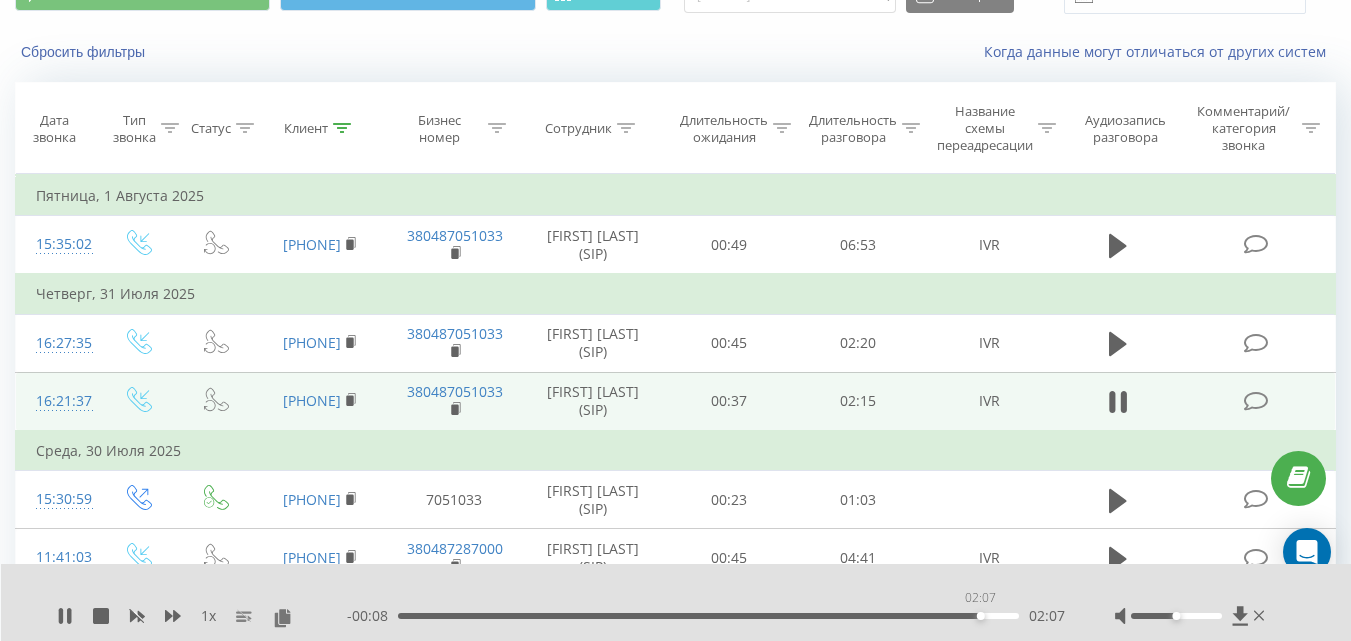 click on "02:07" at bounding box center (708, 616) 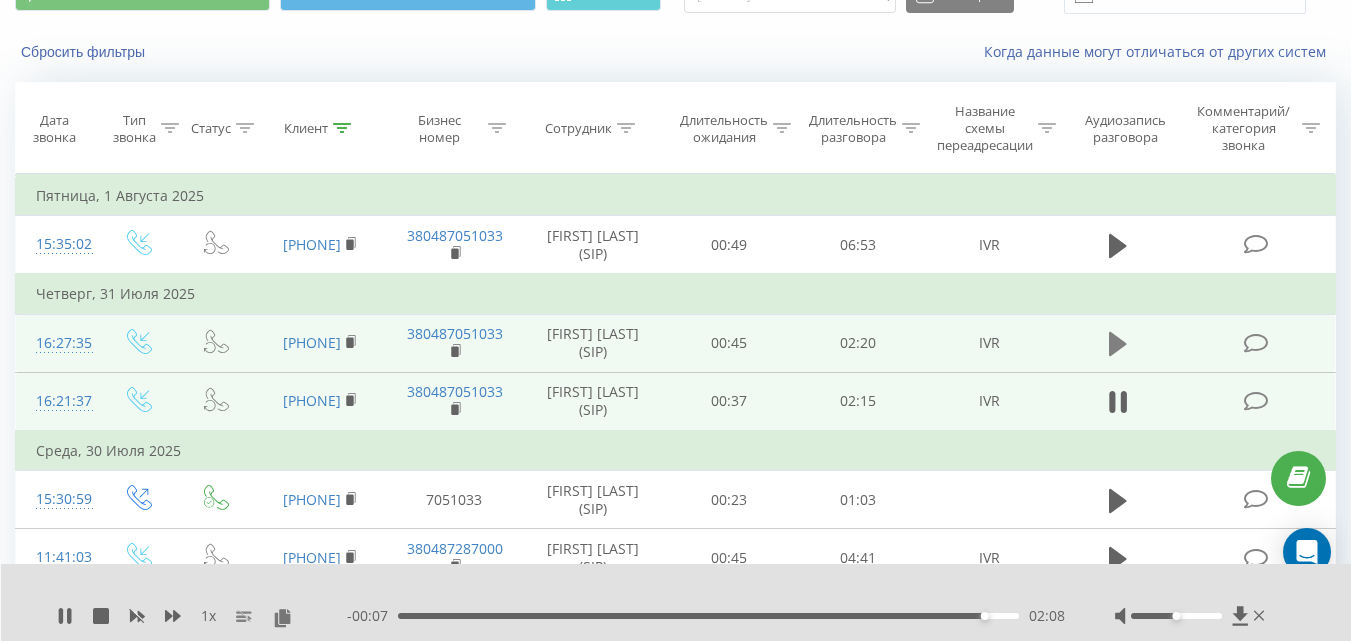 click 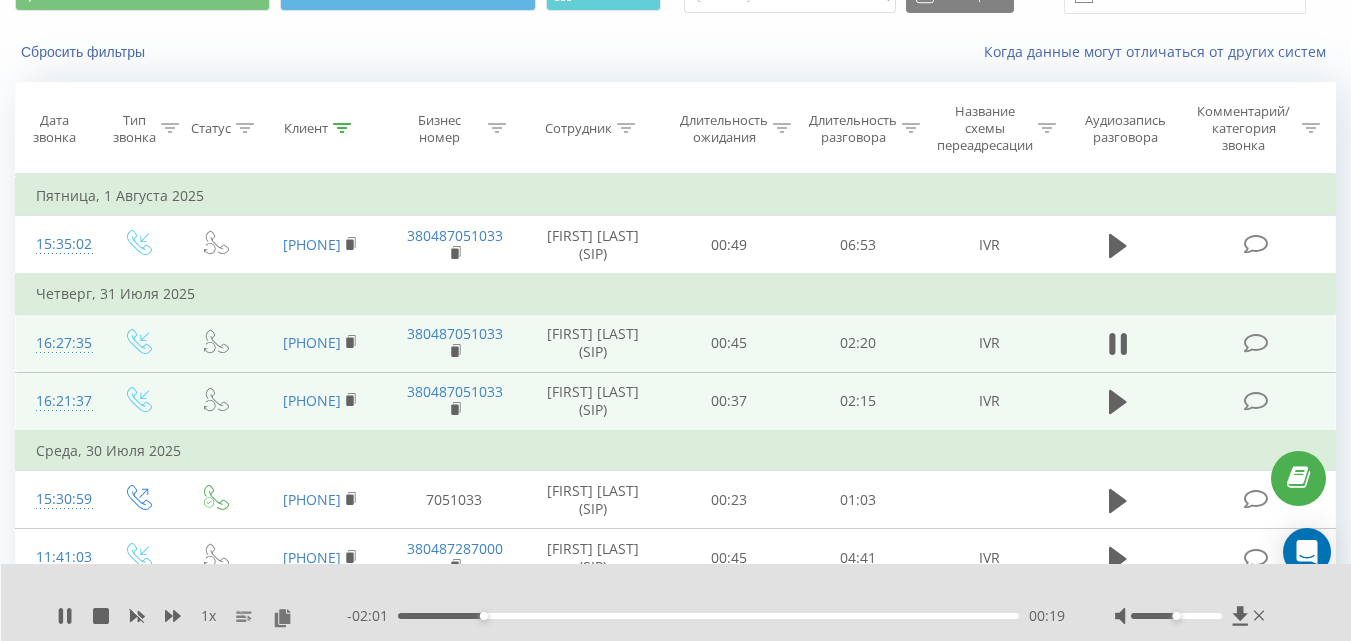 click on "00:19" at bounding box center (708, 616) 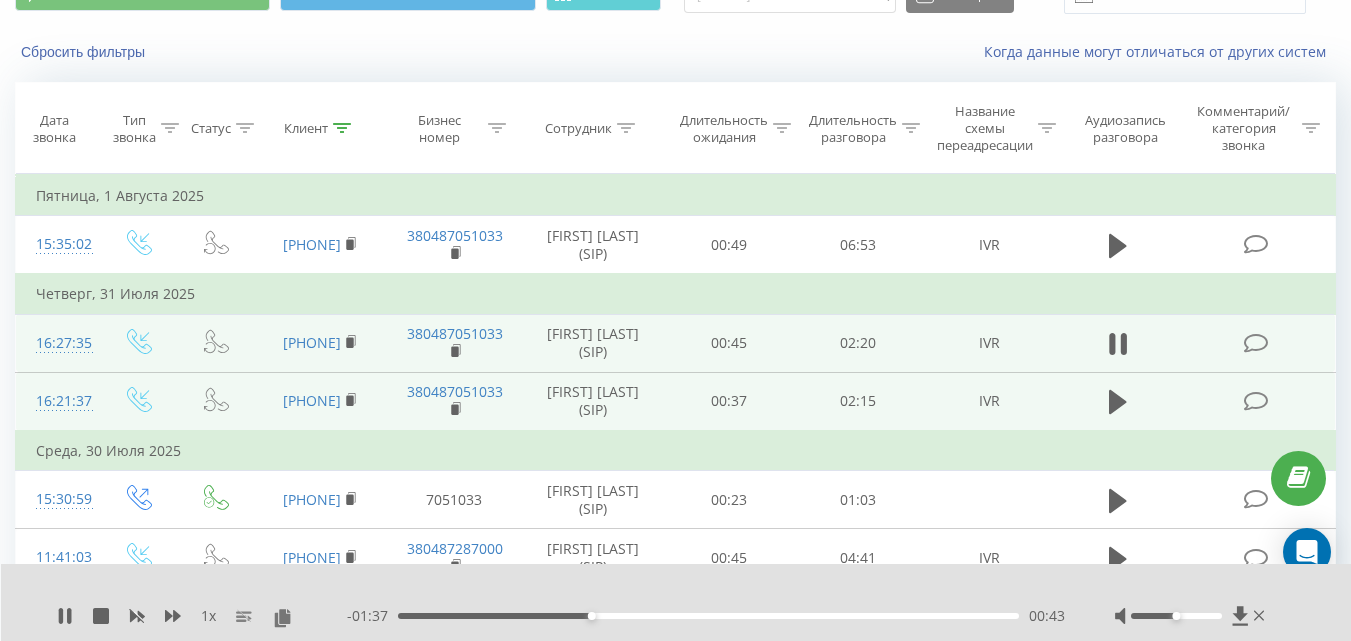 click on "00:43" at bounding box center [708, 616] 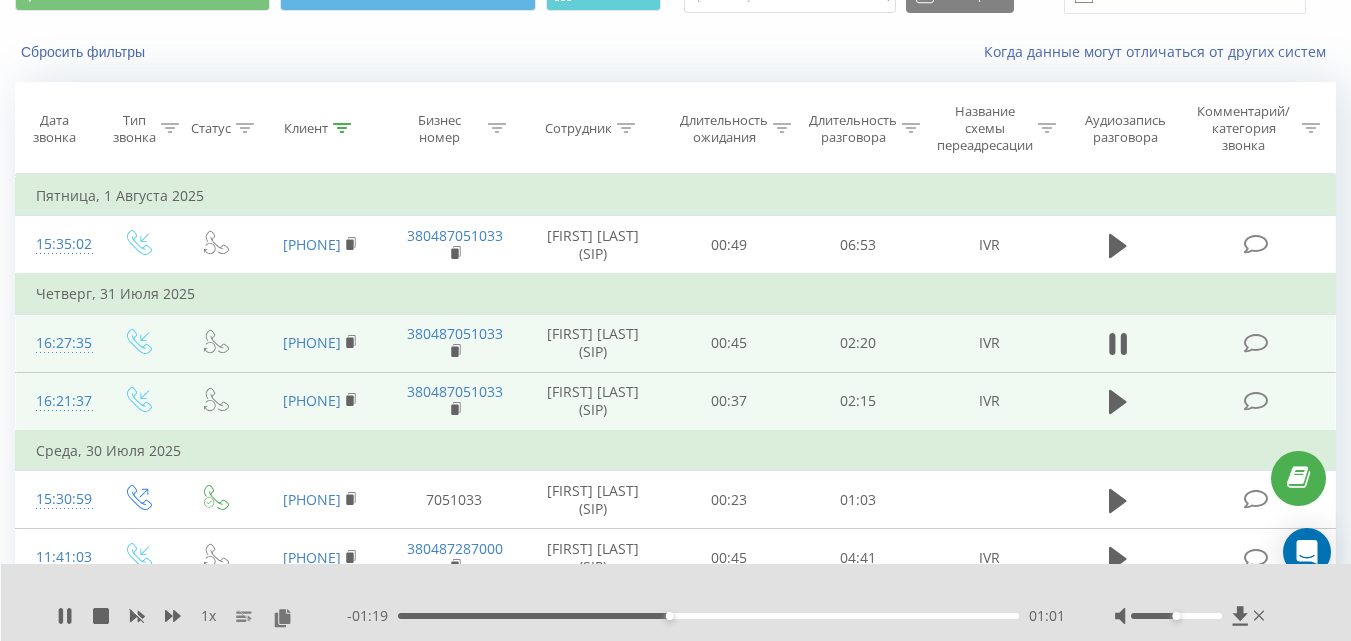 click on "01:01" at bounding box center (708, 616) 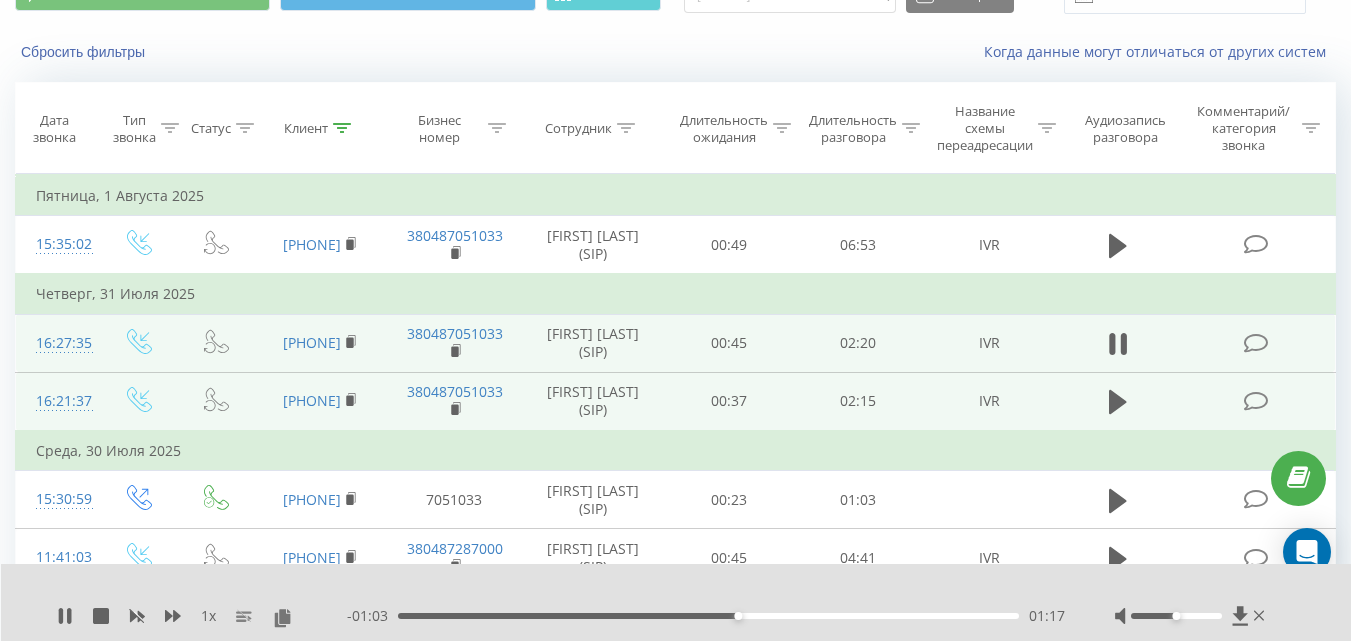 click on "- 01:03 01:17   01:17" at bounding box center (706, 616) 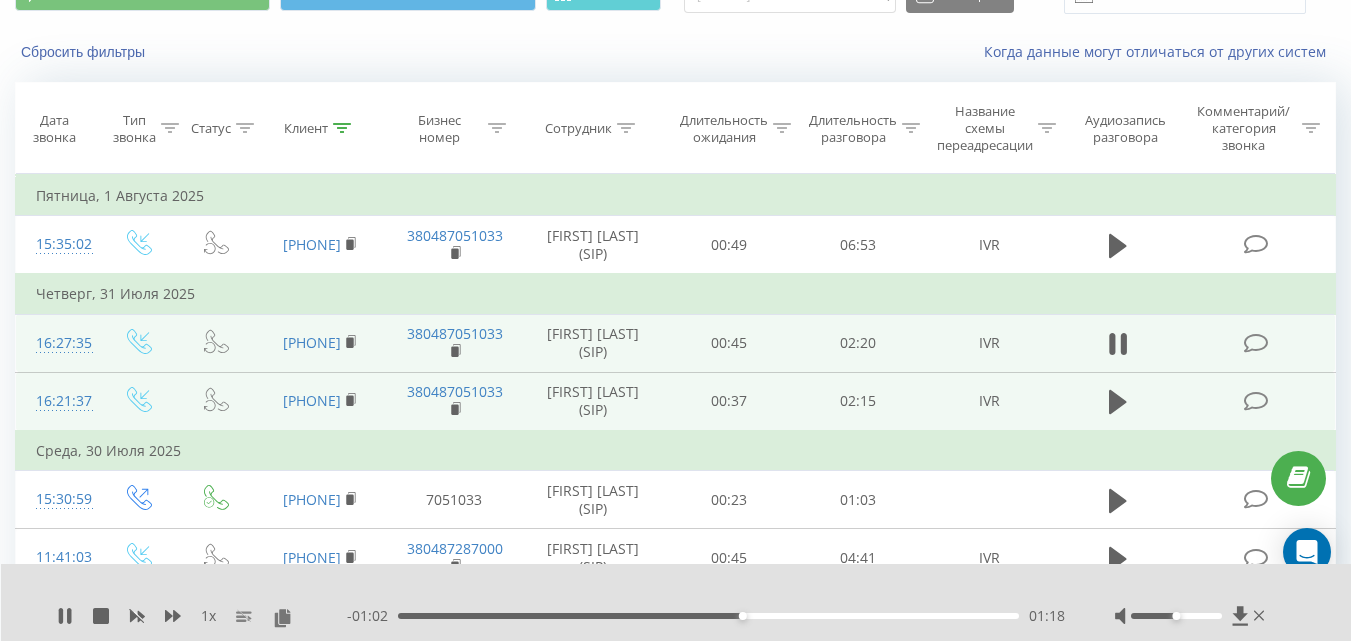 click on "- 01:02 01:18   01:18" at bounding box center [706, 616] 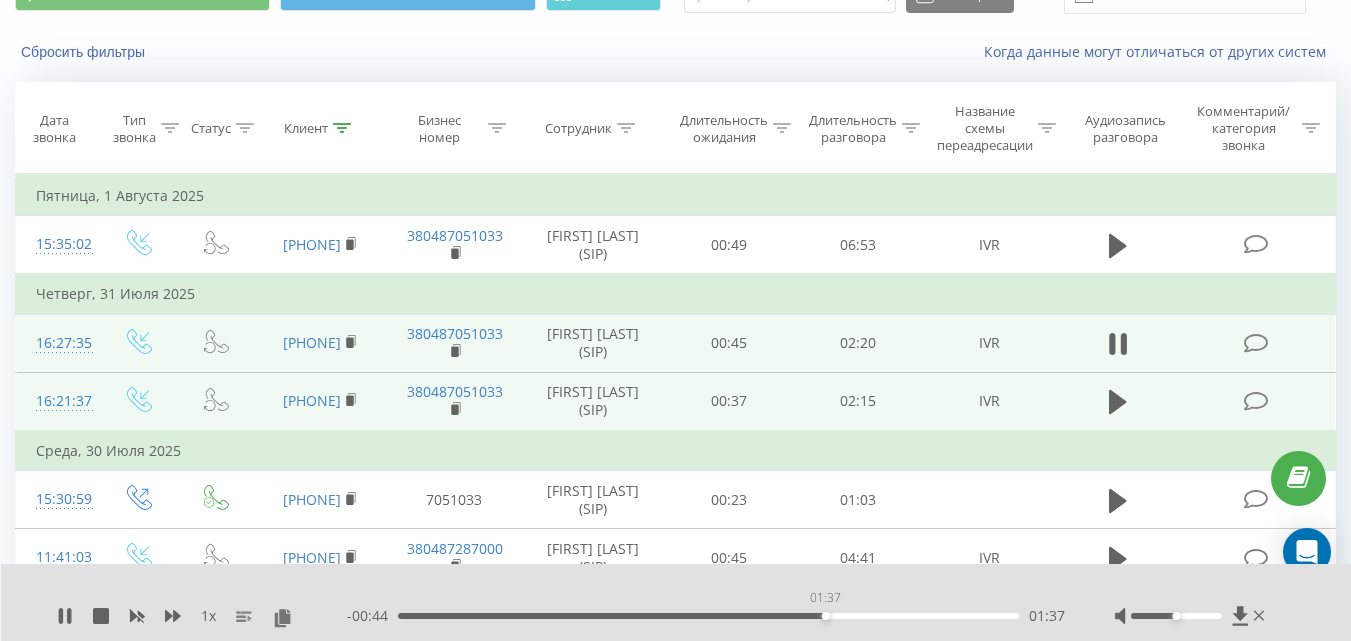 click on "01:37" at bounding box center [708, 616] 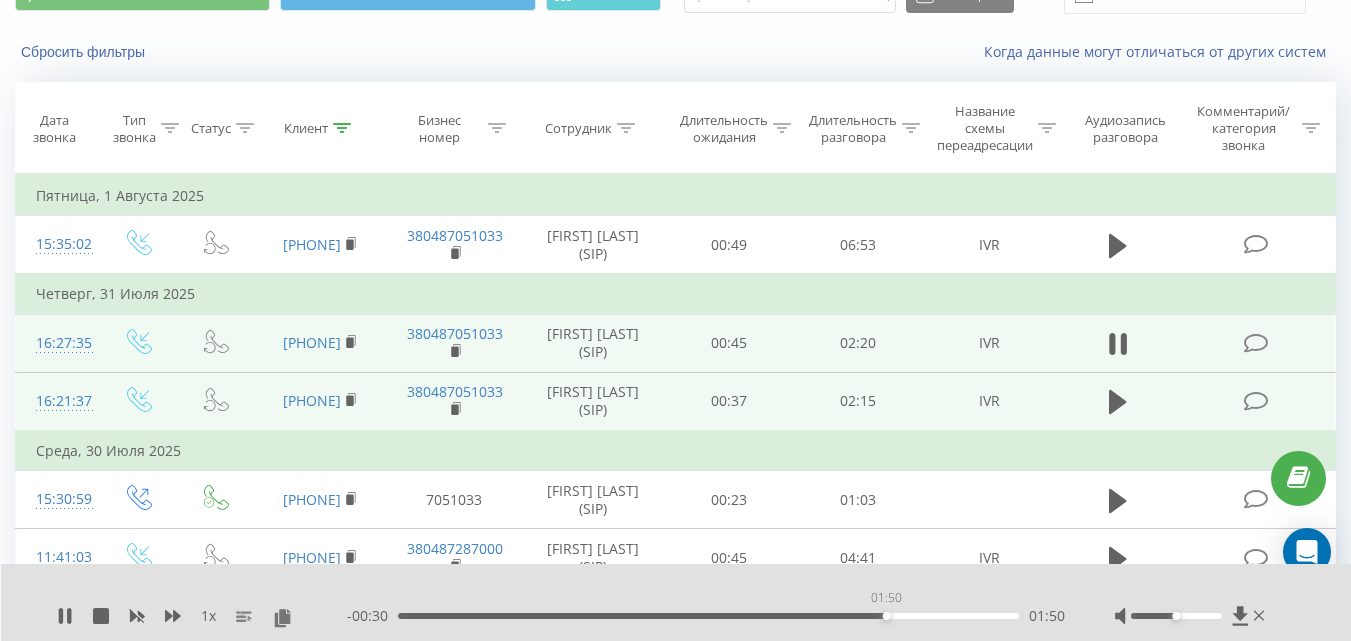 click on "01:50" at bounding box center (708, 616) 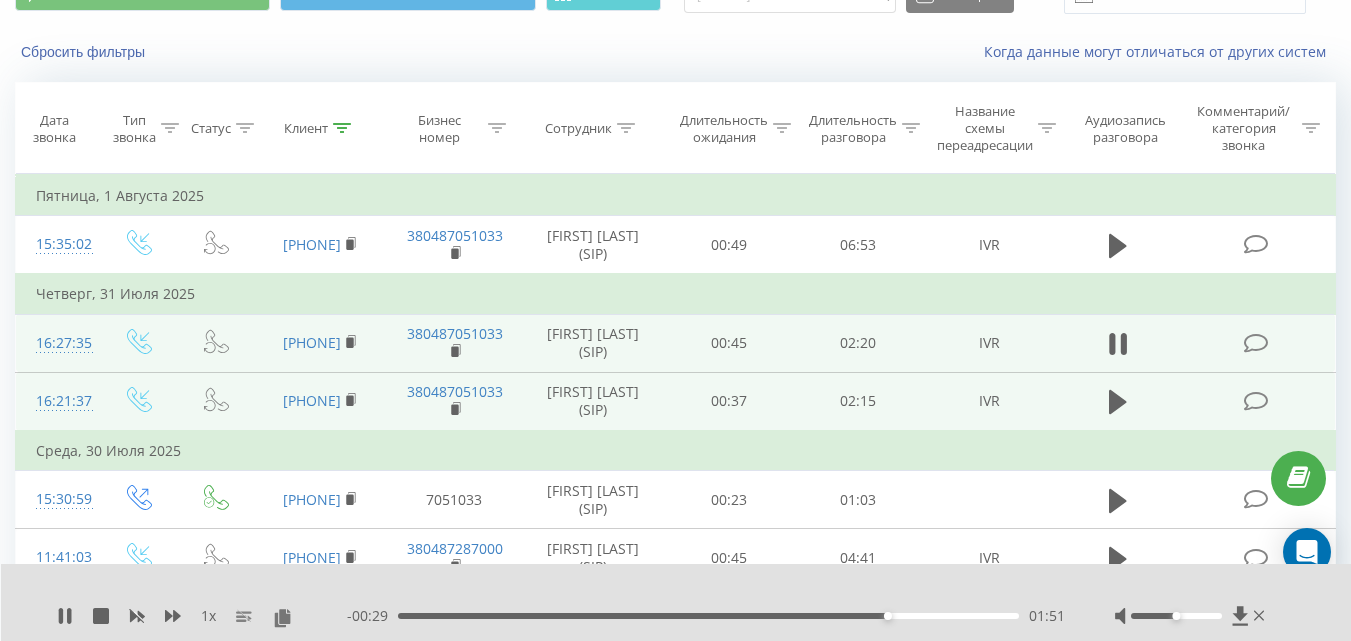 click on "01:51" at bounding box center (708, 616) 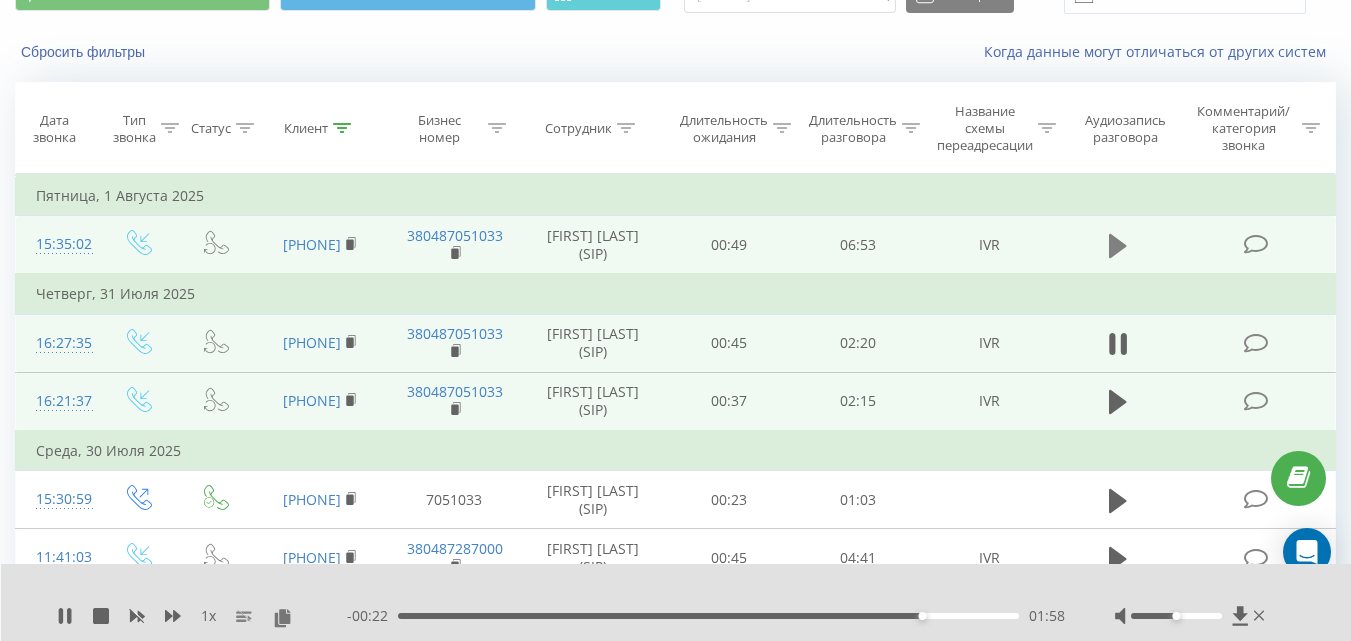 click 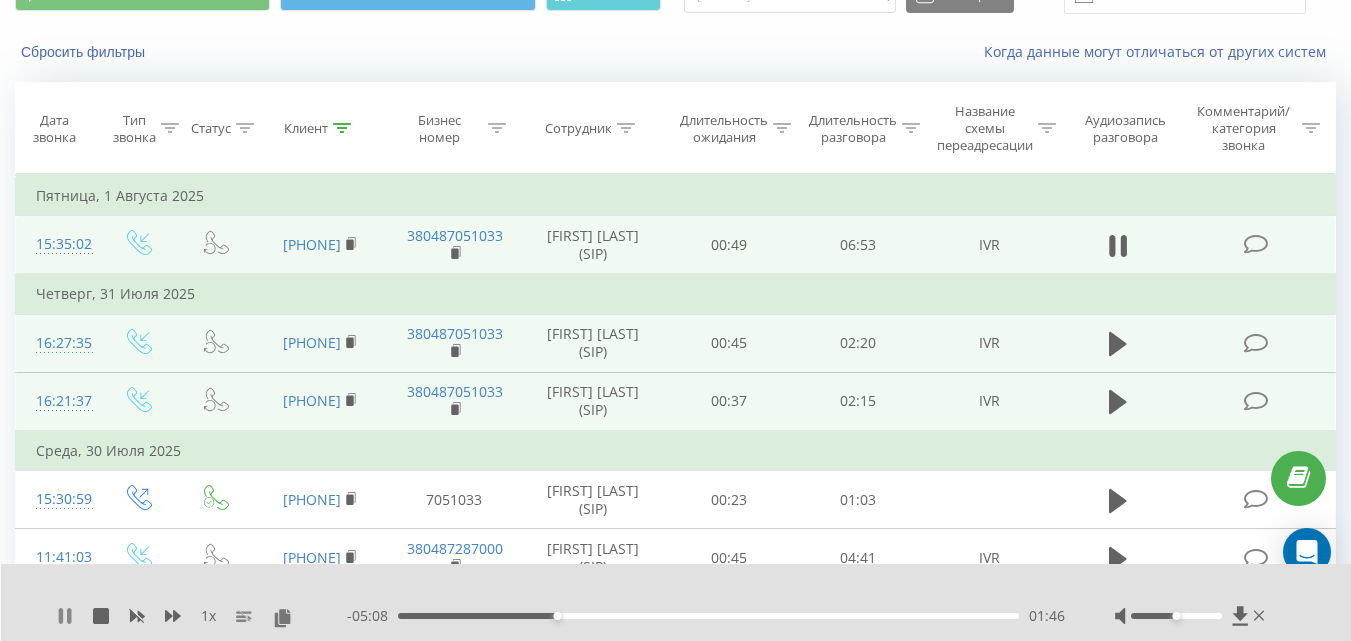 click 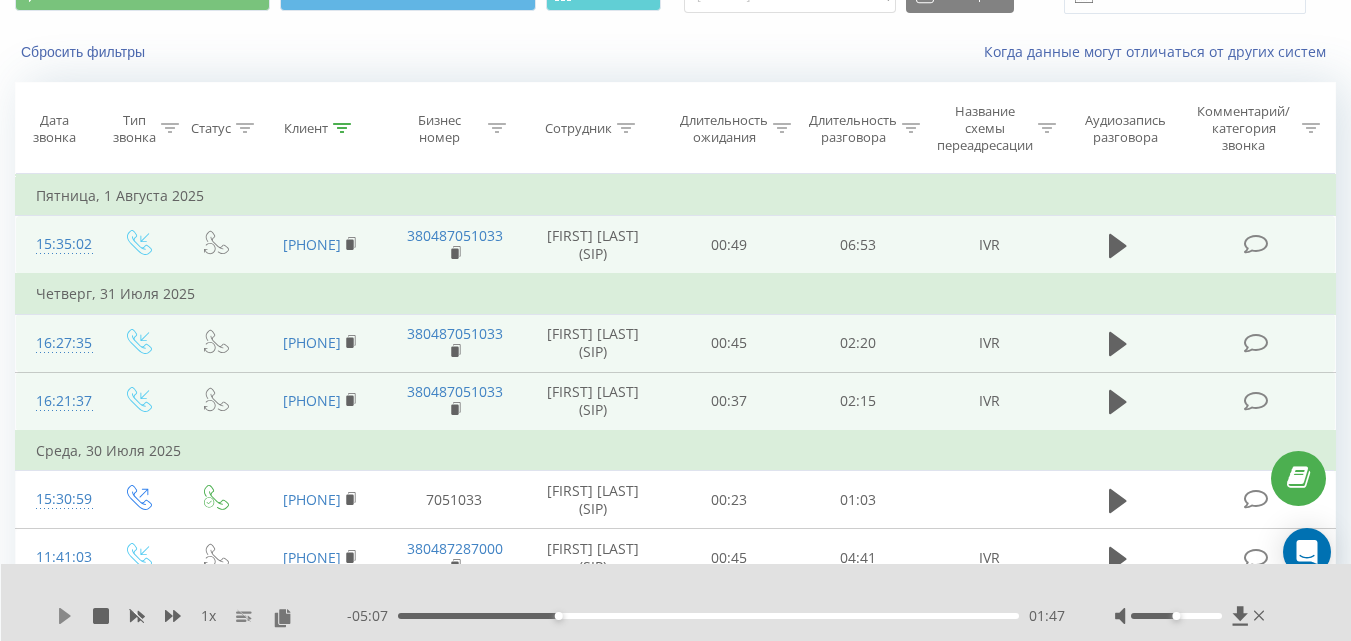 click 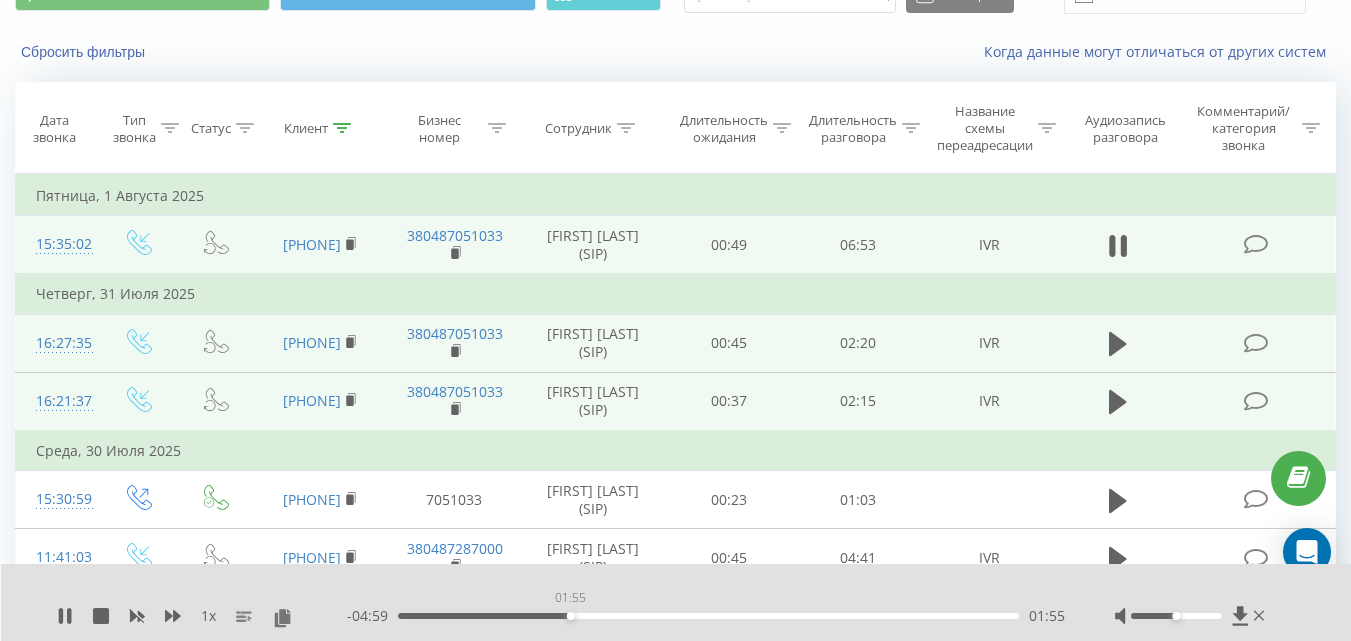 click on "01:55" at bounding box center (708, 616) 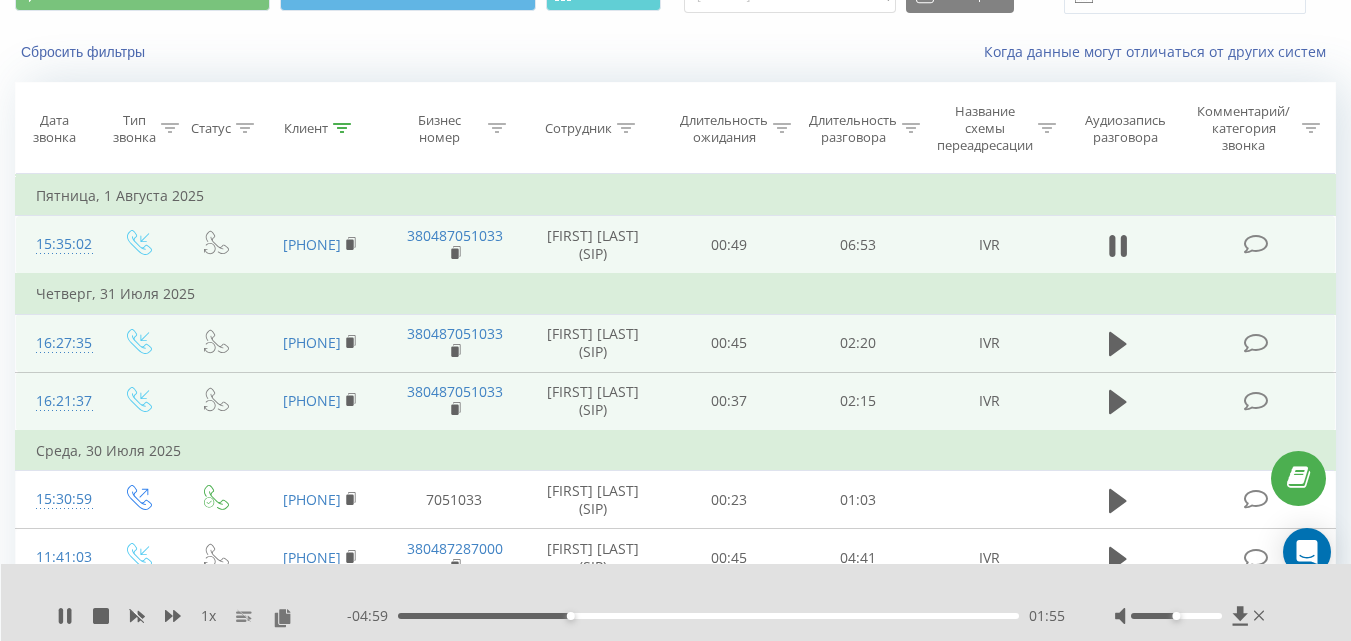 click on "01:55" at bounding box center (708, 616) 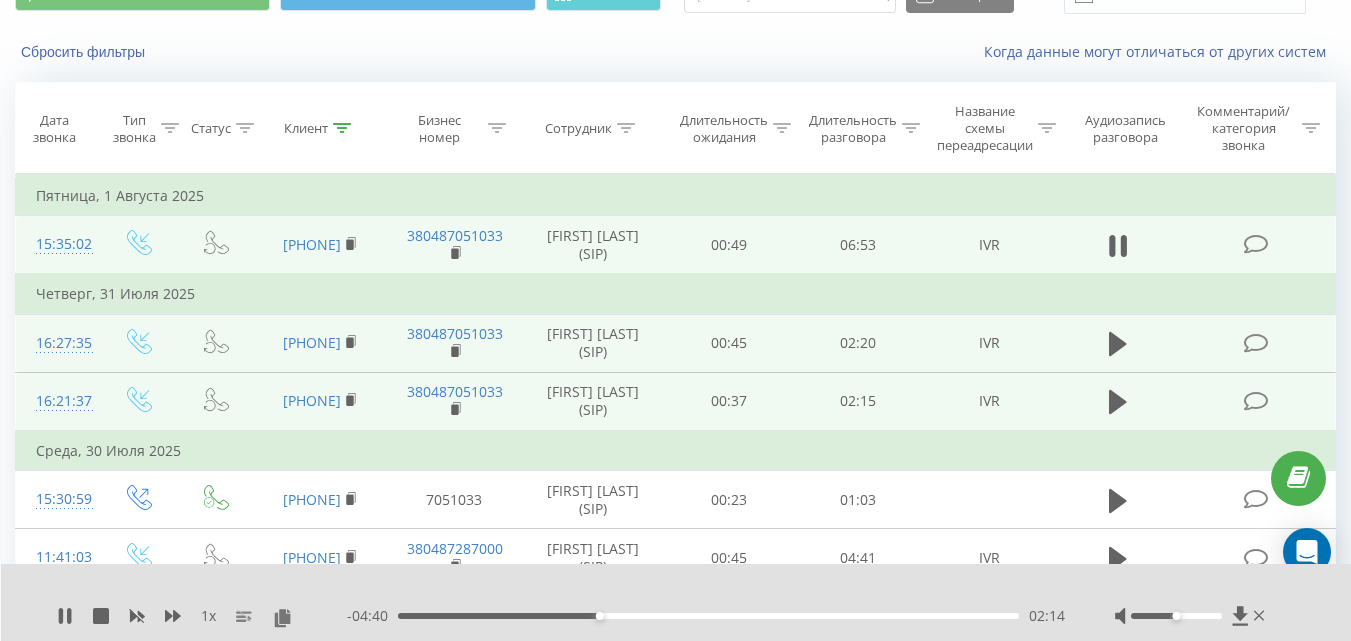click on "02:14" at bounding box center [708, 616] 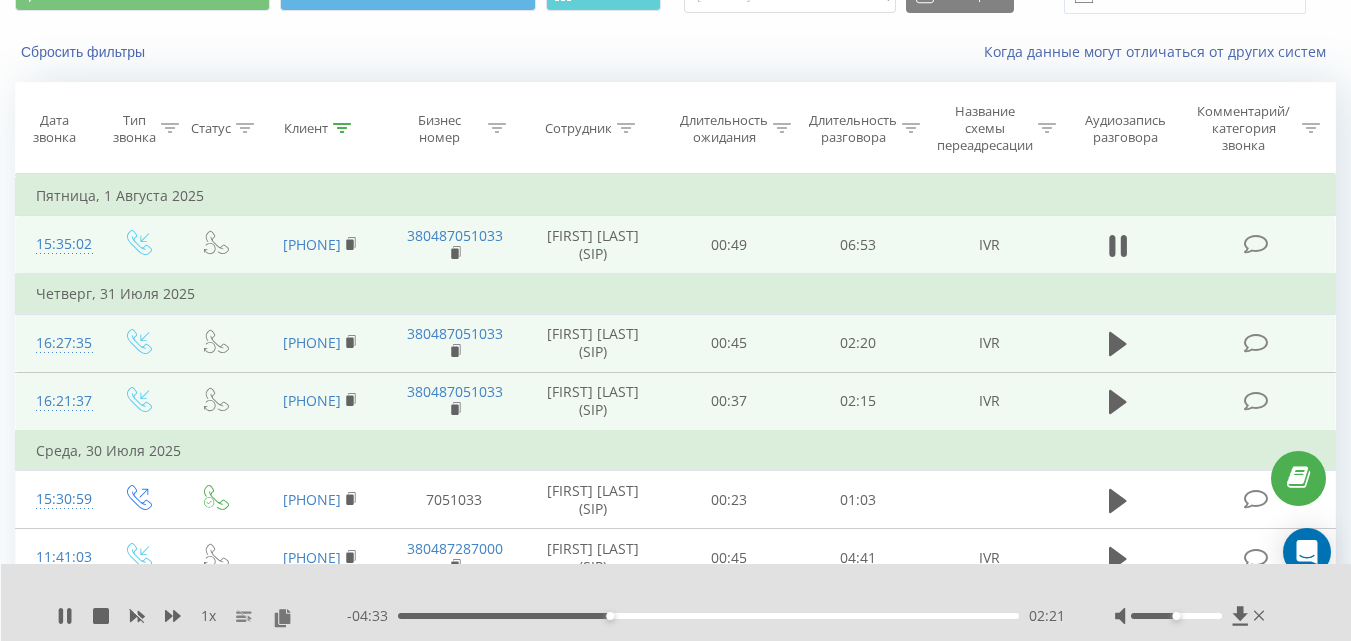 click on "02:21" at bounding box center (708, 616) 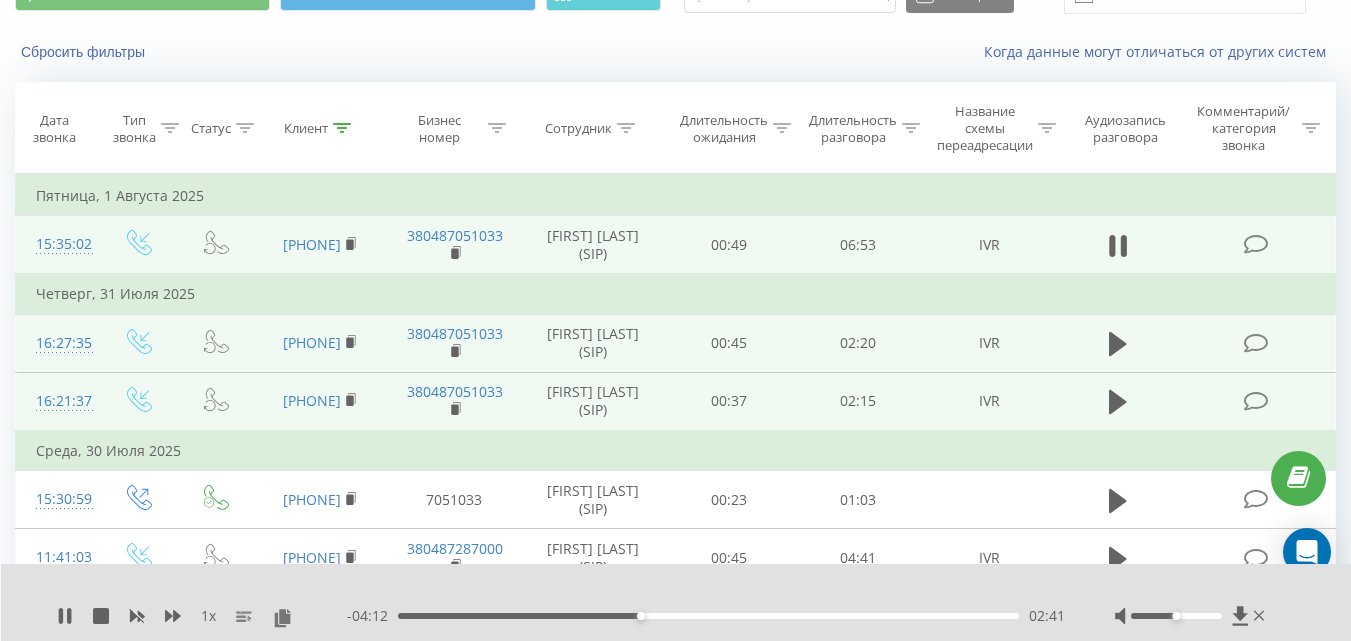 click on "02:41" at bounding box center (708, 616) 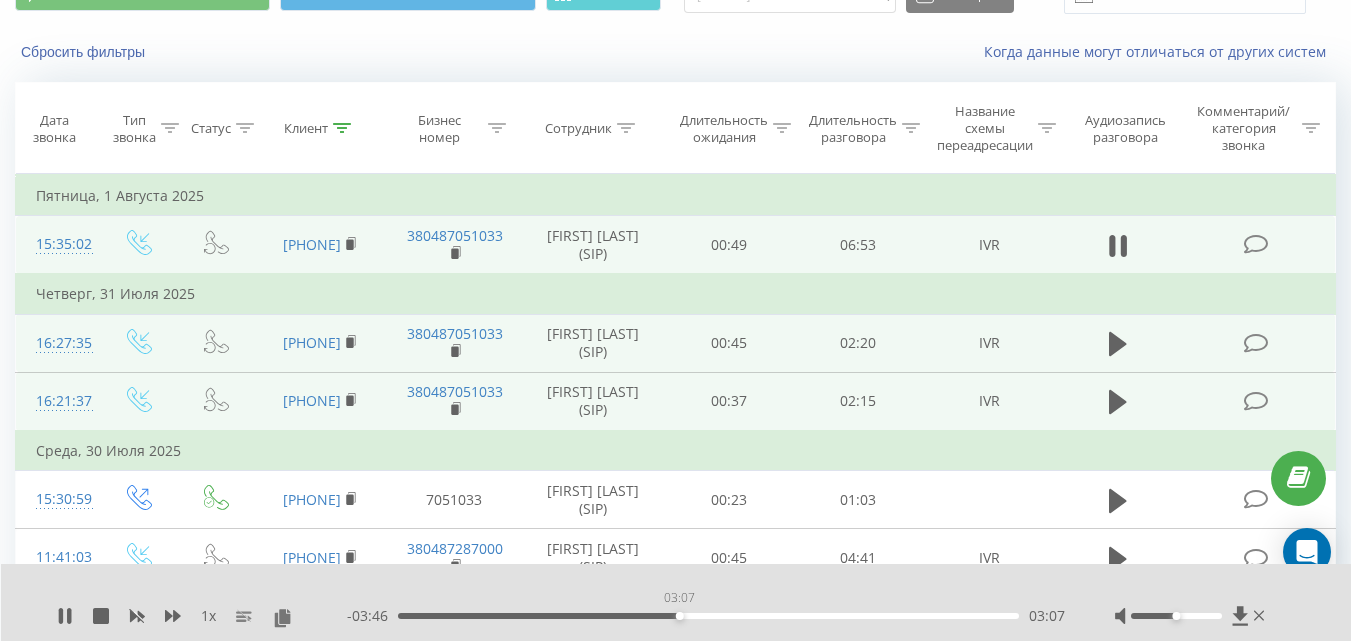 click on "03:07" at bounding box center [708, 616] 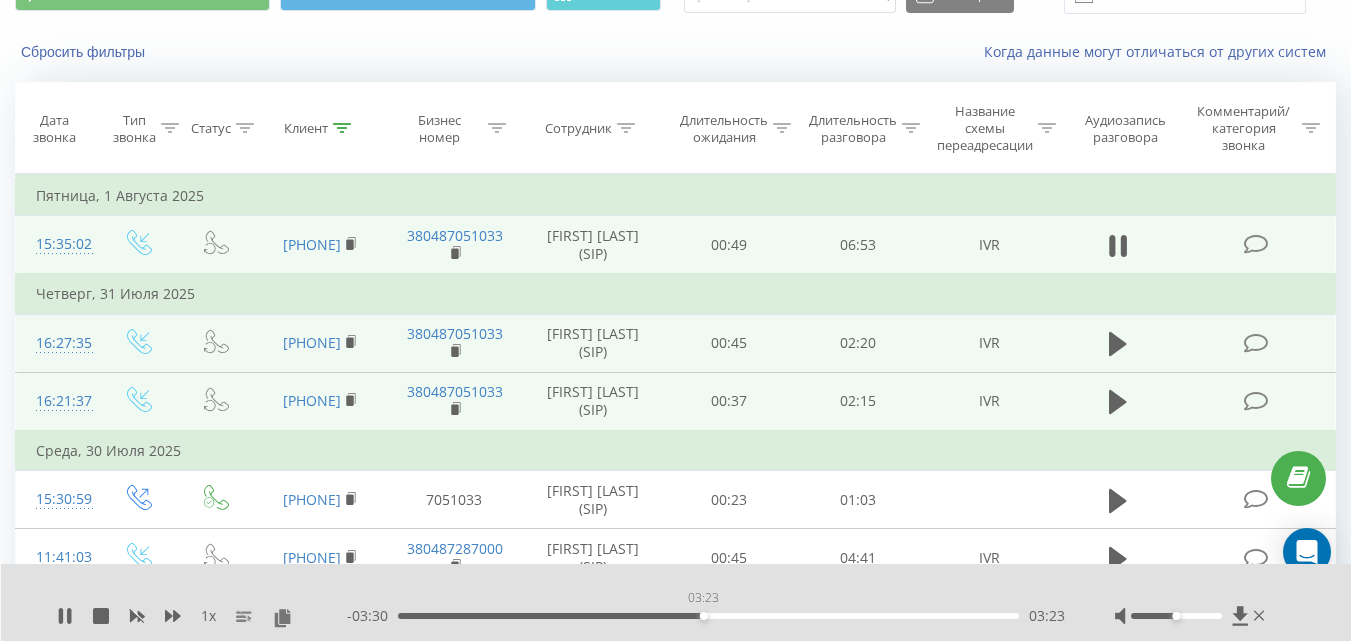 click on "03:23" at bounding box center (708, 616) 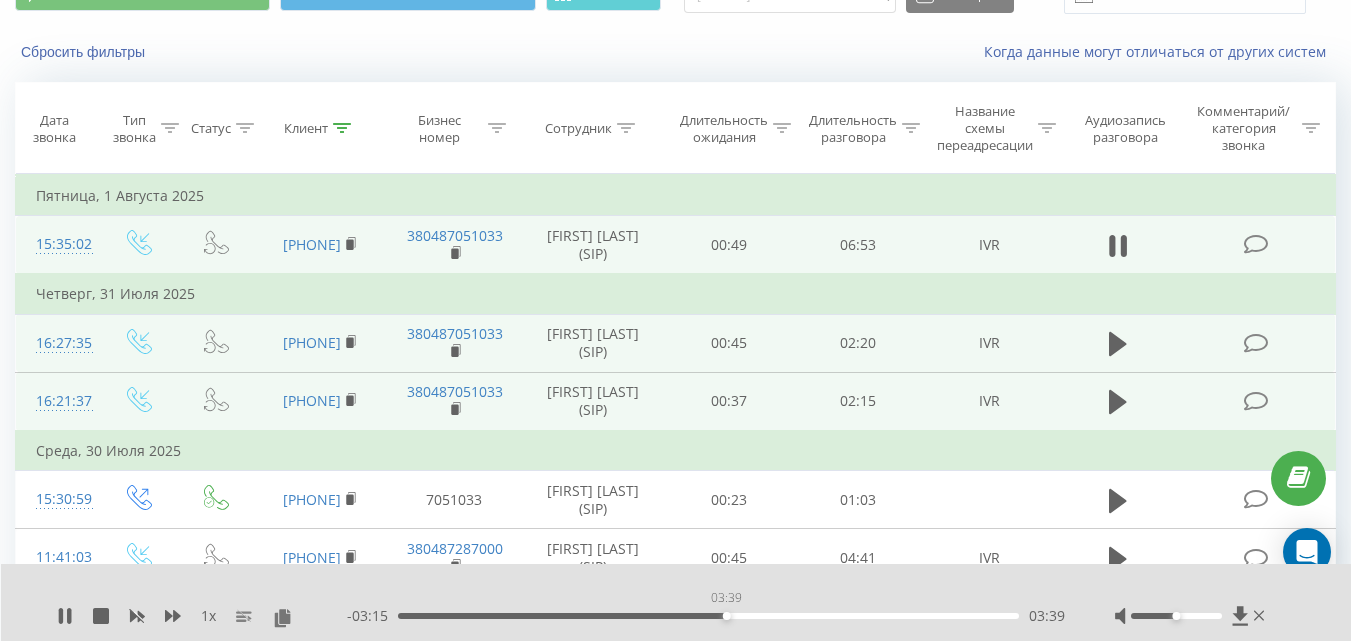 click on "03:39" at bounding box center (708, 616) 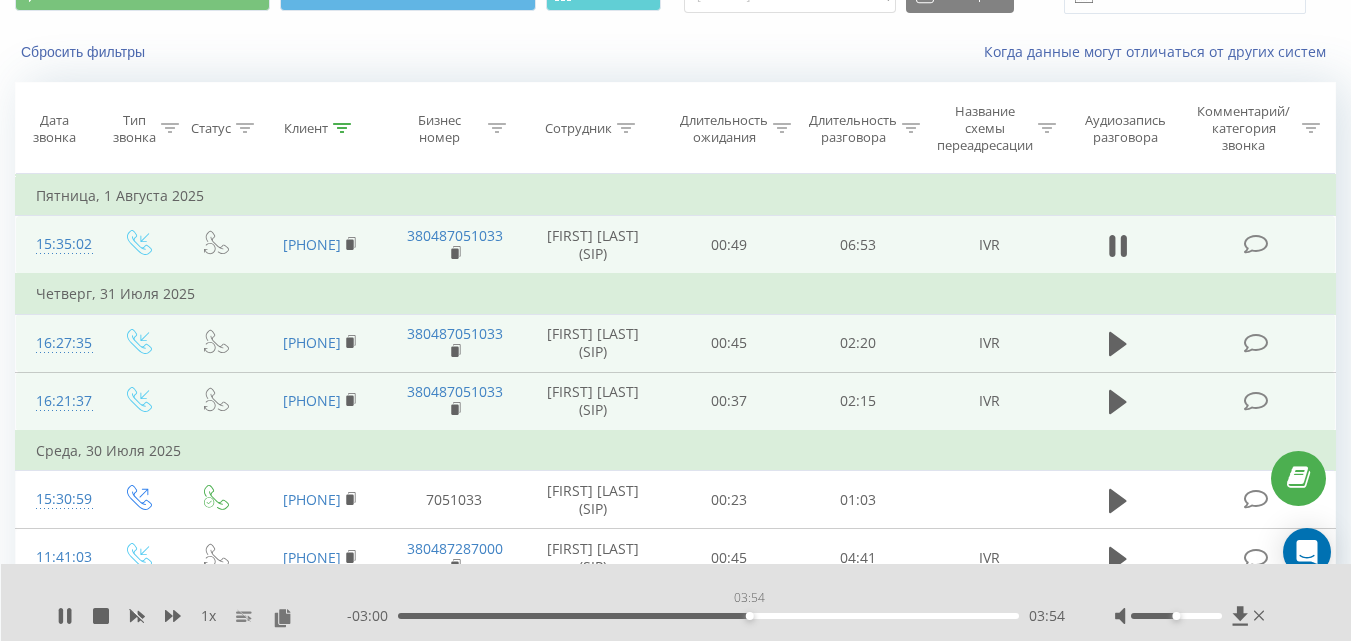 click on "03:54" at bounding box center (708, 616) 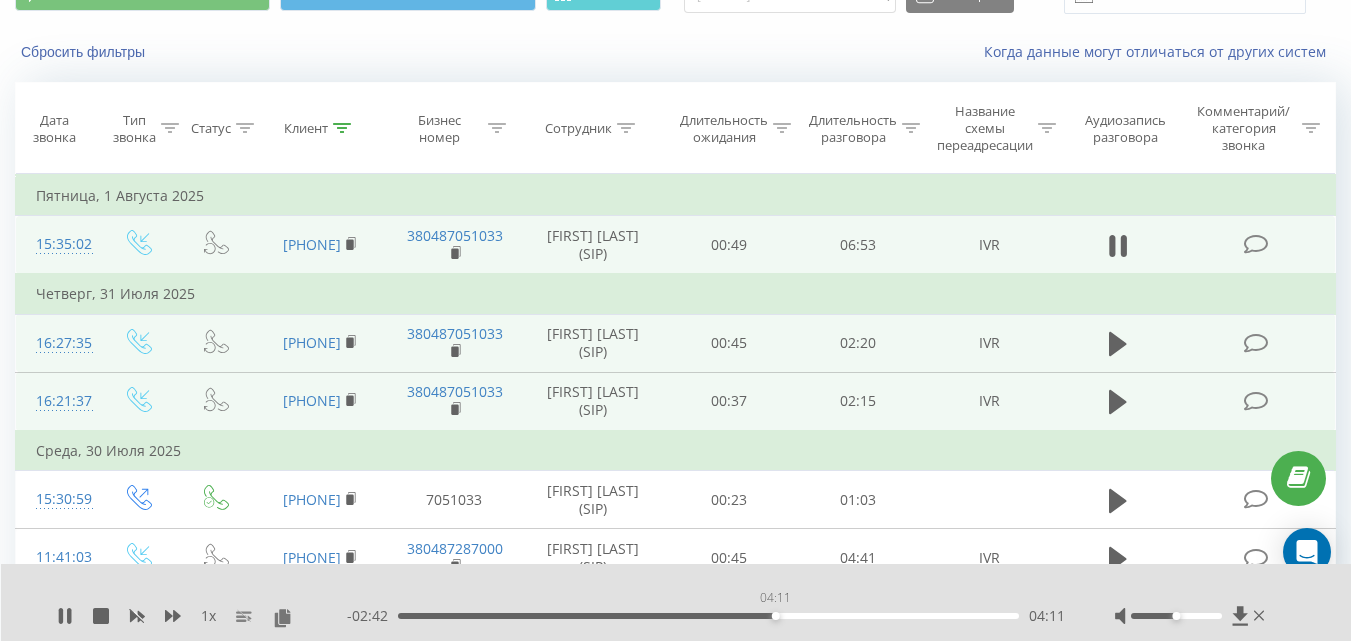 click on "04:11" at bounding box center (708, 616) 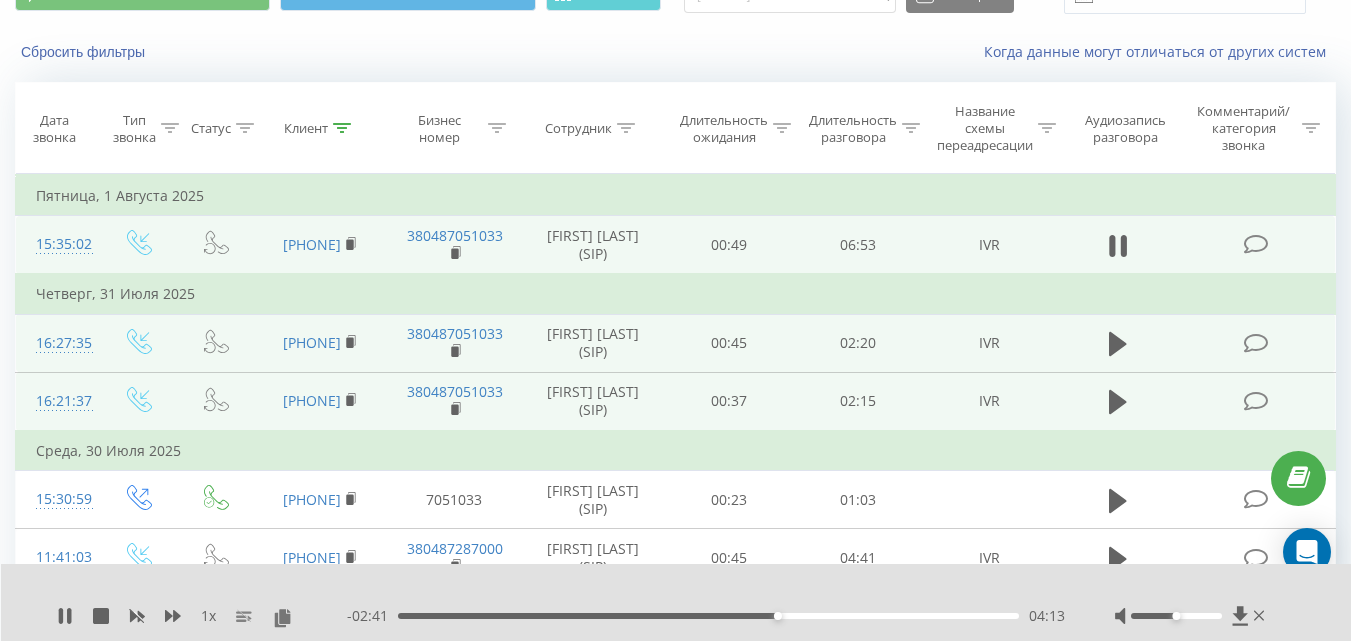 click on "04:13" at bounding box center (708, 616) 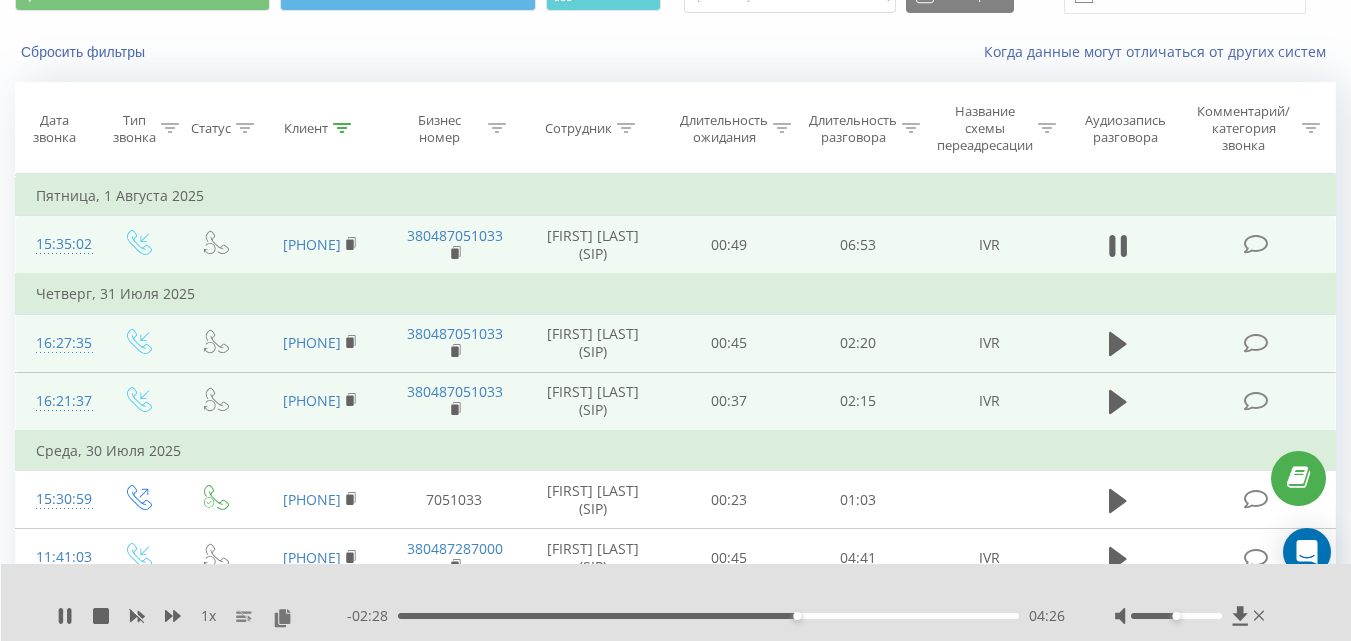 click on "04:26" at bounding box center [708, 616] 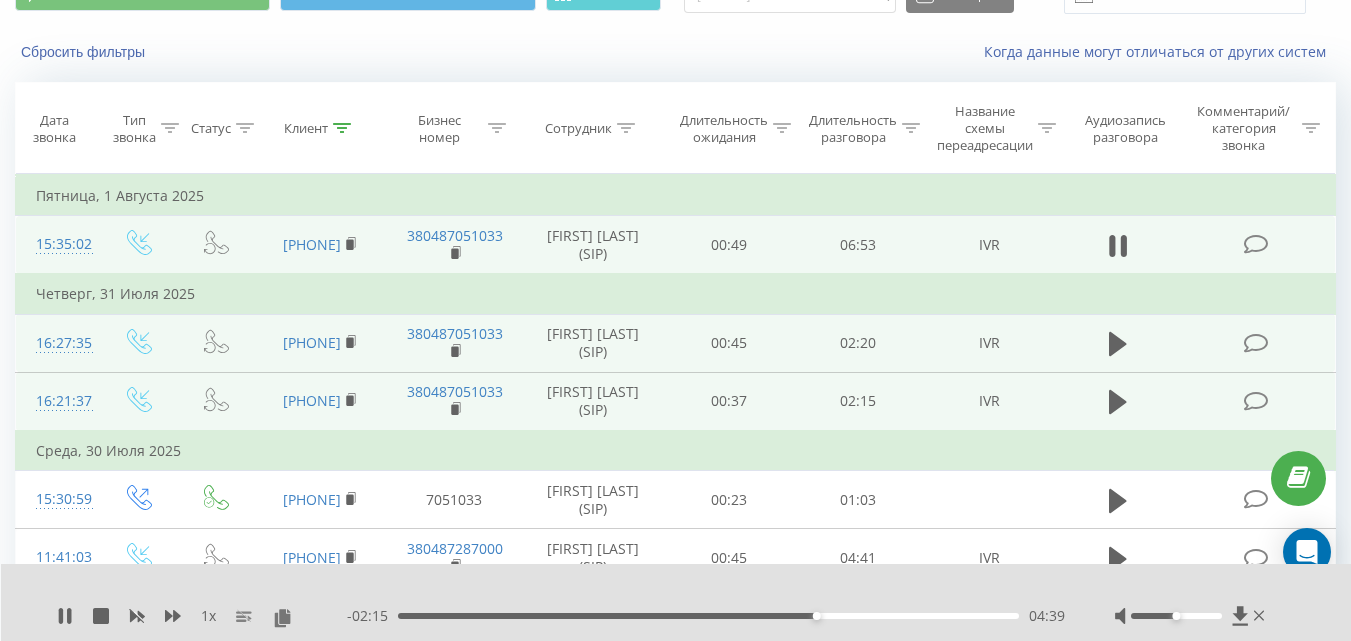 click on "04:39" at bounding box center [708, 616] 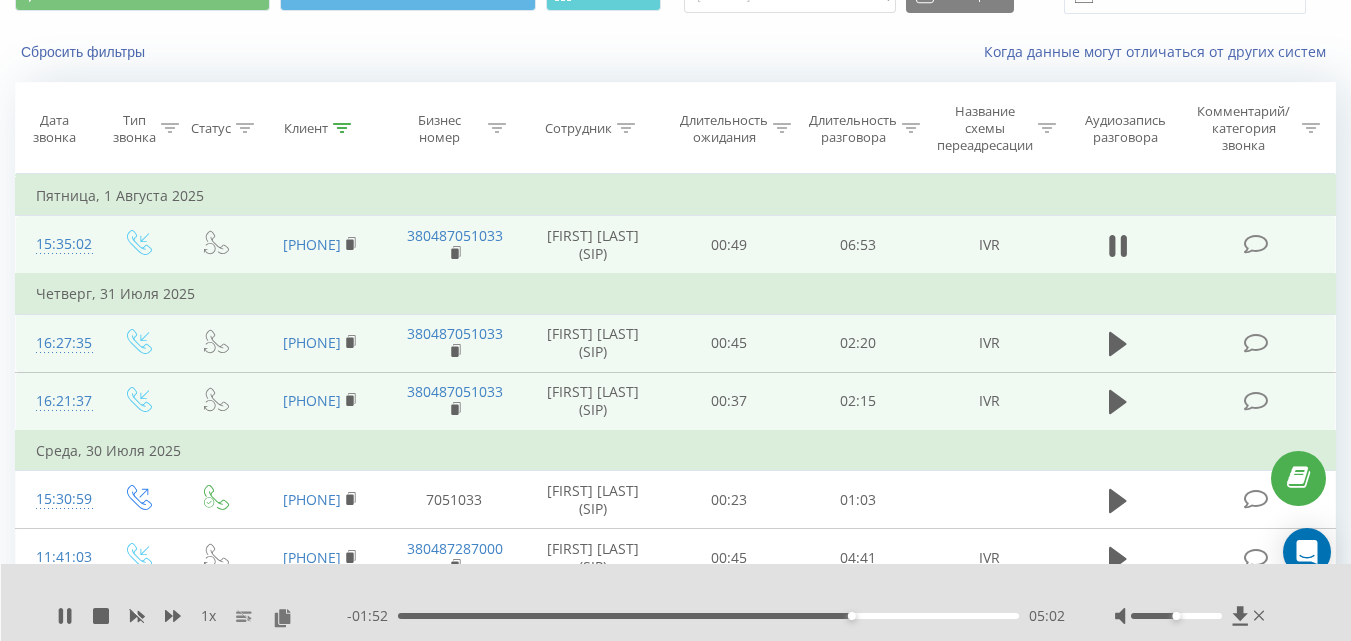 click on "05:02" at bounding box center (708, 616) 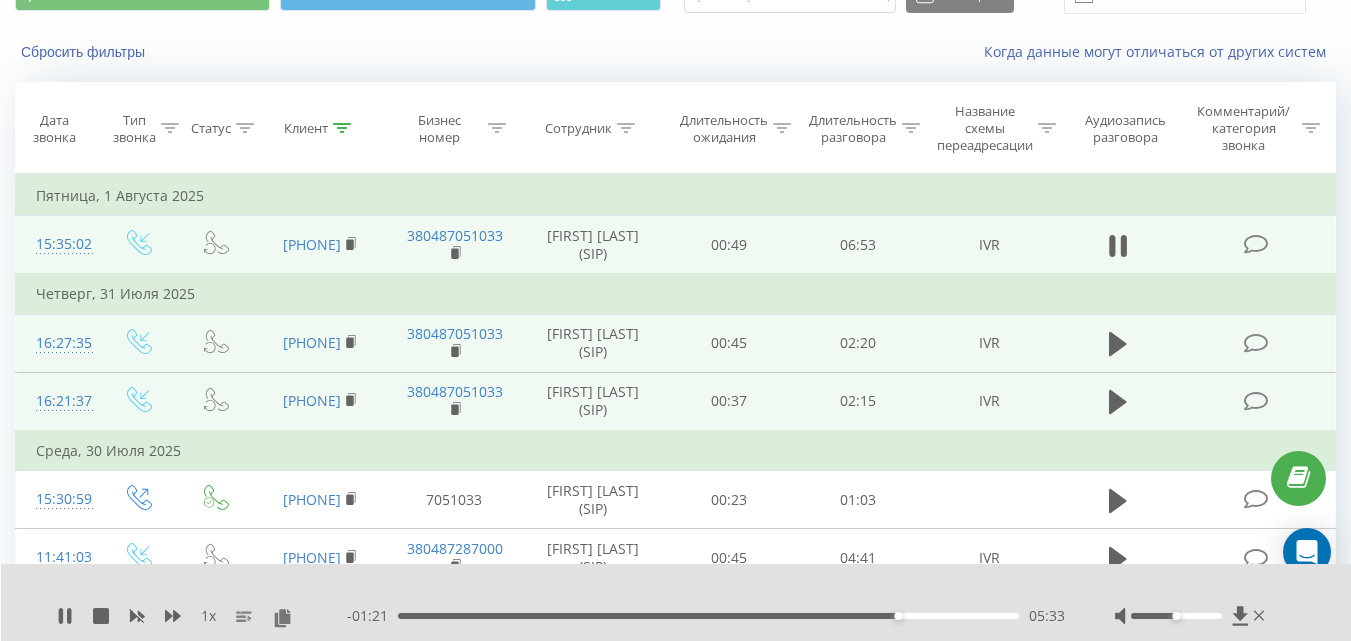 click on "05:33" at bounding box center [708, 616] 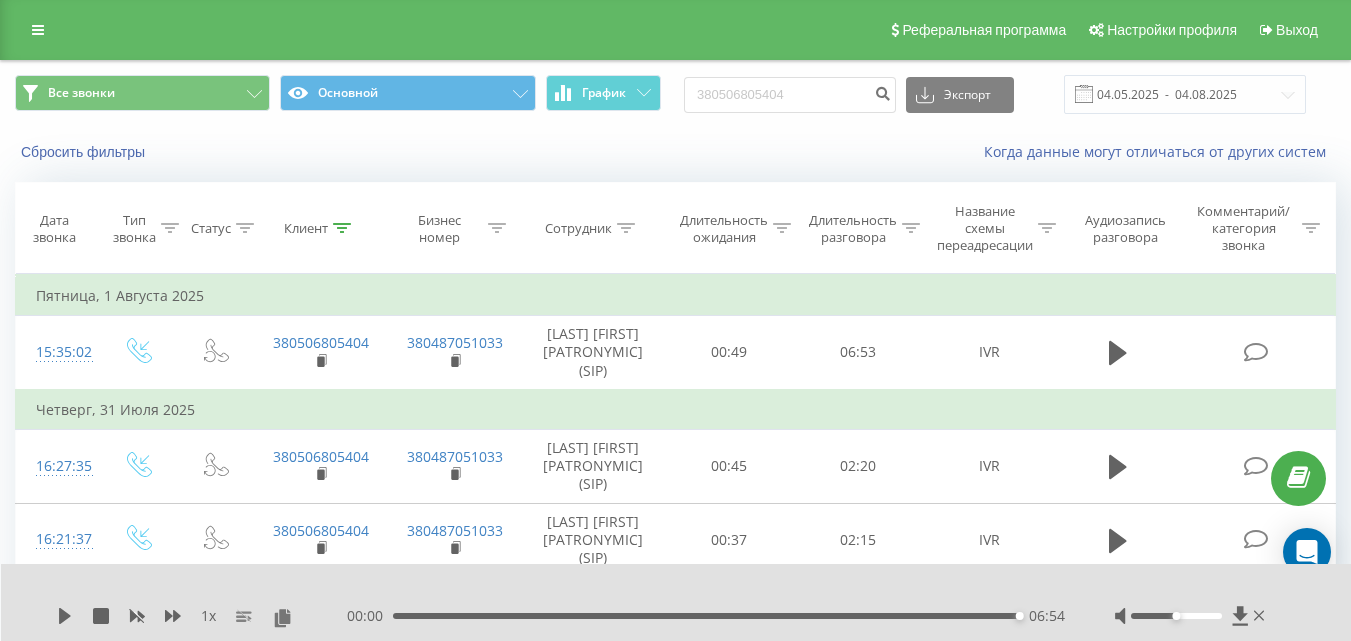scroll, scrollTop: 0, scrollLeft: 0, axis: both 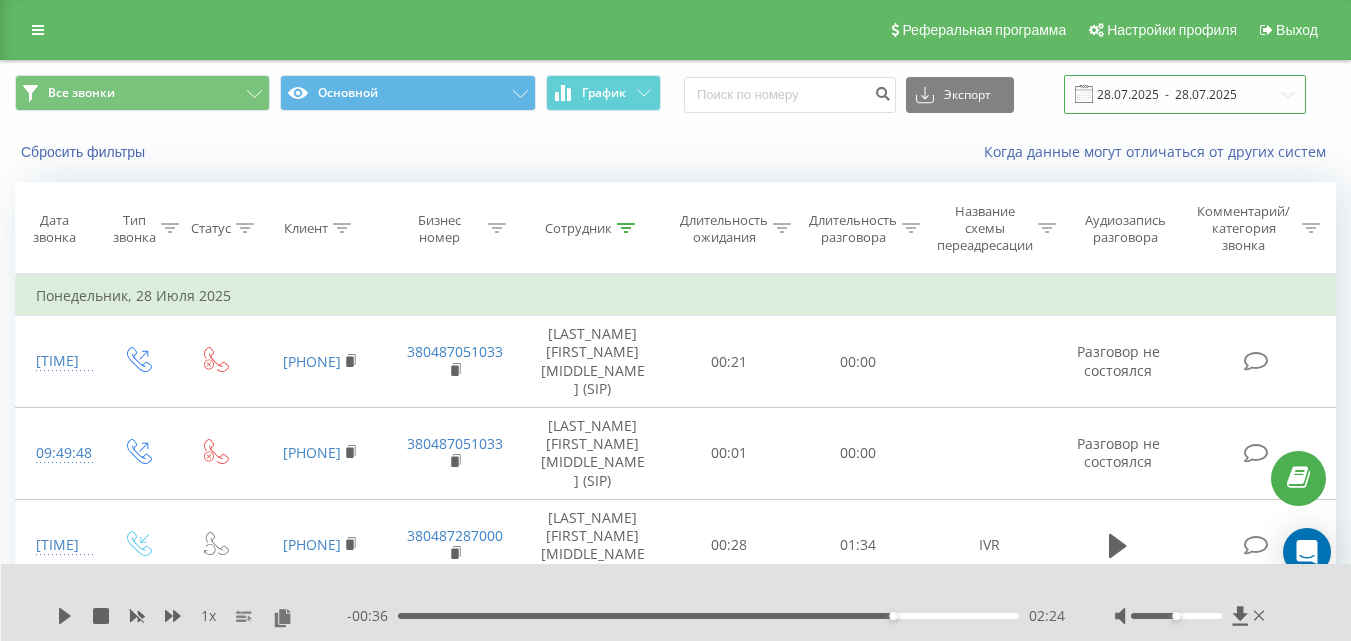 click on "28.07.2025  -  28.07.2025" at bounding box center [1185, 94] 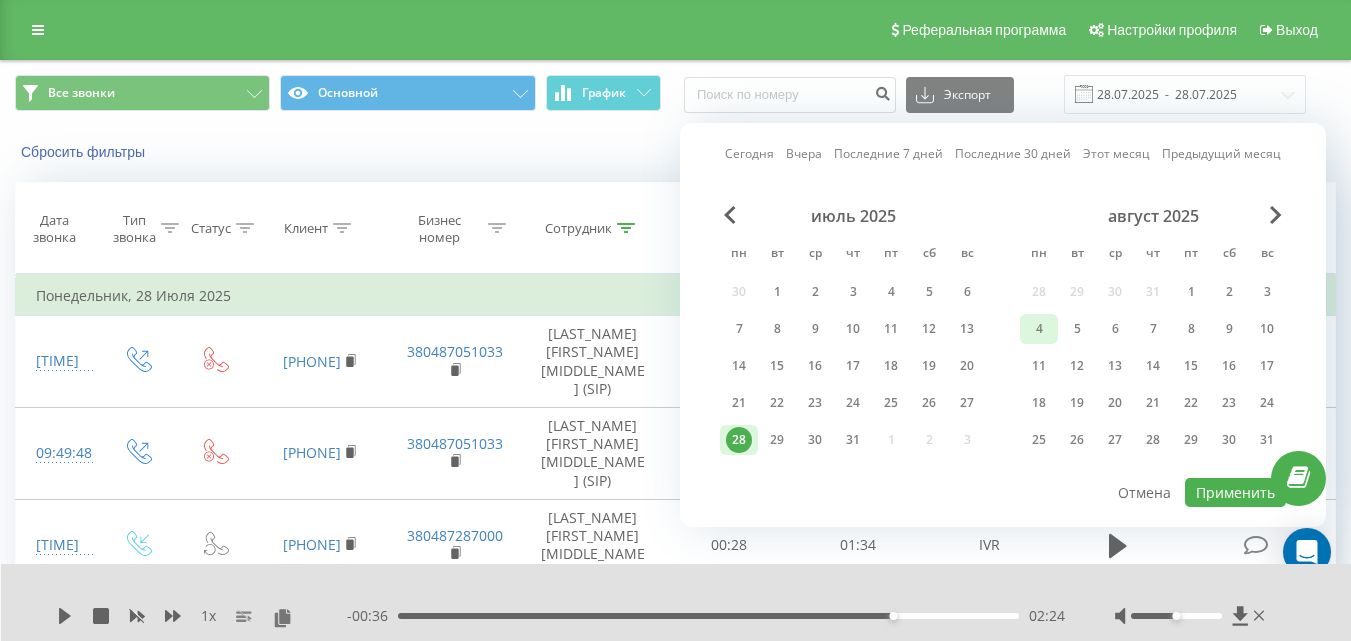 click on "4" at bounding box center [1039, 329] 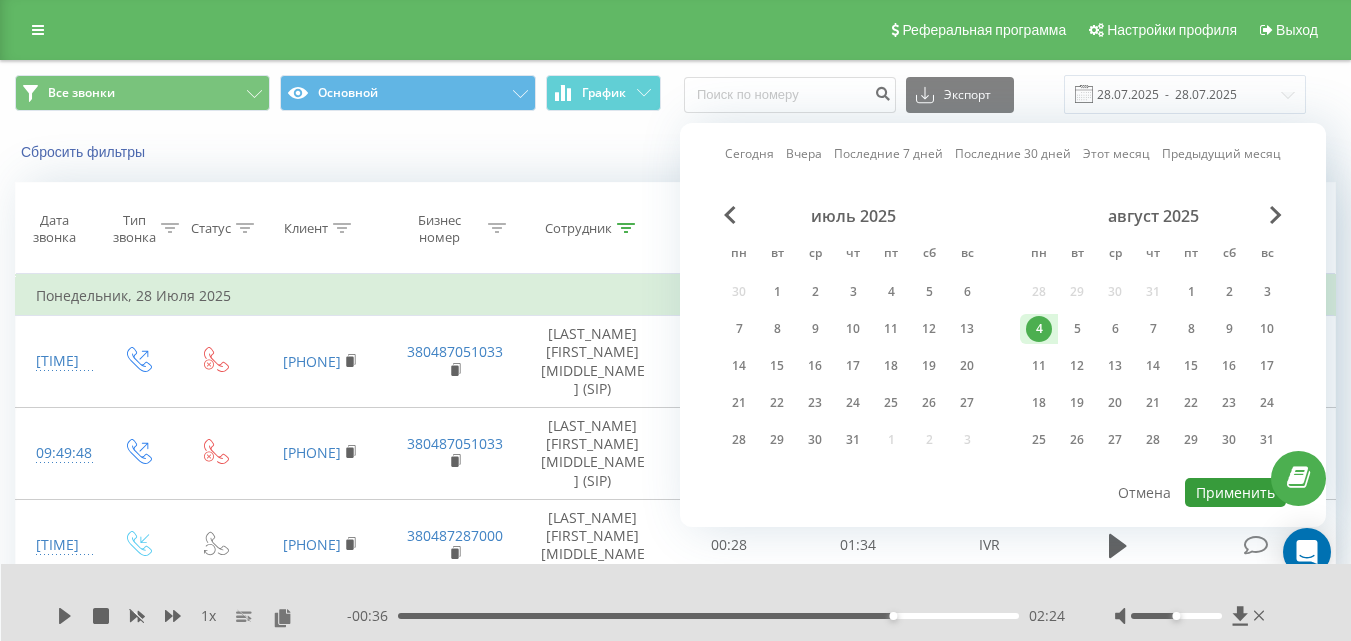 click on "Применить" at bounding box center [1235, 492] 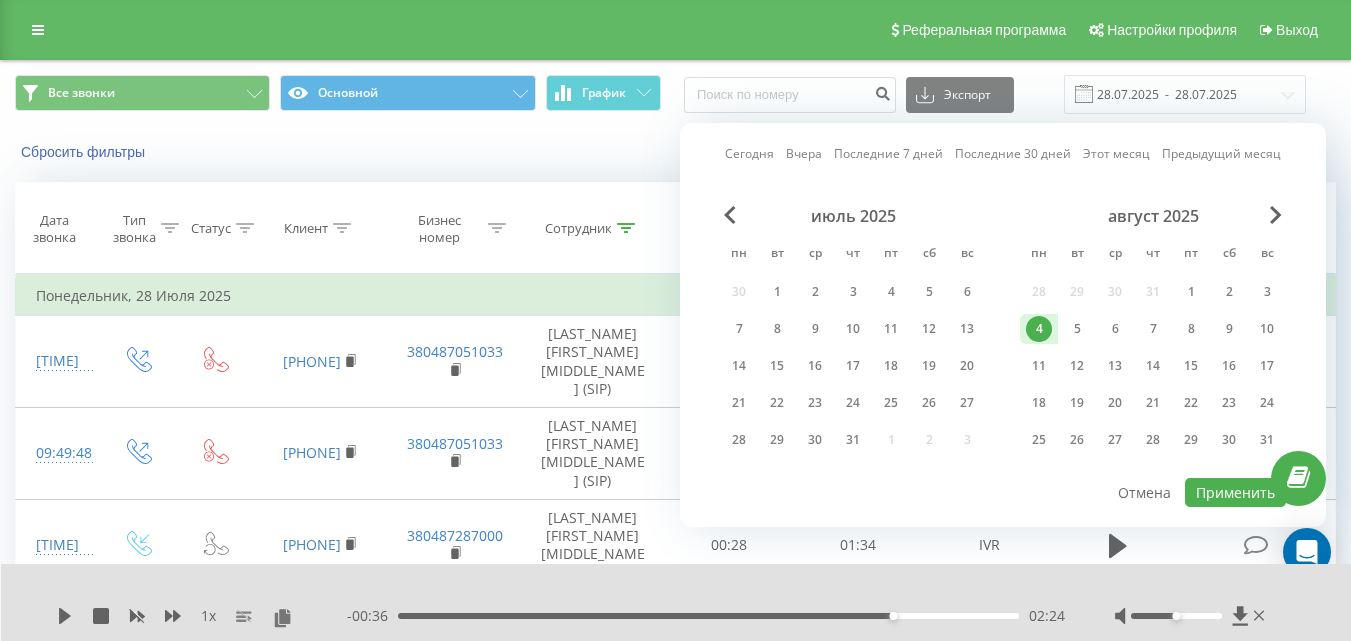 type on "04.08.2025  -  04.08.2025" 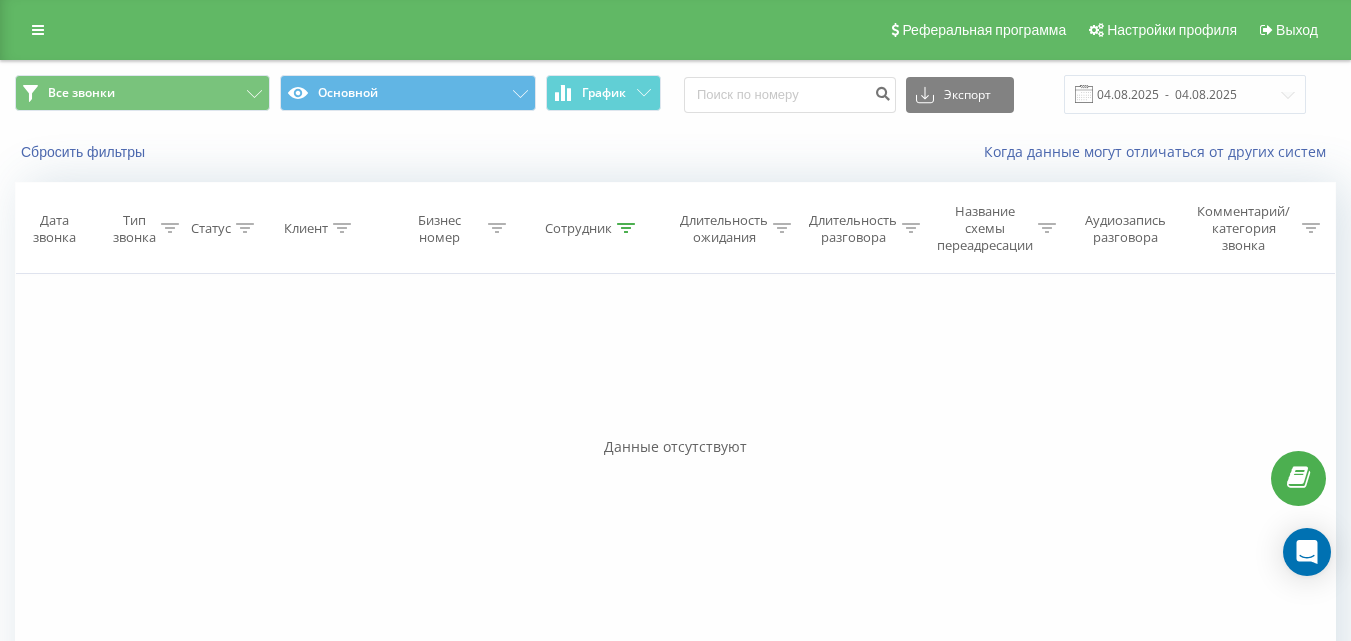 click 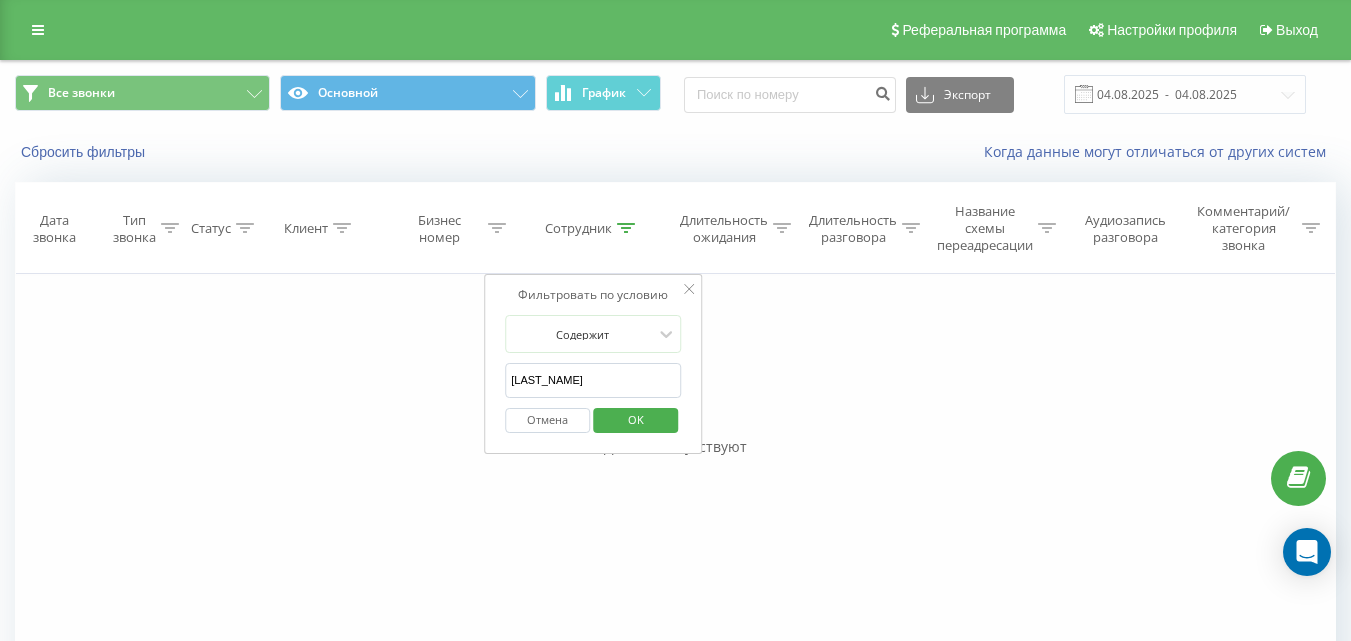 click on "Filter by condition Contains [LAST_NAME] Cancel OK" at bounding box center [593, 364] 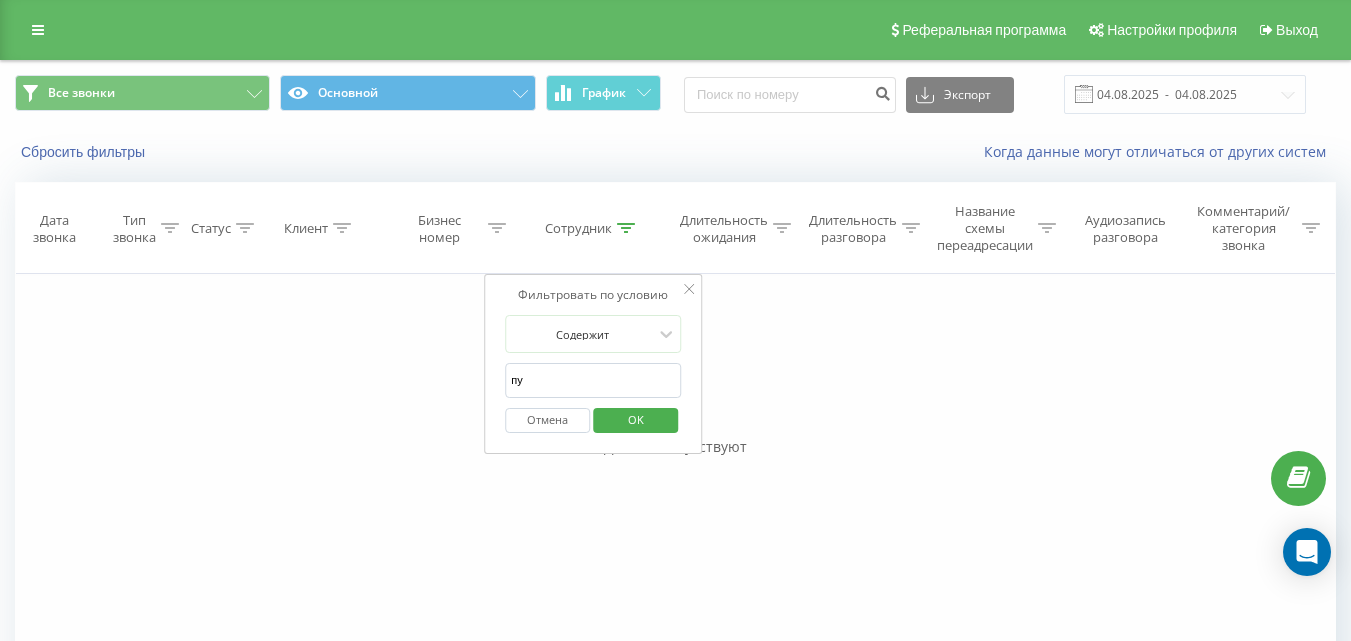 type on "пушк" 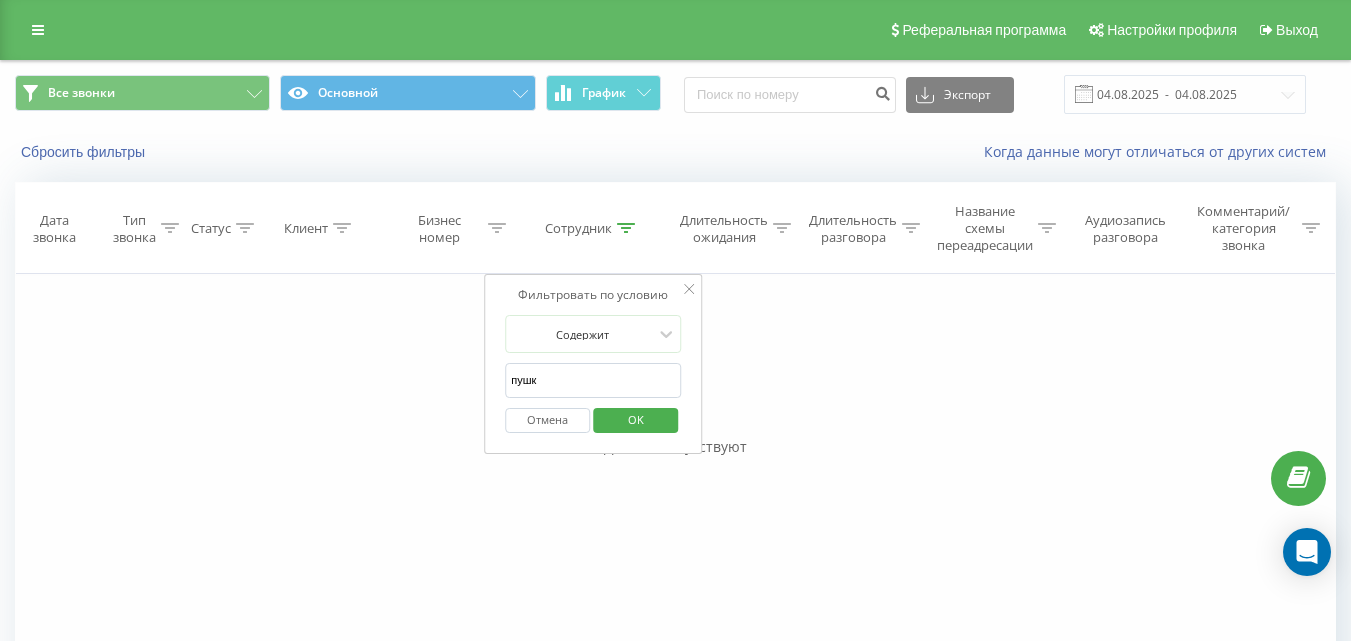 click on "OK" at bounding box center [636, 419] 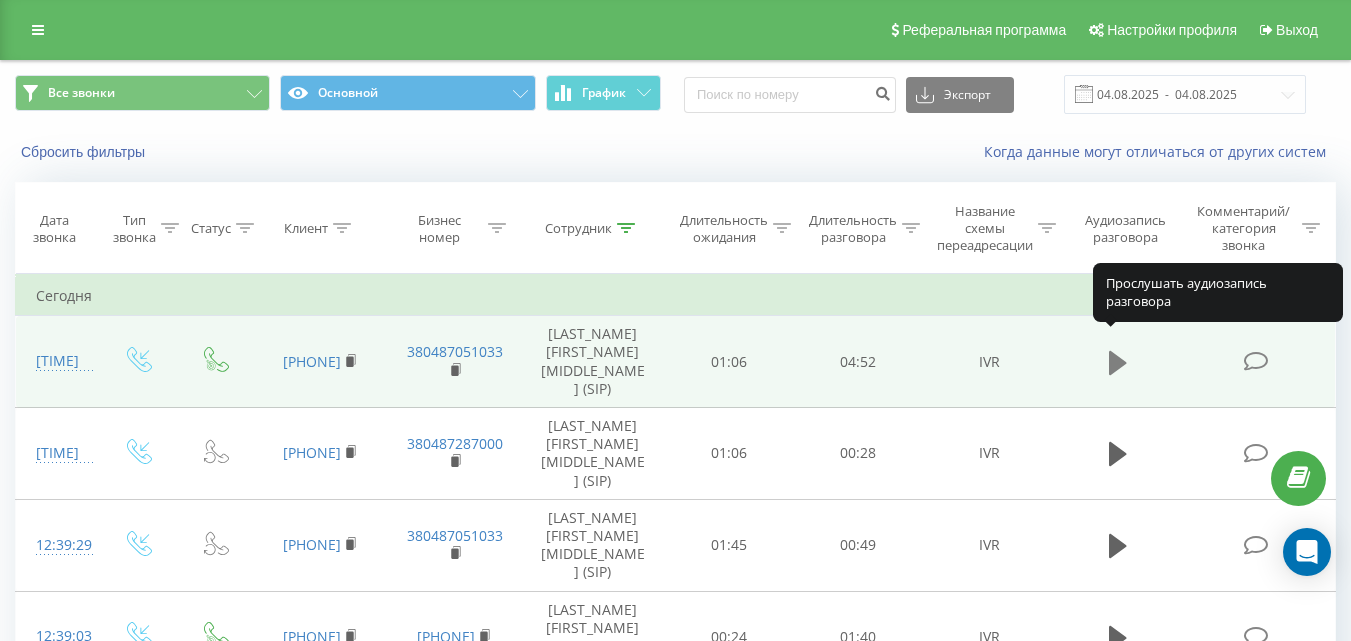 click 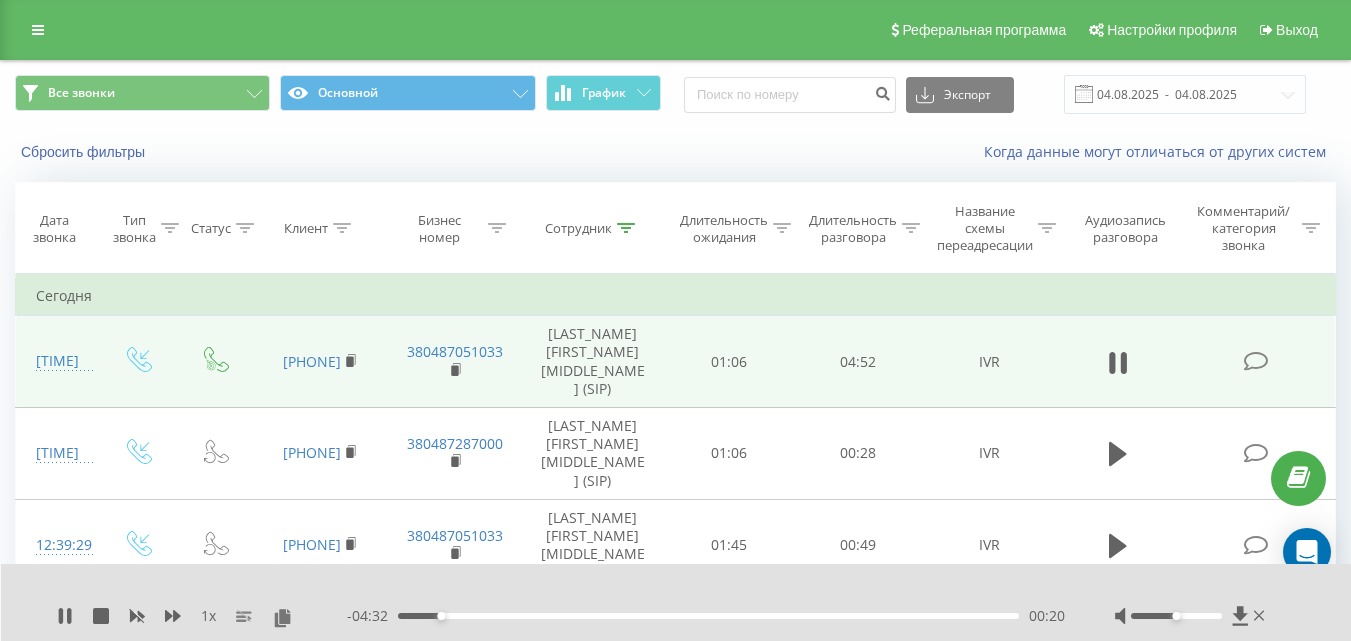click on "00:20" at bounding box center (708, 616) 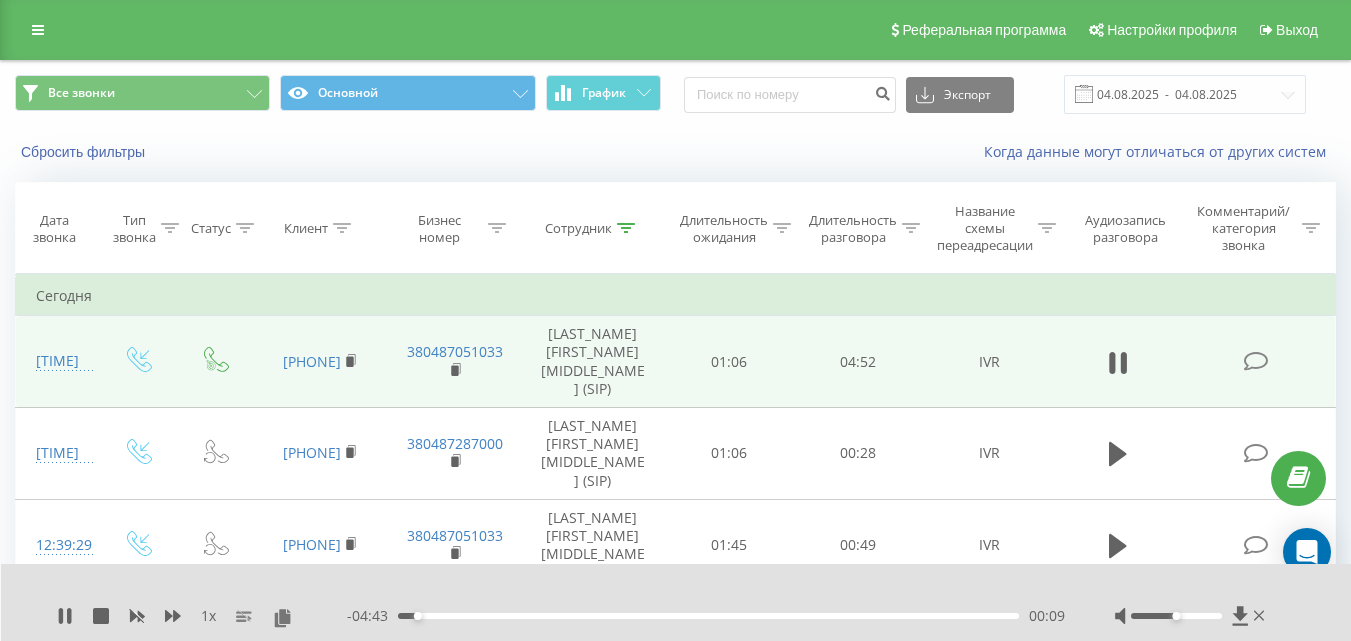 click on "- [TIME] [TIME] [TIME]" at bounding box center [706, 616] 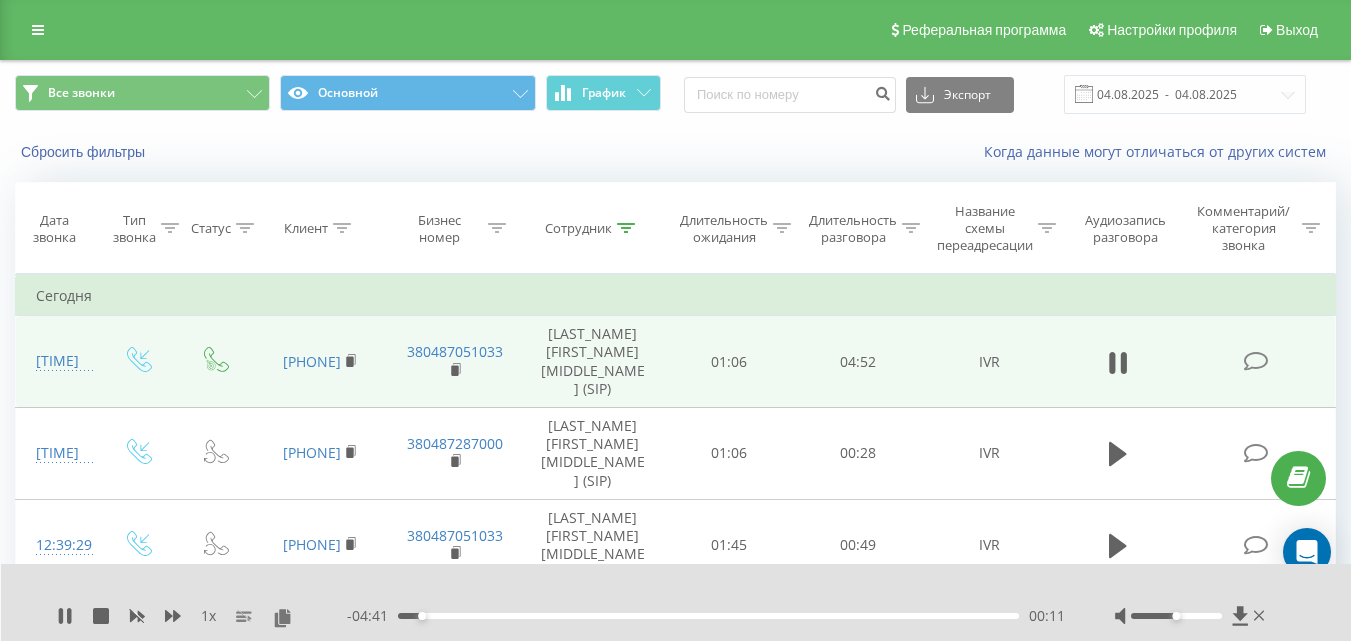 click at bounding box center (1176, 616) 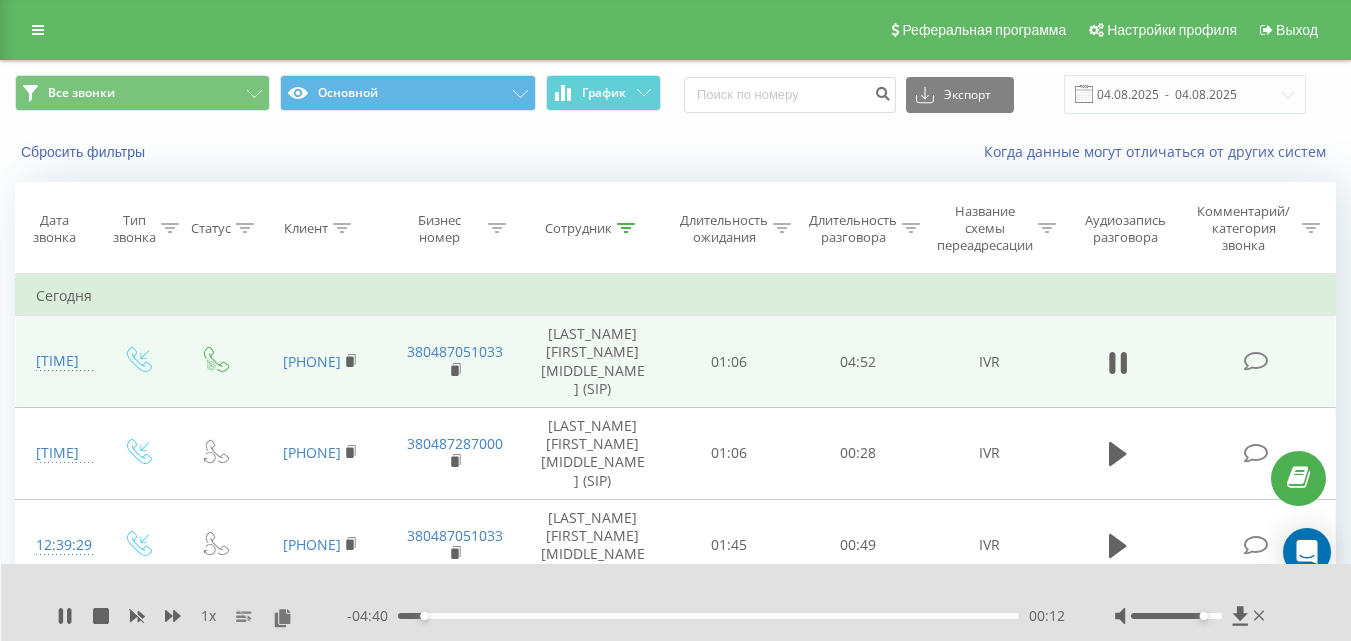 click at bounding box center [1176, 616] 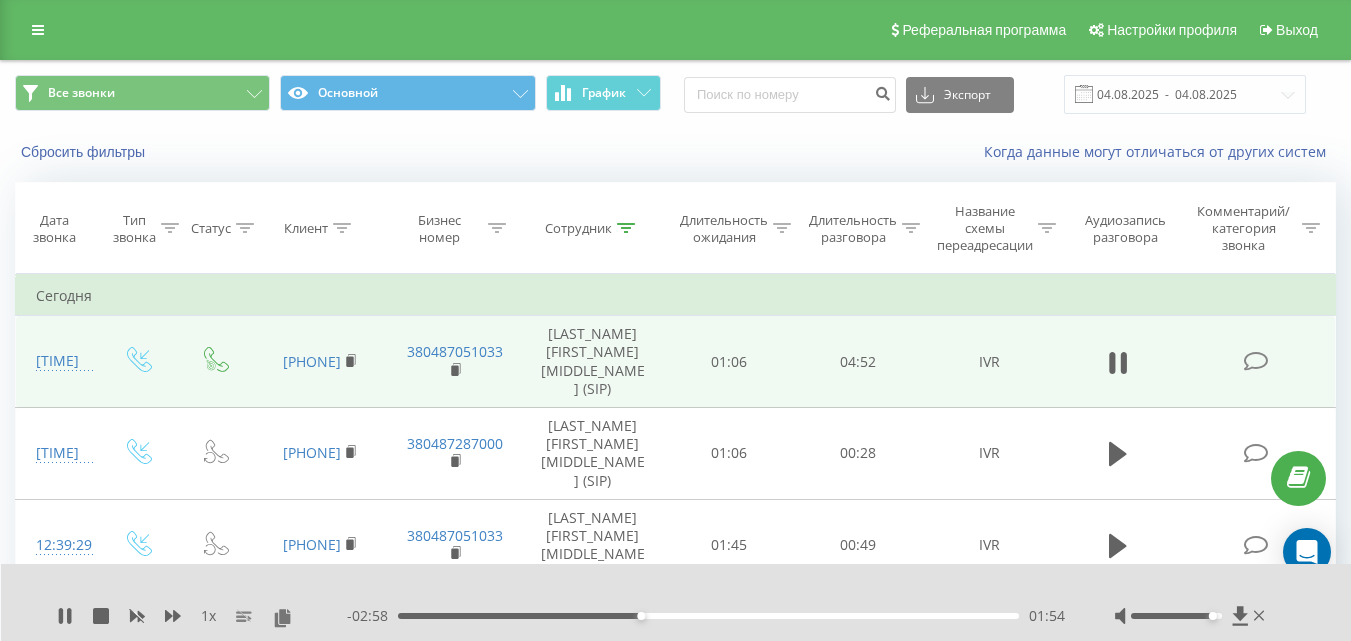 drag, startPoint x: 66, startPoint y: 608, endPoint x: 90, endPoint y: 593, distance: 28.301943 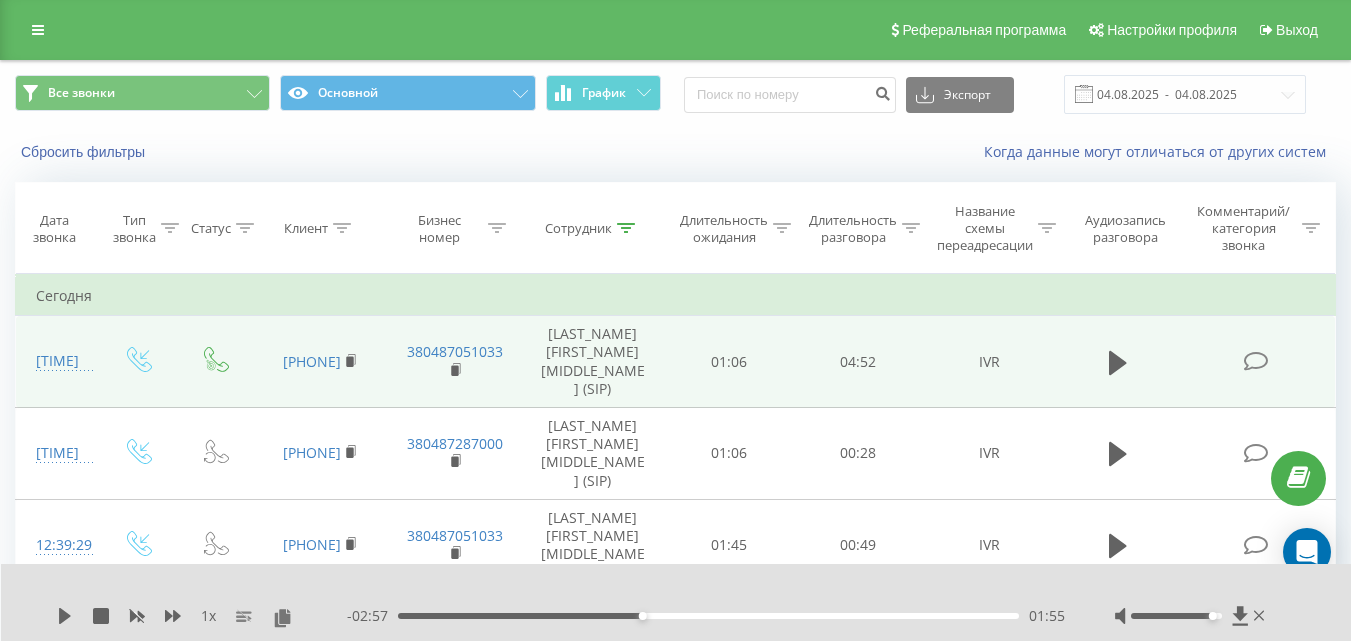 click at bounding box center [1176, 616] 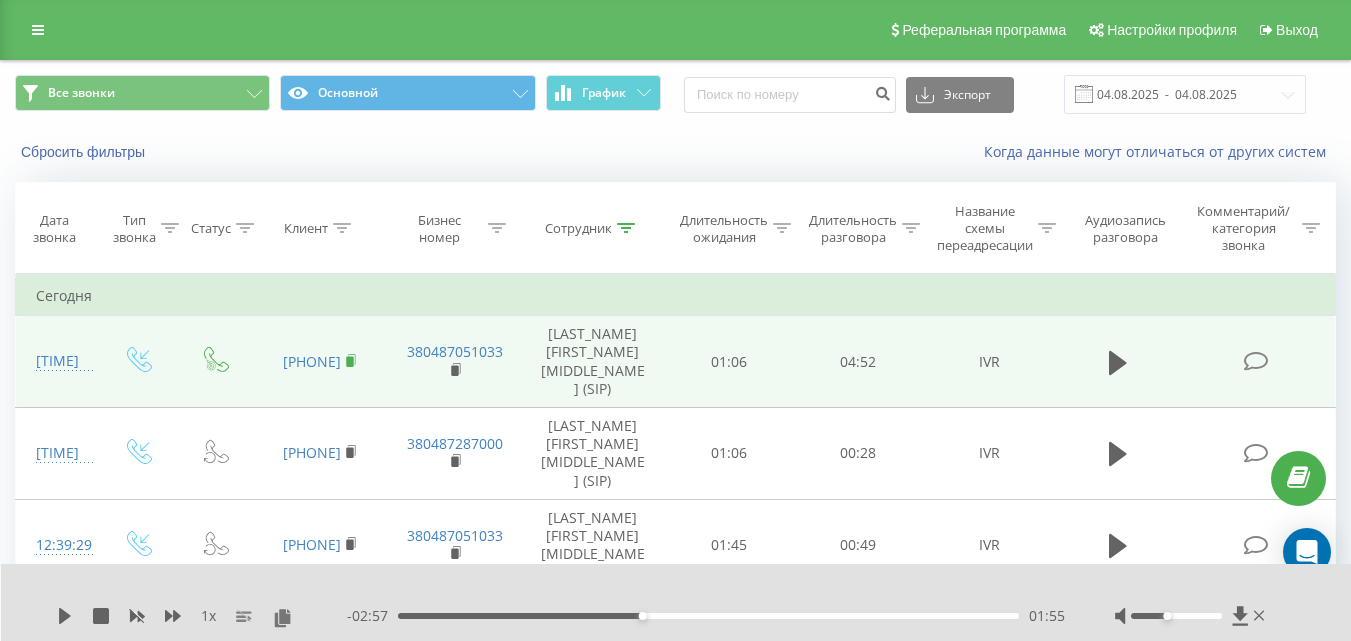 click 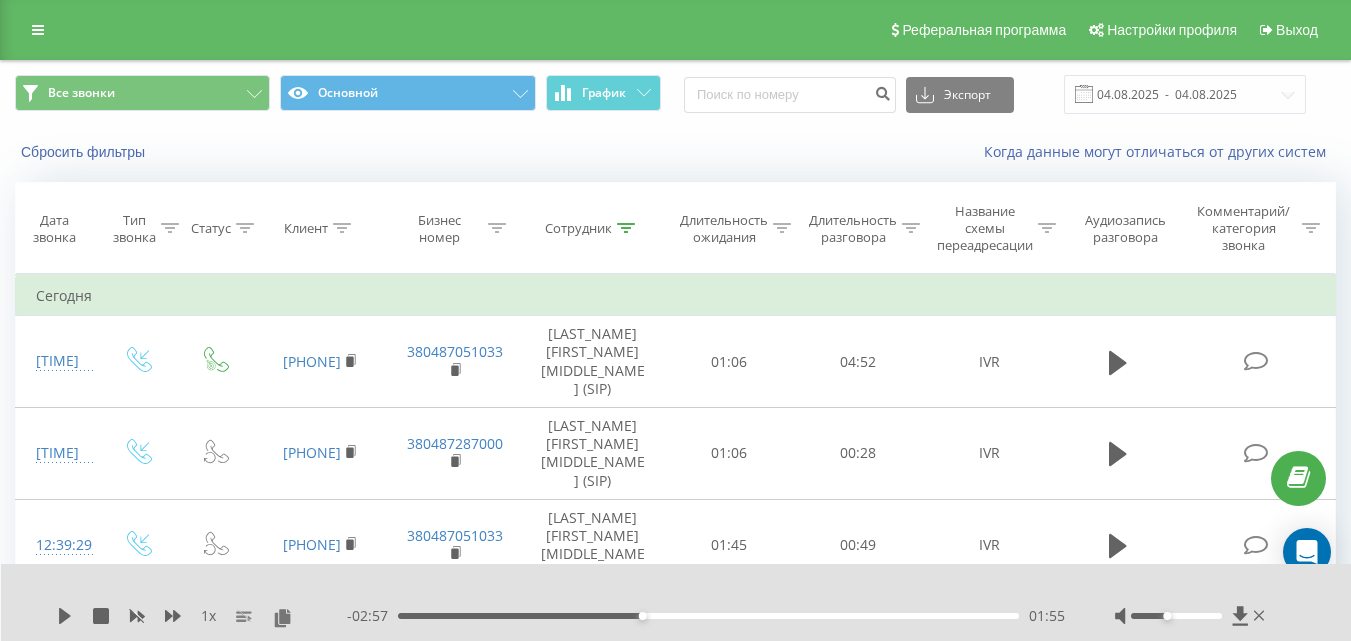 click on "1 x" at bounding box center [202, 616] 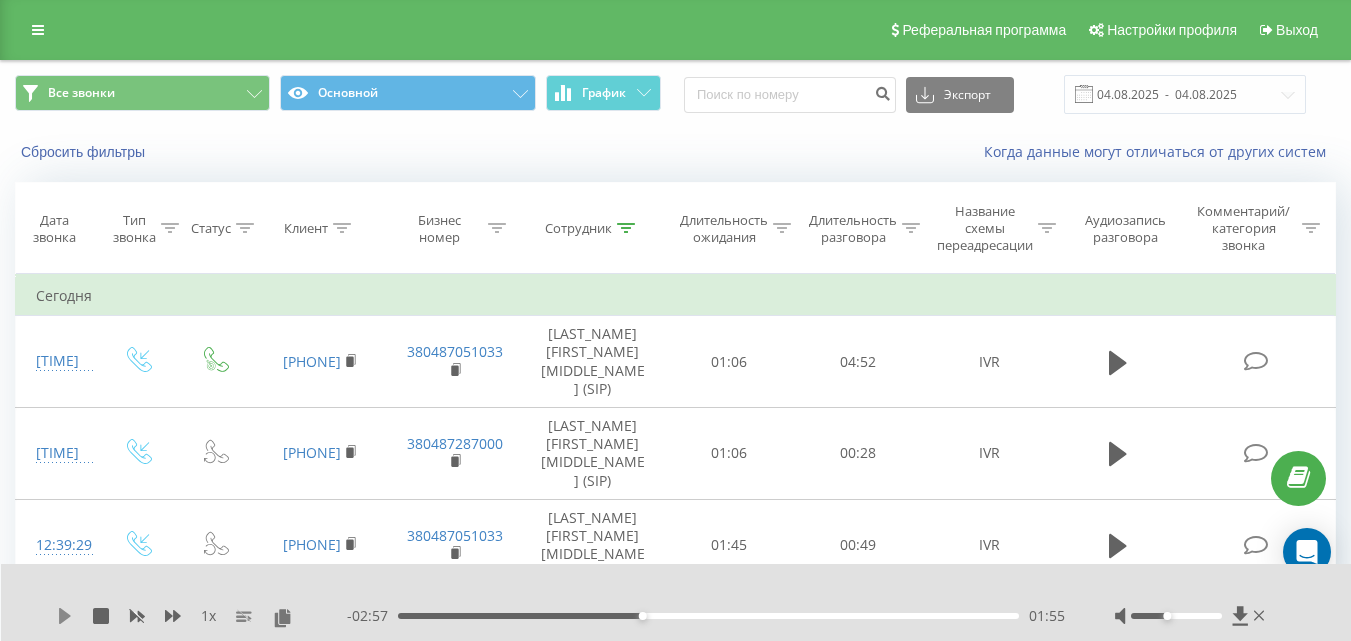 click 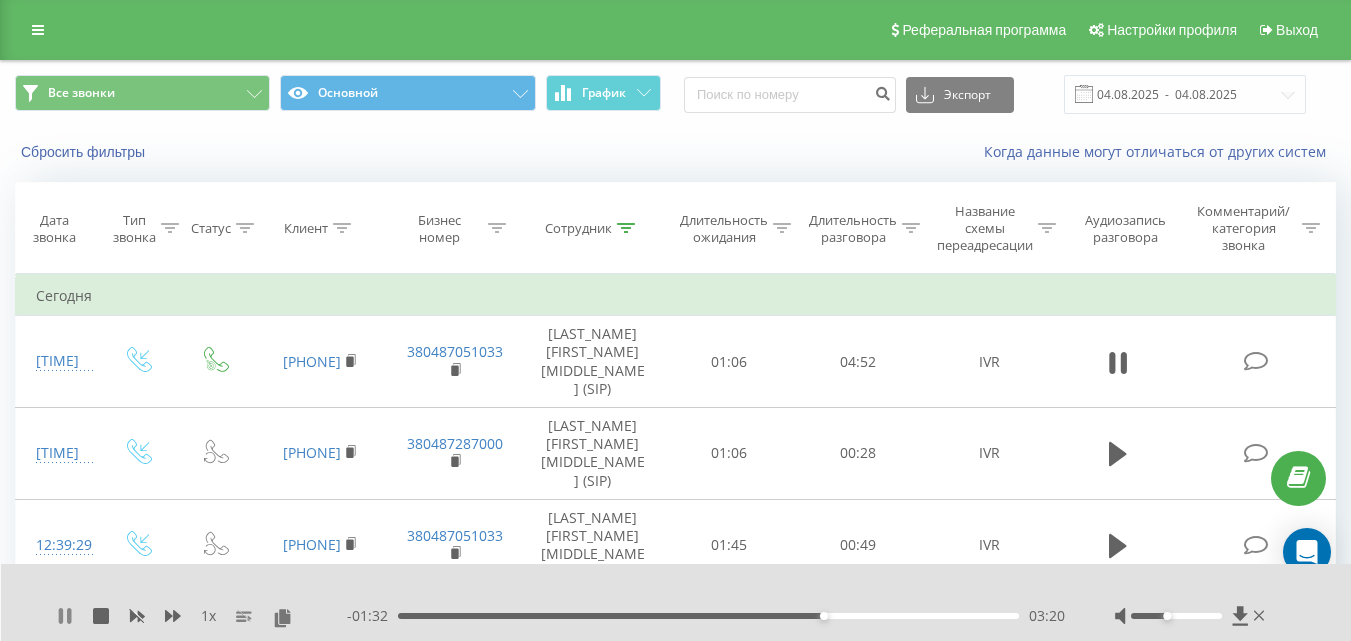click 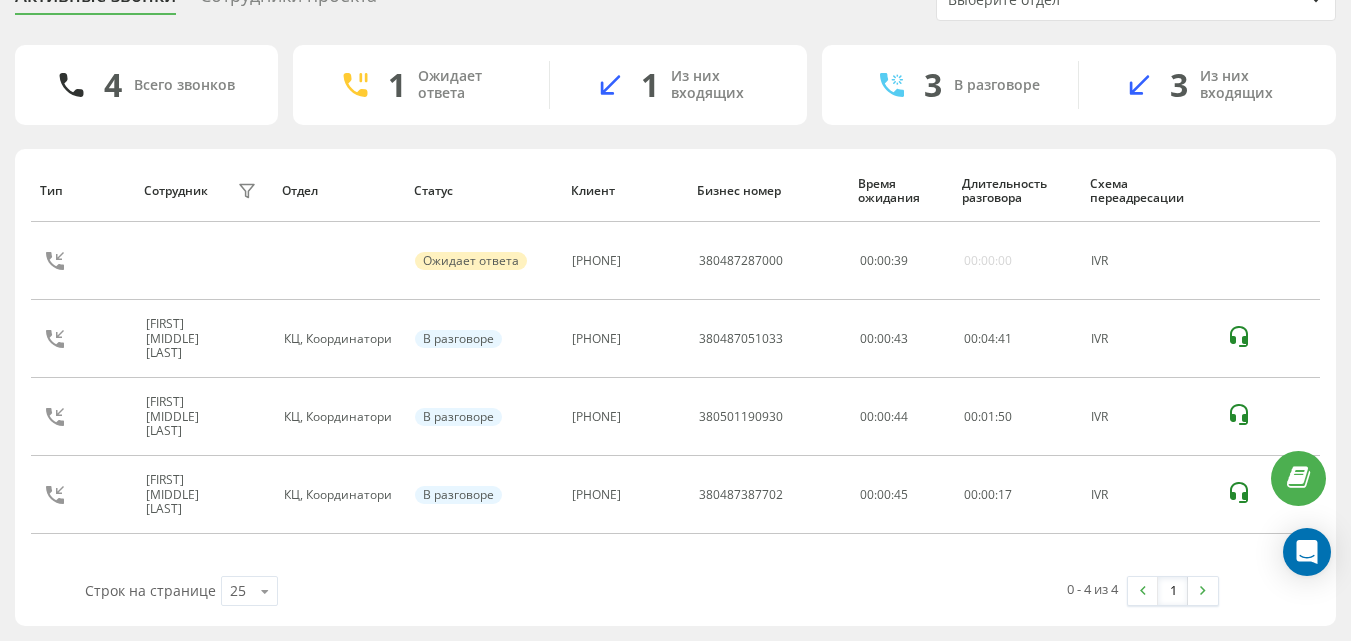 scroll, scrollTop: 96, scrollLeft: 0, axis: vertical 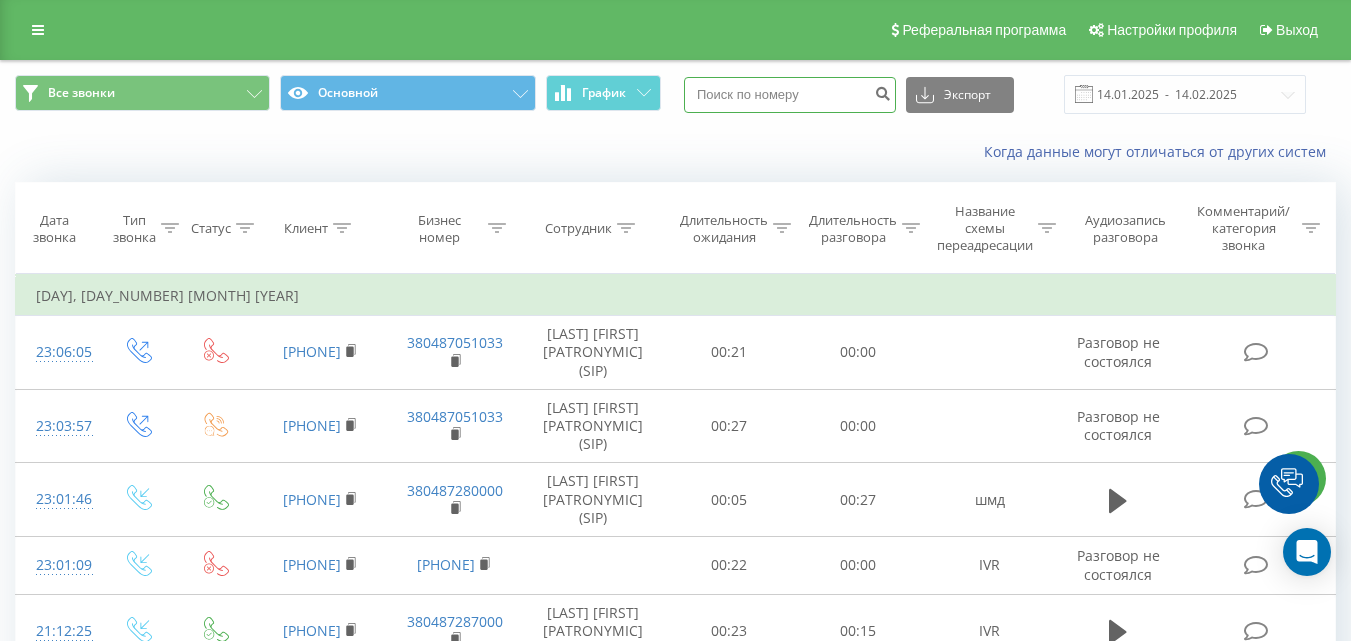 click at bounding box center [790, 95] 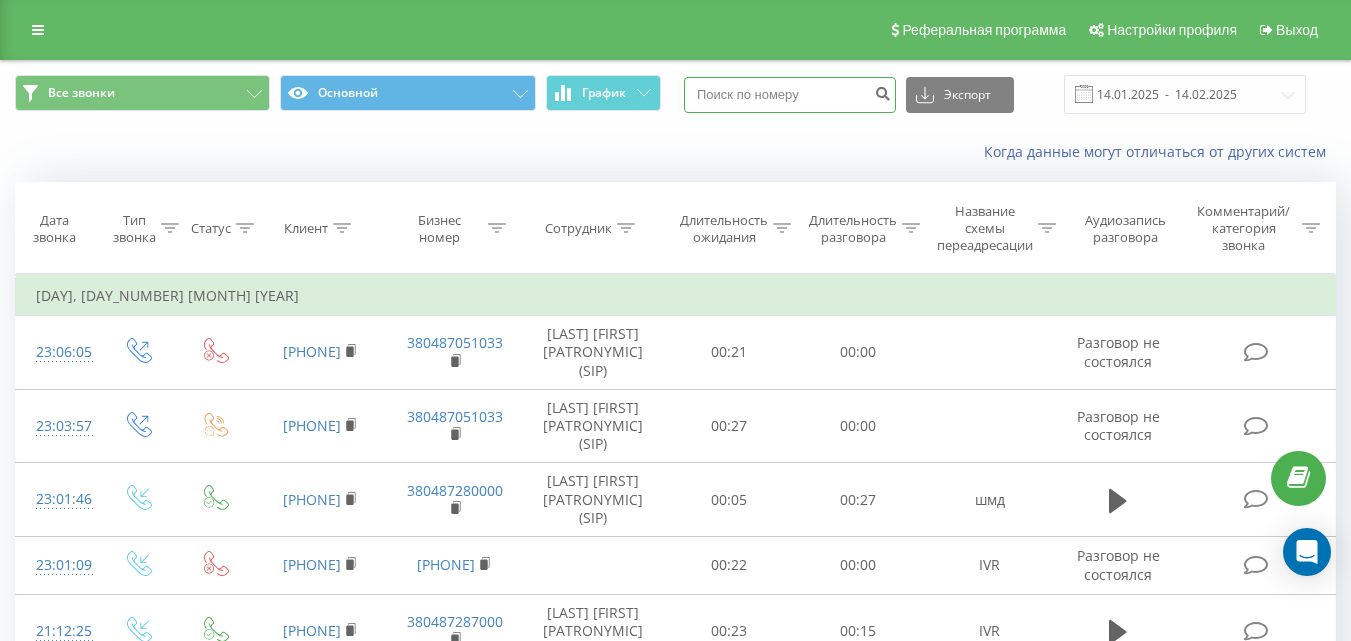 paste on "380632219077" 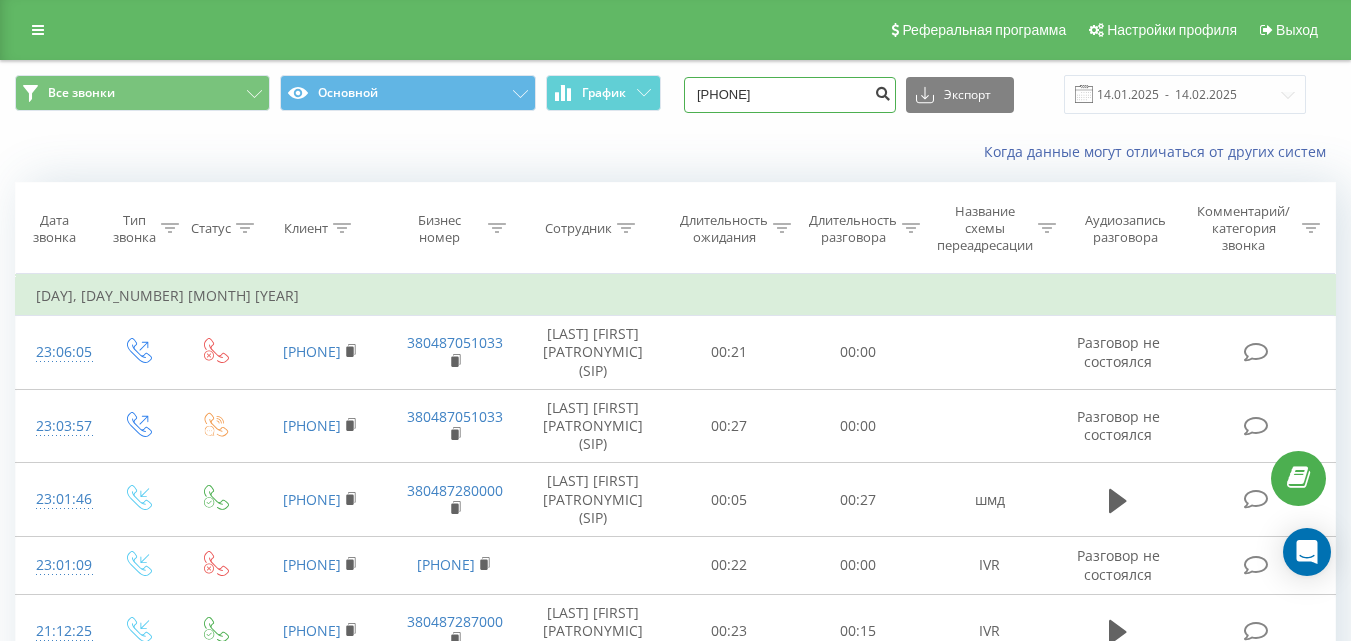 type on "380632219077" 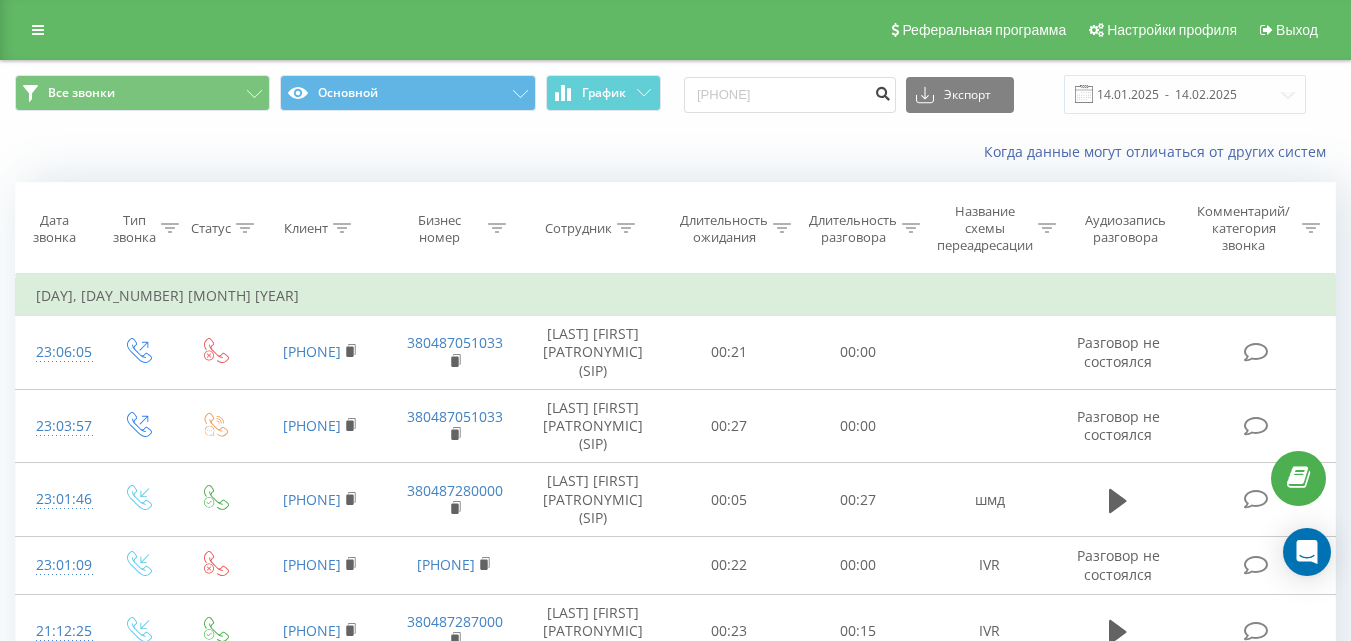 click at bounding box center (882, 91) 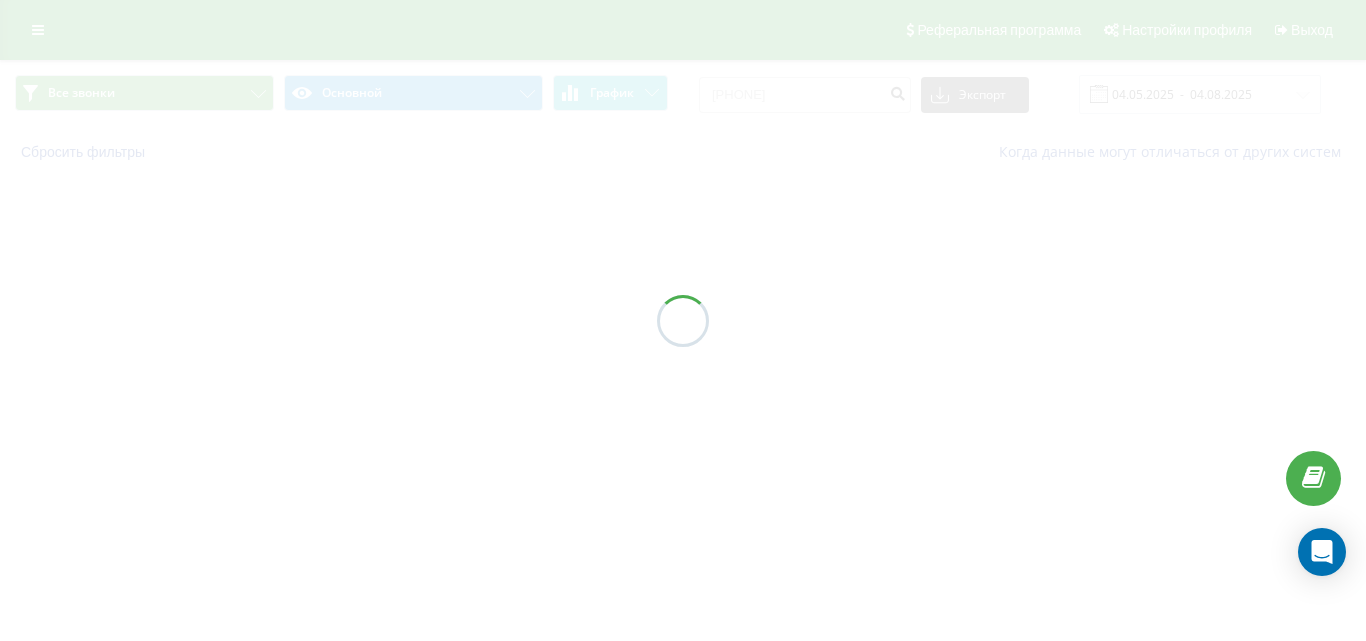 scroll, scrollTop: 0, scrollLeft: 0, axis: both 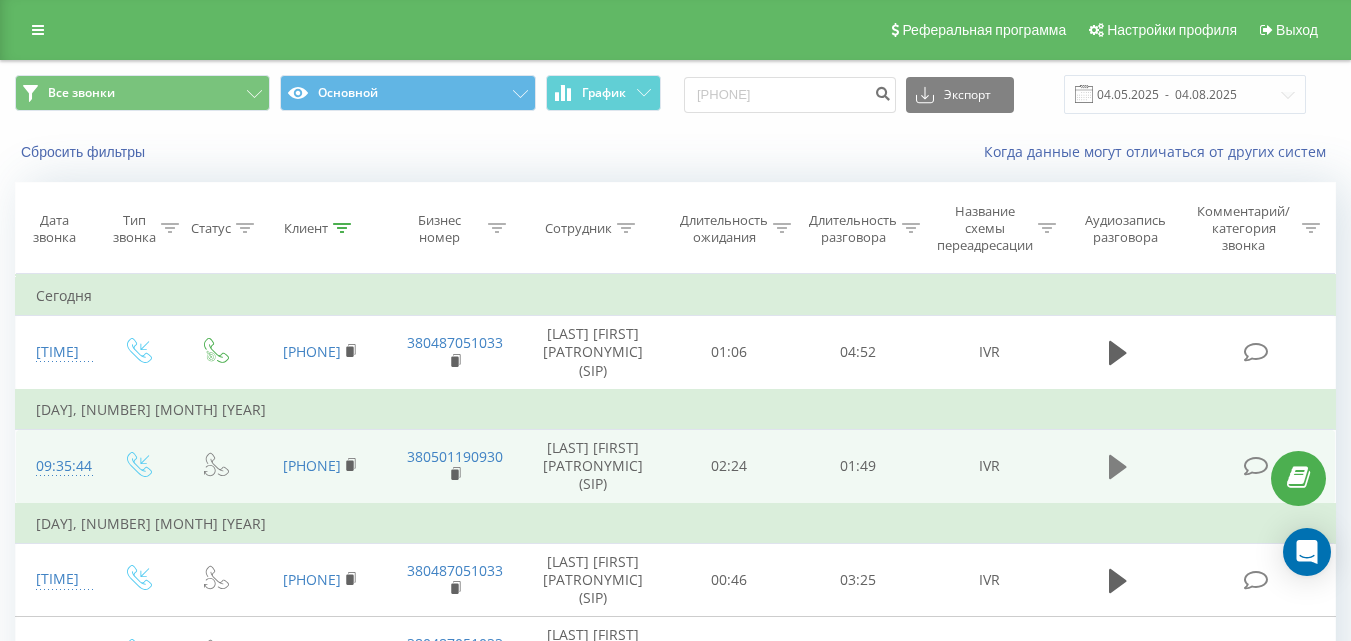 click 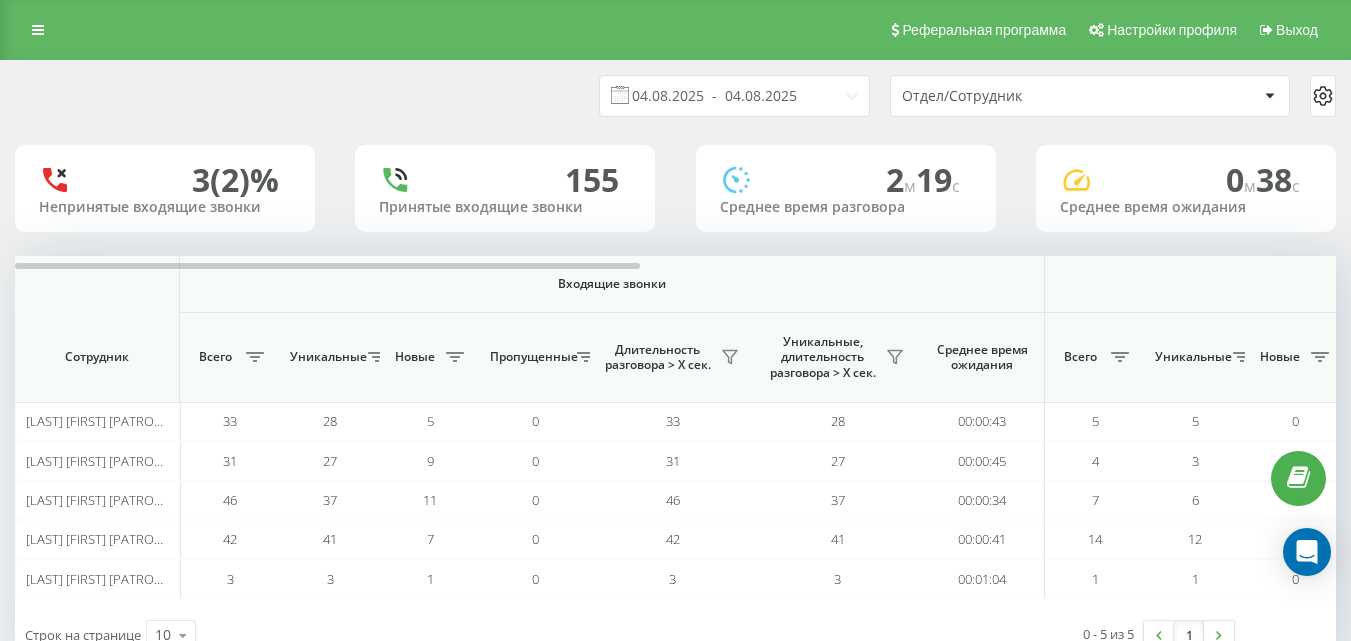 click on "Отдел/Сотрудник" at bounding box center (1021, 96) 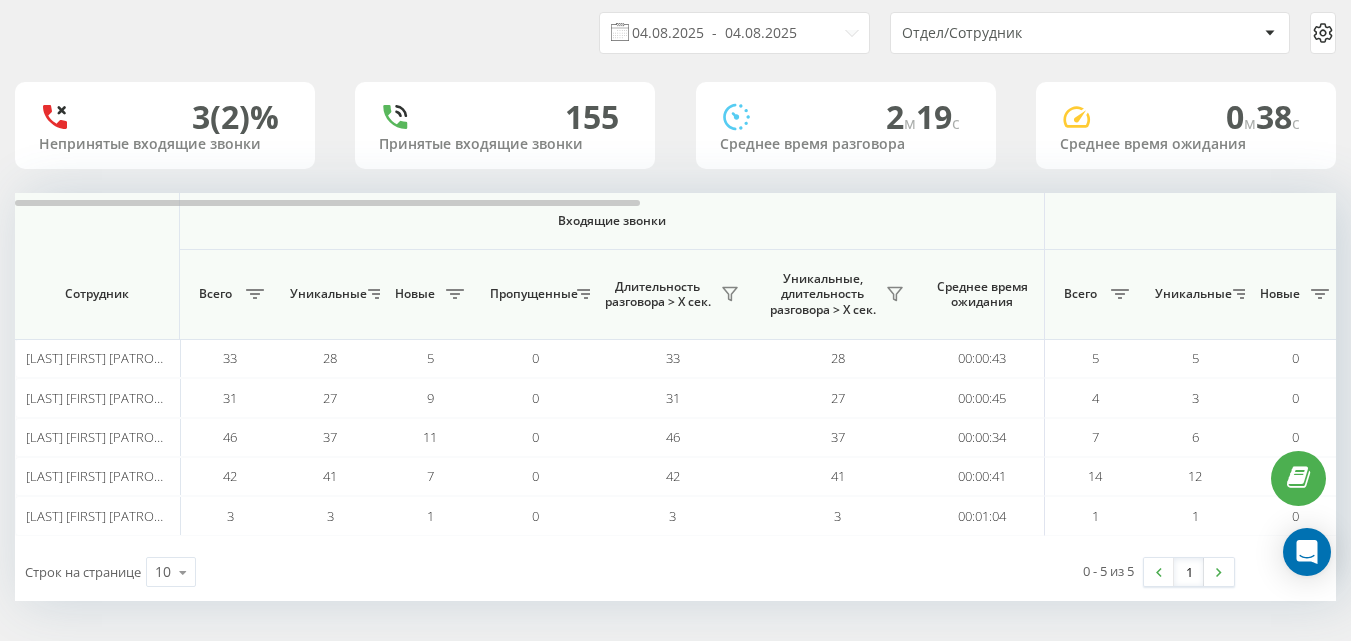scroll, scrollTop: 0, scrollLeft: 0, axis: both 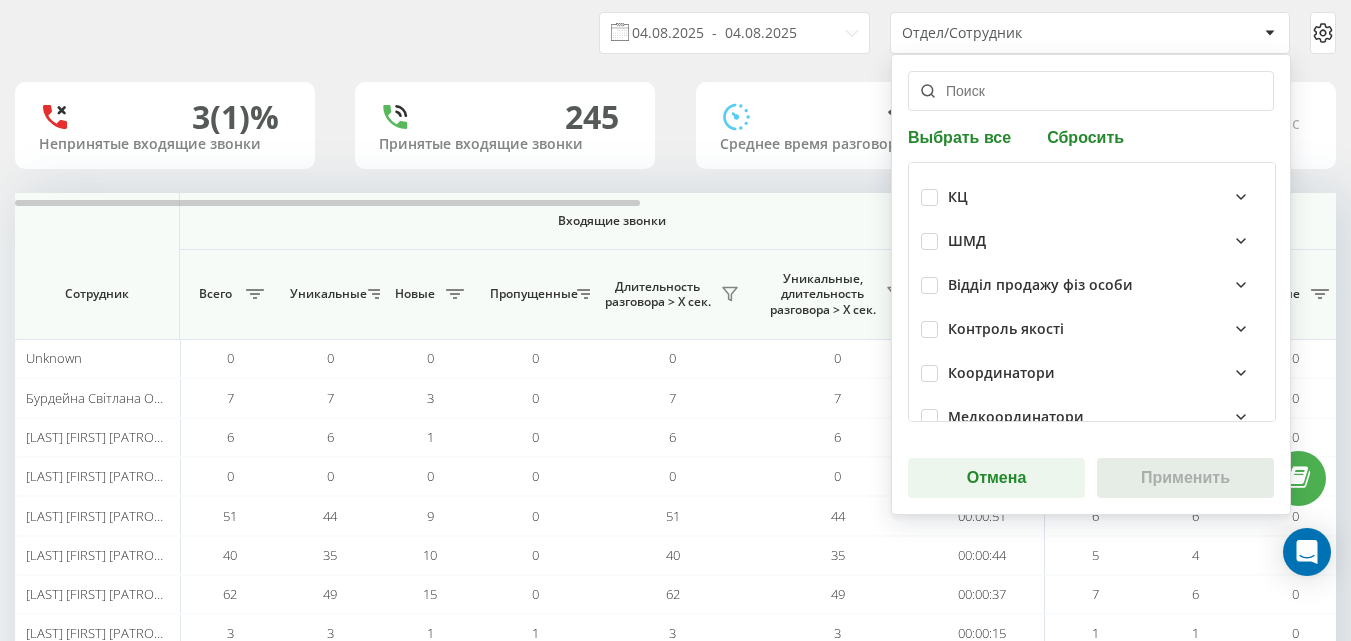 click on "Координатори" at bounding box center [1001, 373] 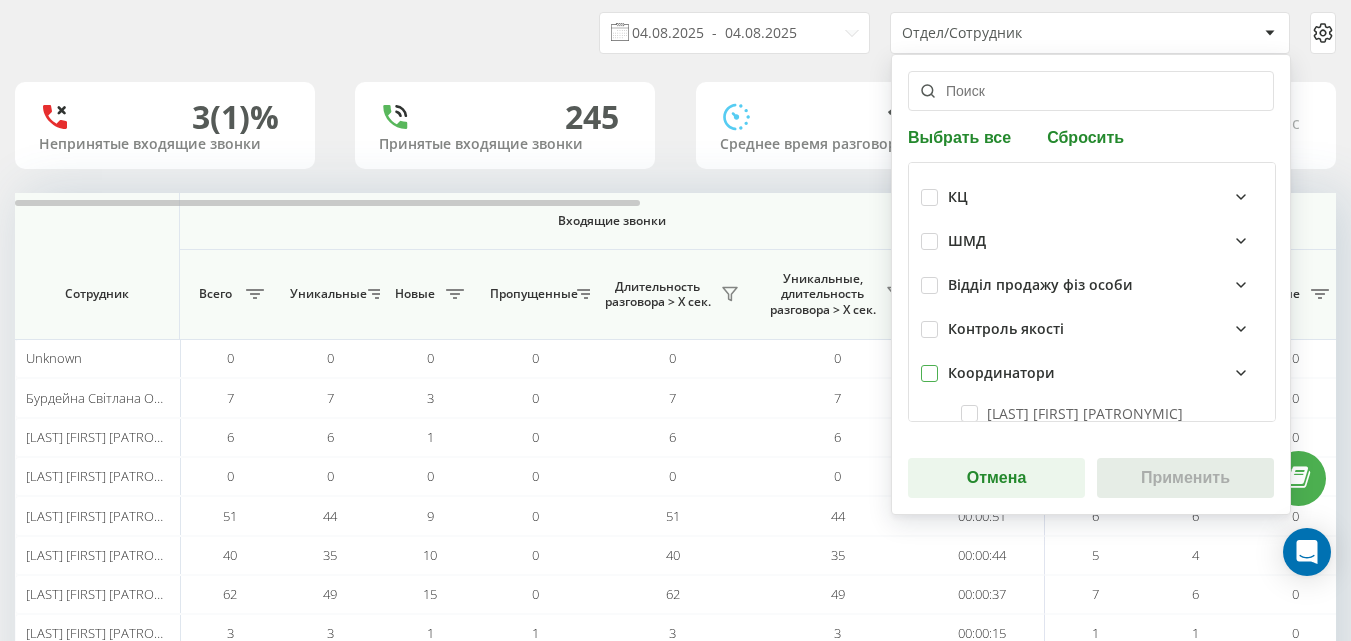 click at bounding box center (929, 365) 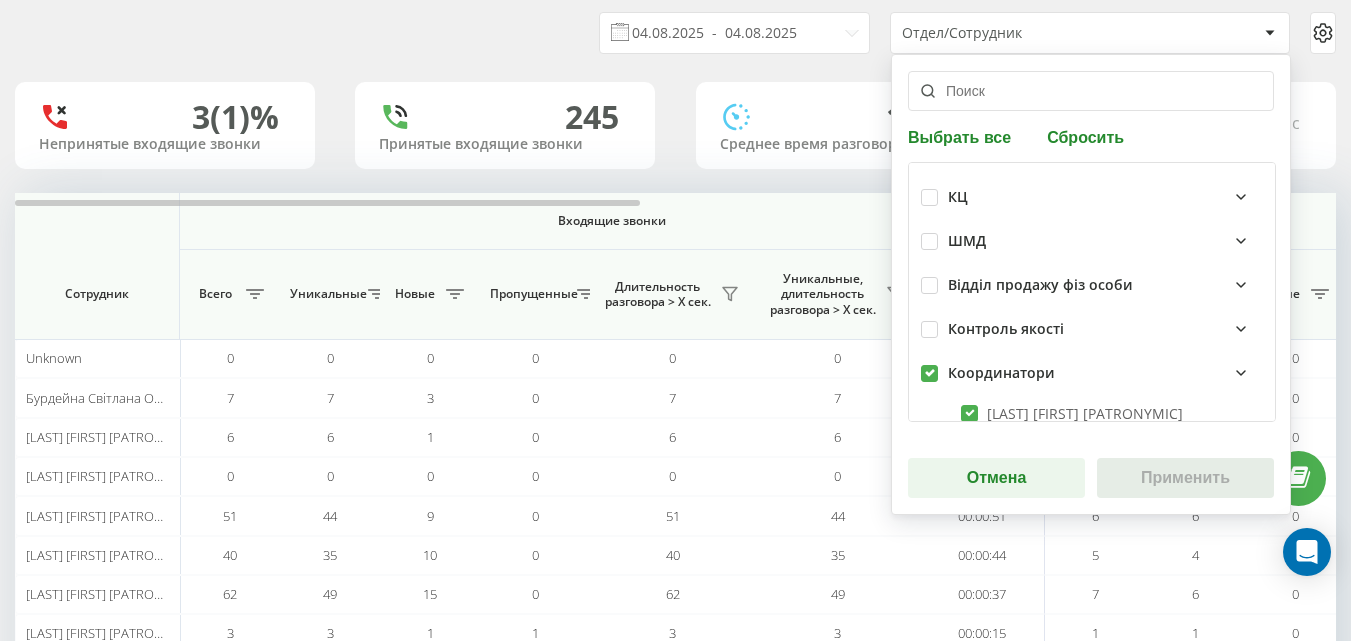 checkbox on "true" 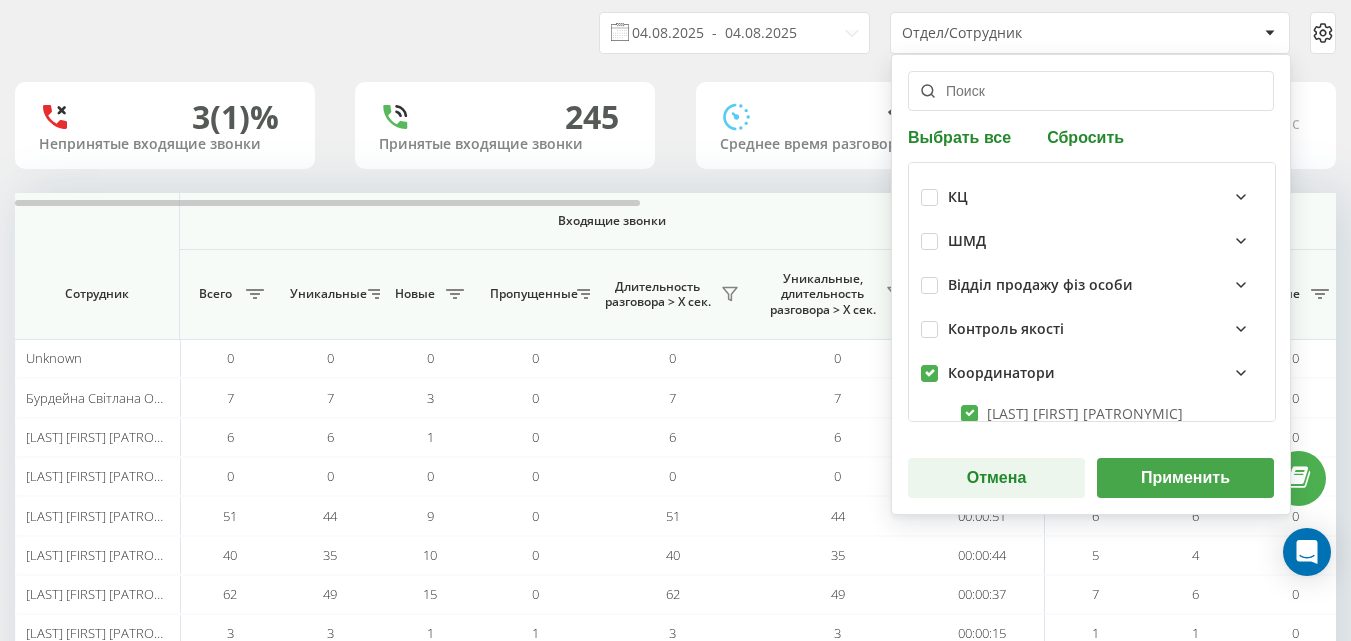 click on "Применить" at bounding box center (1185, 478) 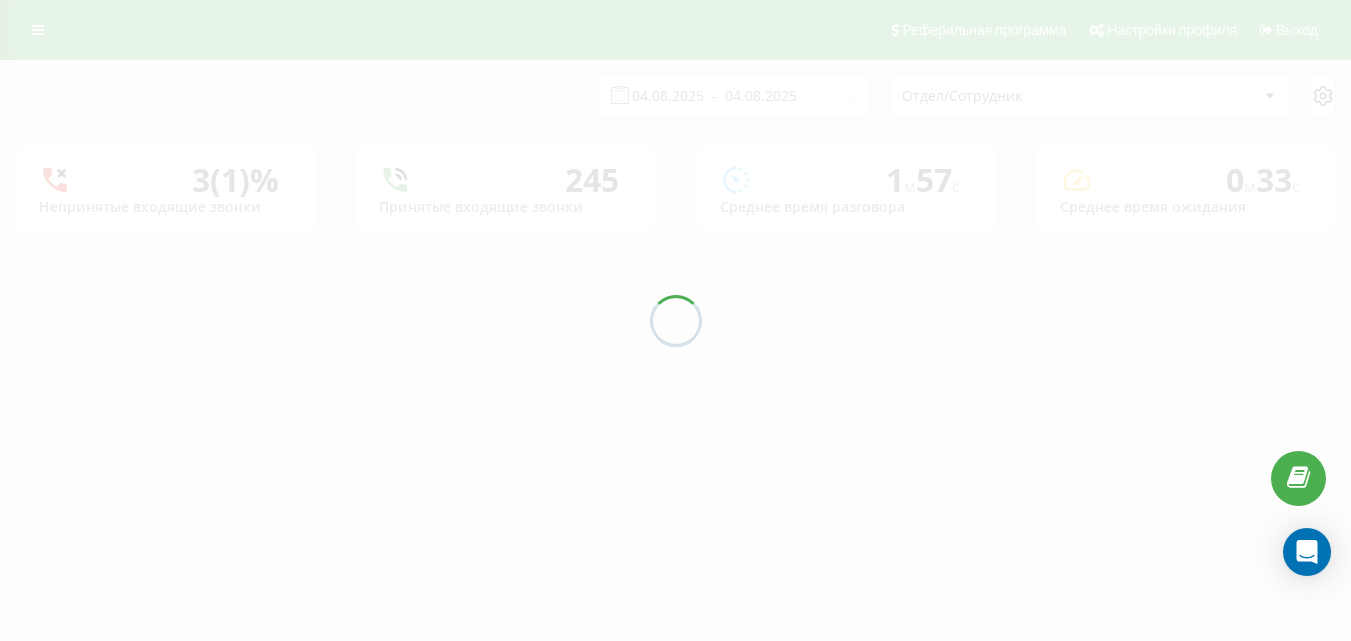 scroll, scrollTop: 0, scrollLeft: 0, axis: both 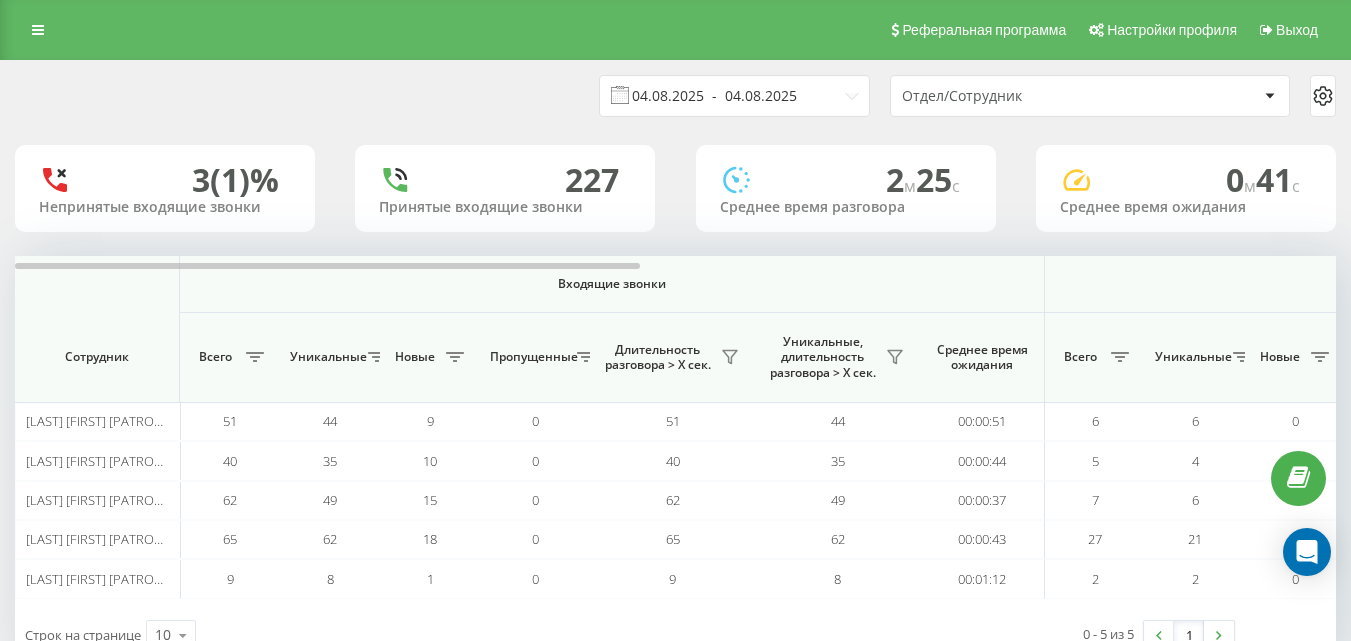 click on "04.08.2025  -  04.08.2025" at bounding box center [734, 96] 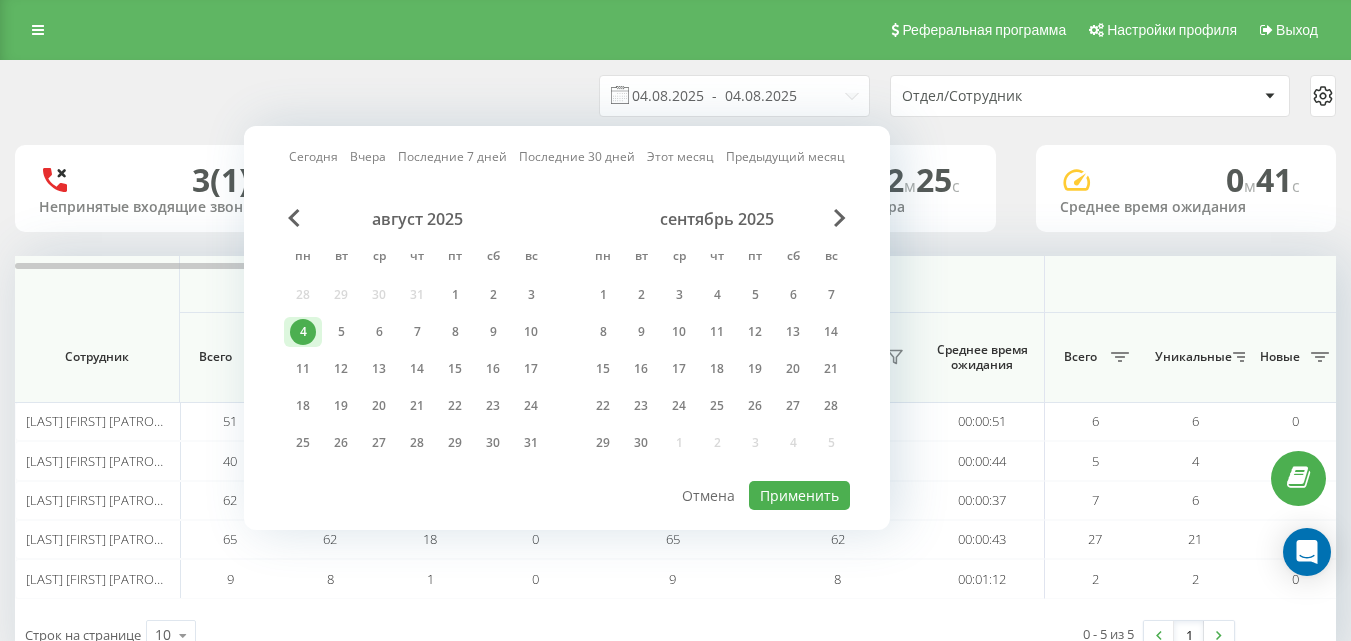 click on "4" at bounding box center (303, 332) 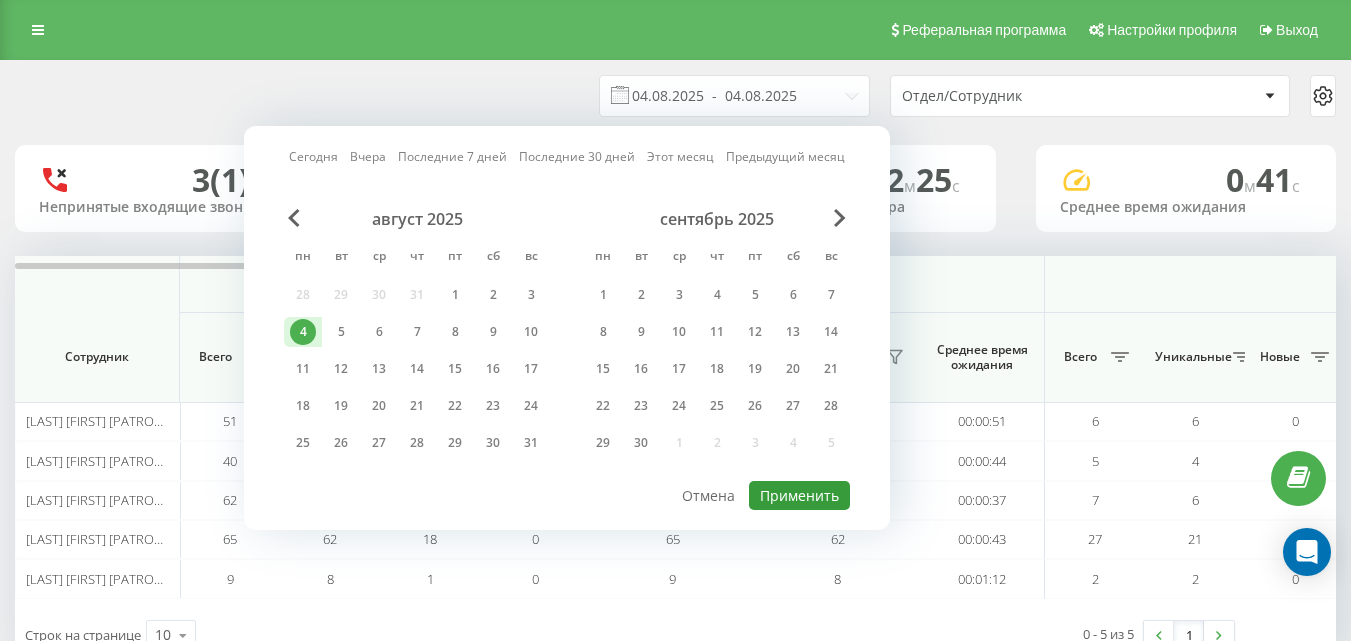 click on "Применить" at bounding box center [799, 495] 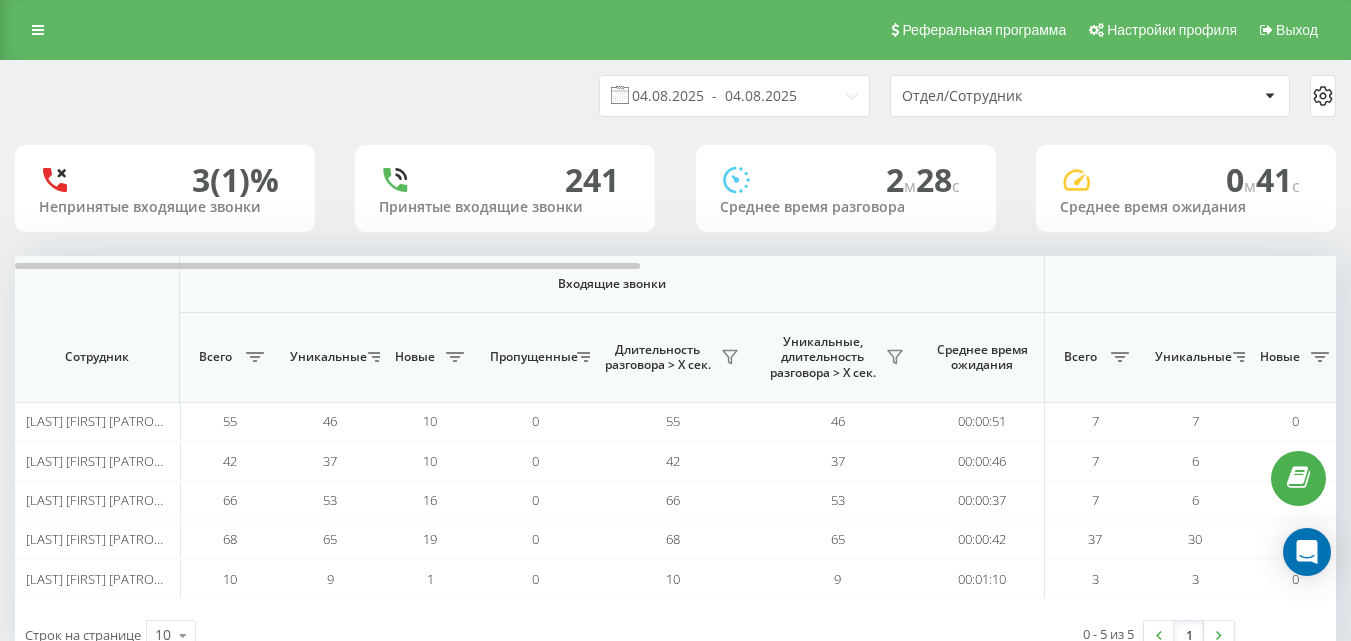 click on "Отдел/Сотрудник" at bounding box center [1090, 96] 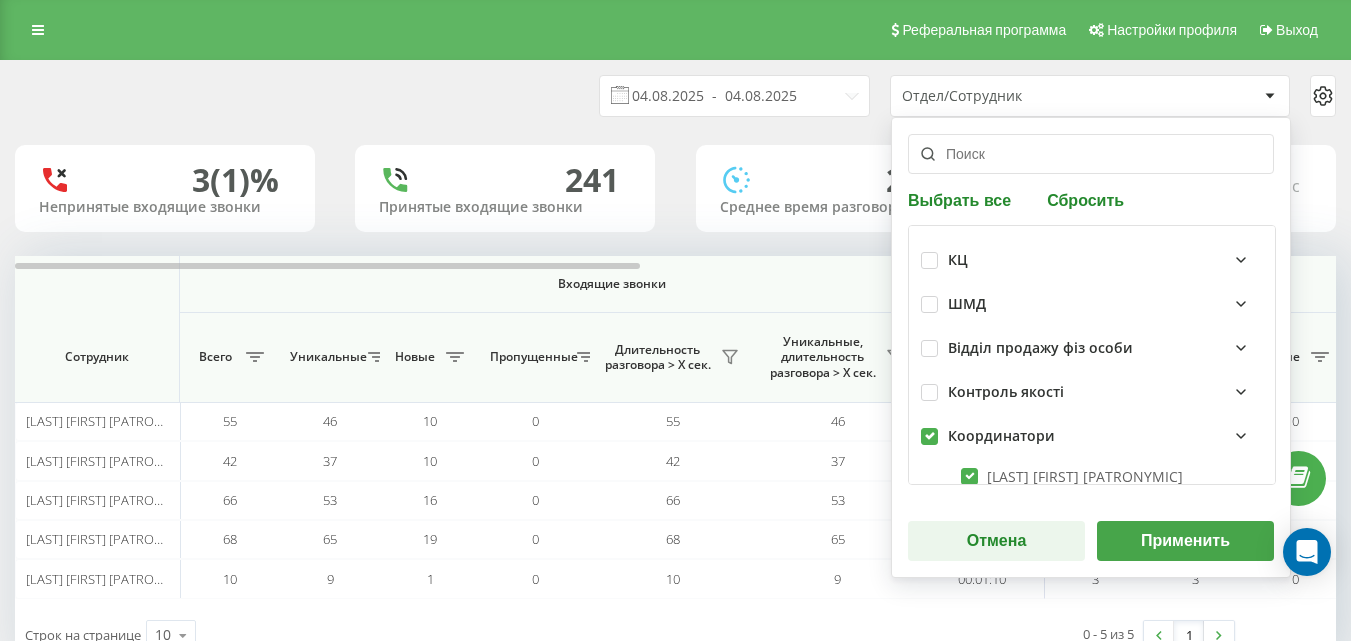 click on "Применить" at bounding box center [1185, 541] 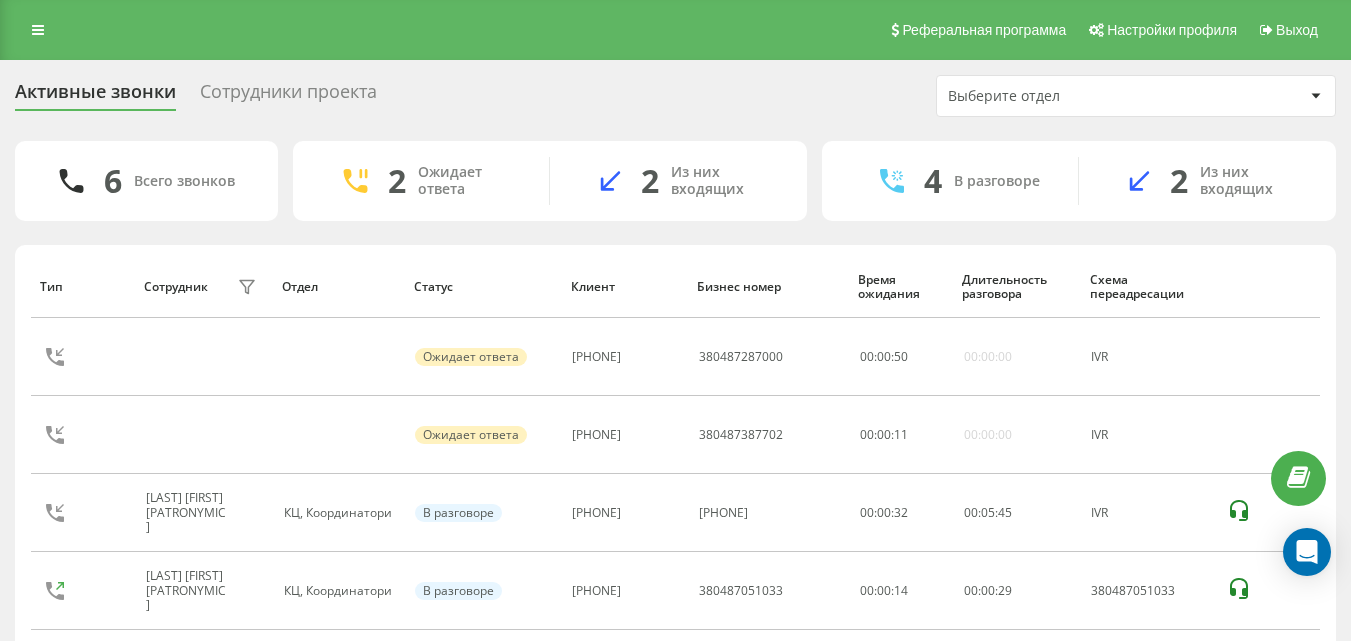 scroll, scrollTop: 230, scrollLeft: 0, axis: vertical 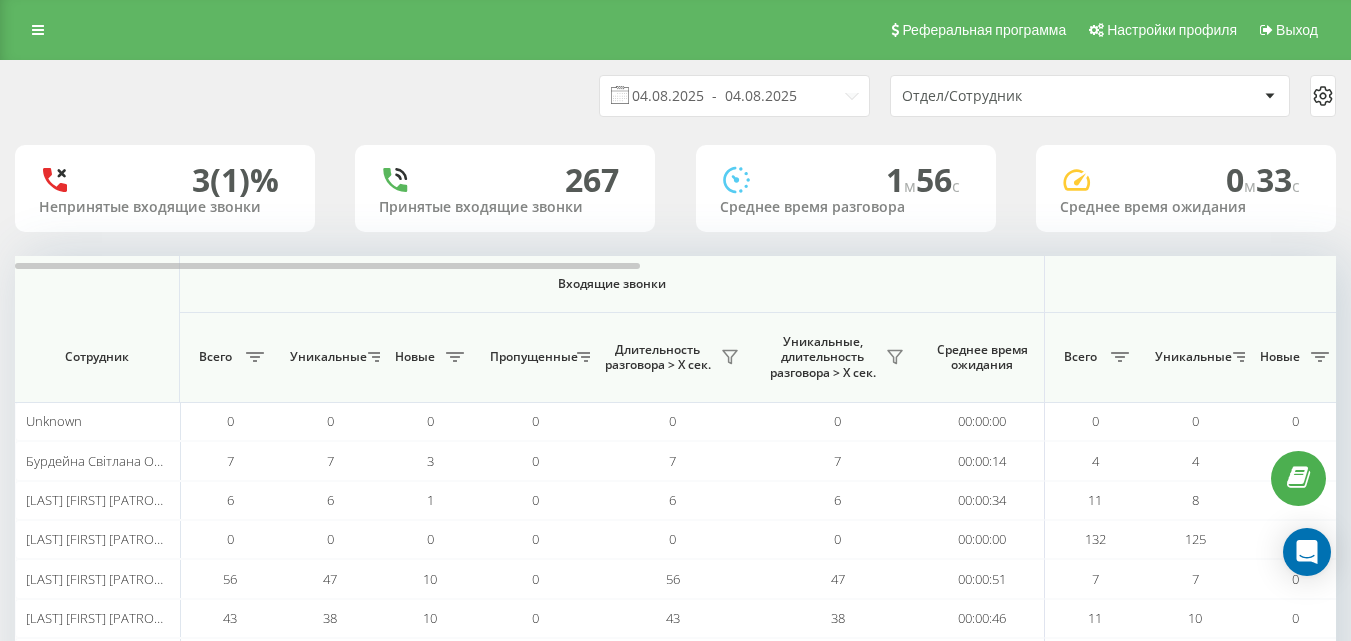 click on "Отдел/Сотрудник" at bounding box center (1021, 96) 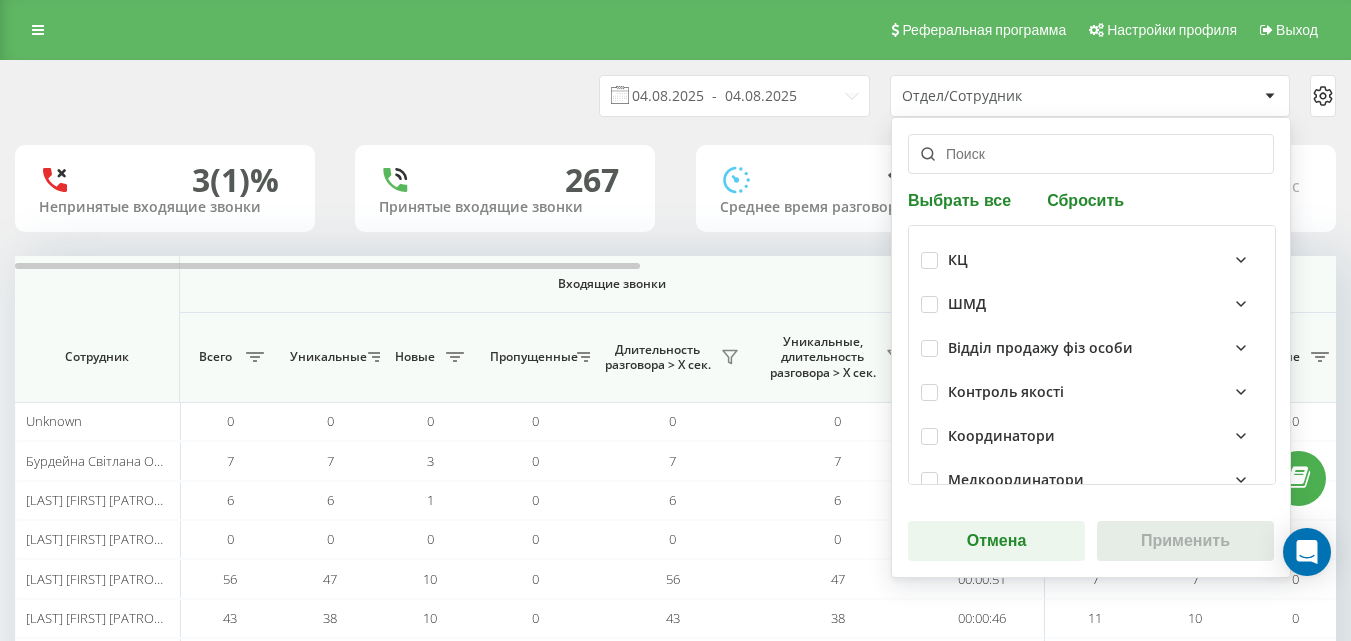 click on "Координатори" at bounding box center [1092, 436] 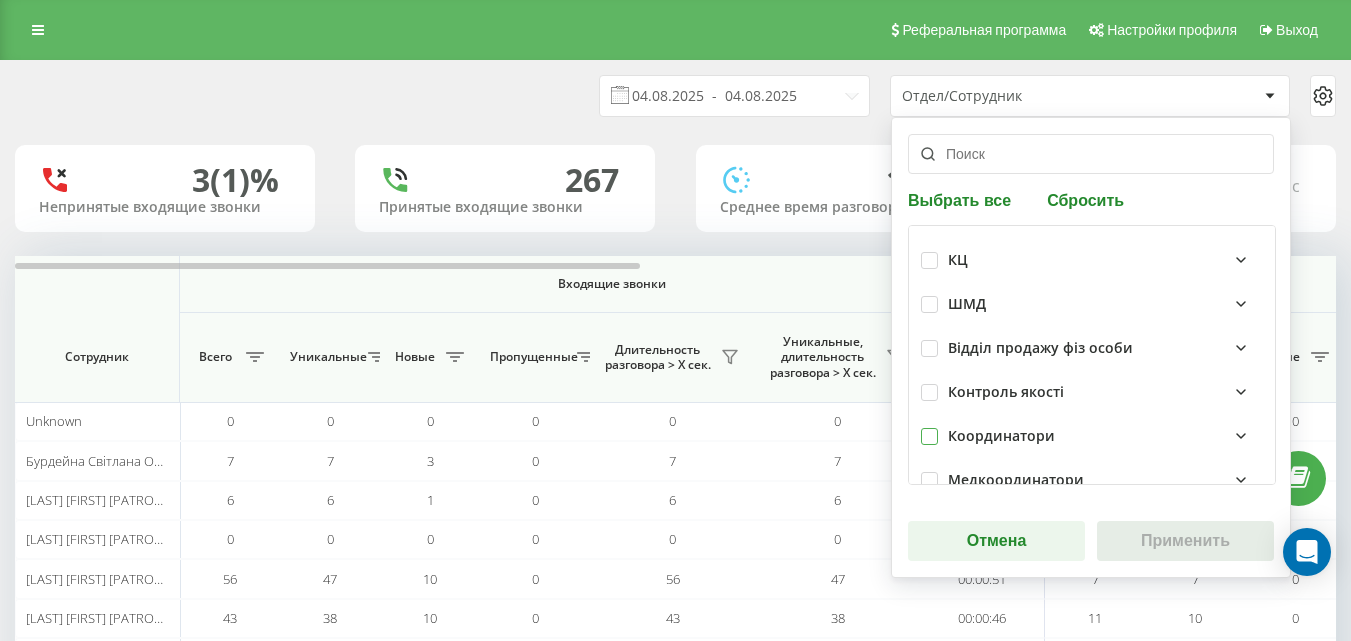 drag, startPoint x: 935, startPoint y: 440, endPoint x: 956, endPoint y: 455, distance: 25.806976 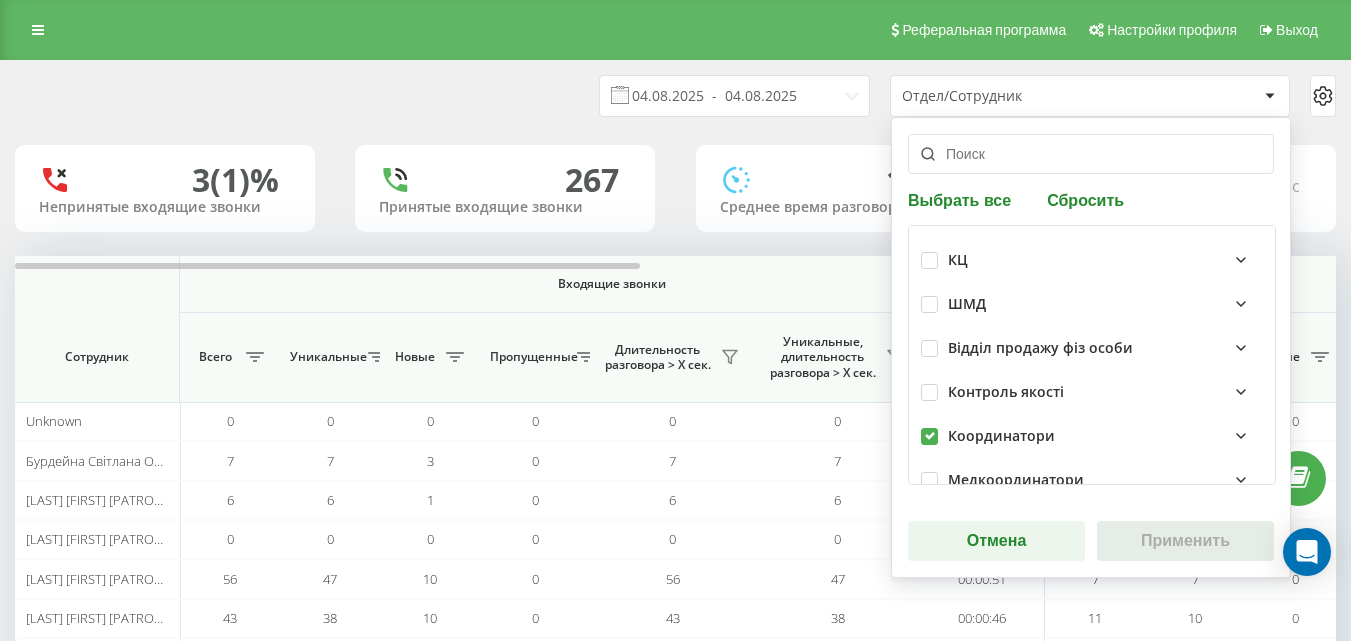 checkbox on "true" 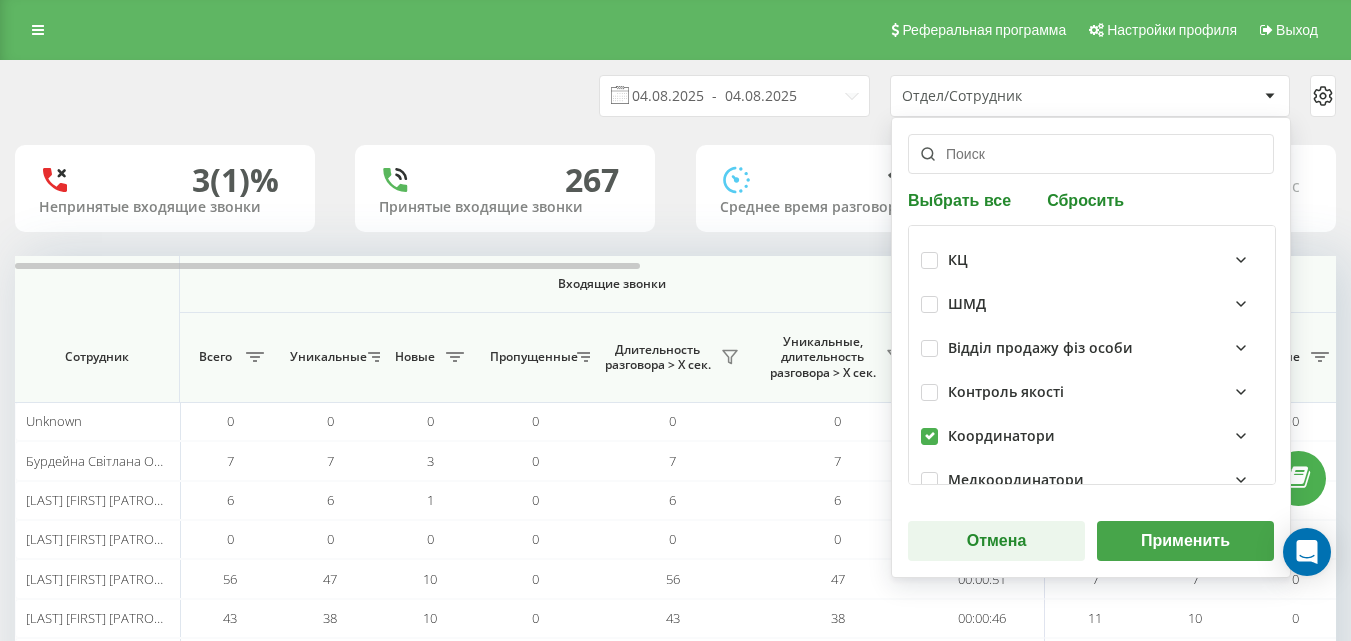 drag, startPoint x: 1154, startPoint y: 526, endPoint x: 753, endPoint y: 629, distance: 414.0169 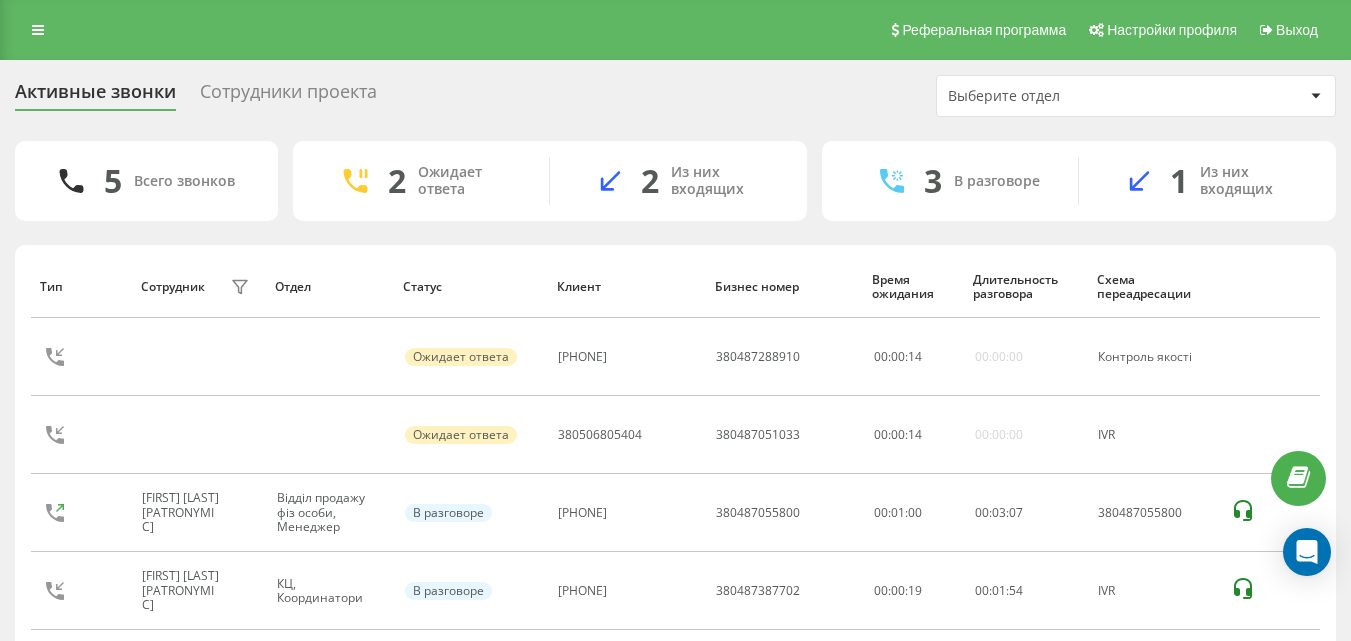 scroll, scrollTop: 152, scrollLeft: 0, axis: vertical 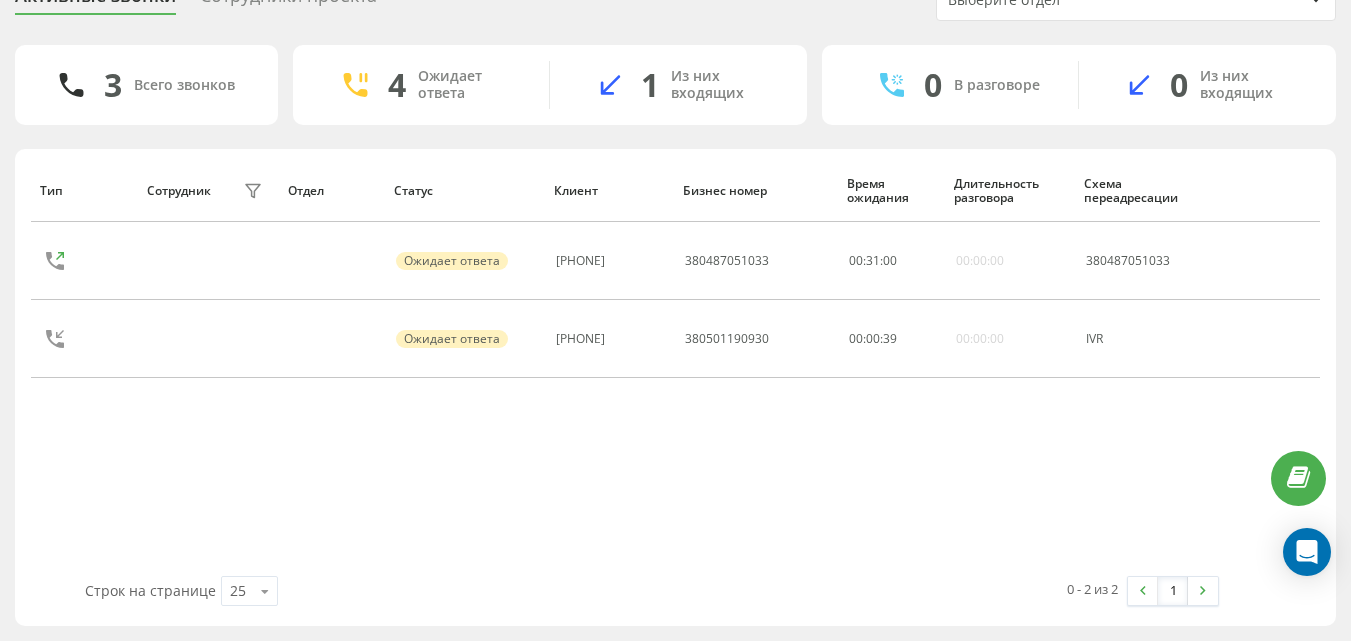 click on "Тип Сотрудник  фильтра  Отдел Статус Клиент Бизнес номер Время ожидания Длительность разговора Схема переадресации Ожидает ответа 380683182947 380487051033 00 : 31 : 00 00:00:00 380487051033 Ожидает ответа 380993159195 380501190930 00 : 00 : 39 00:00:00 IVR" at bounding box center (675, 367) 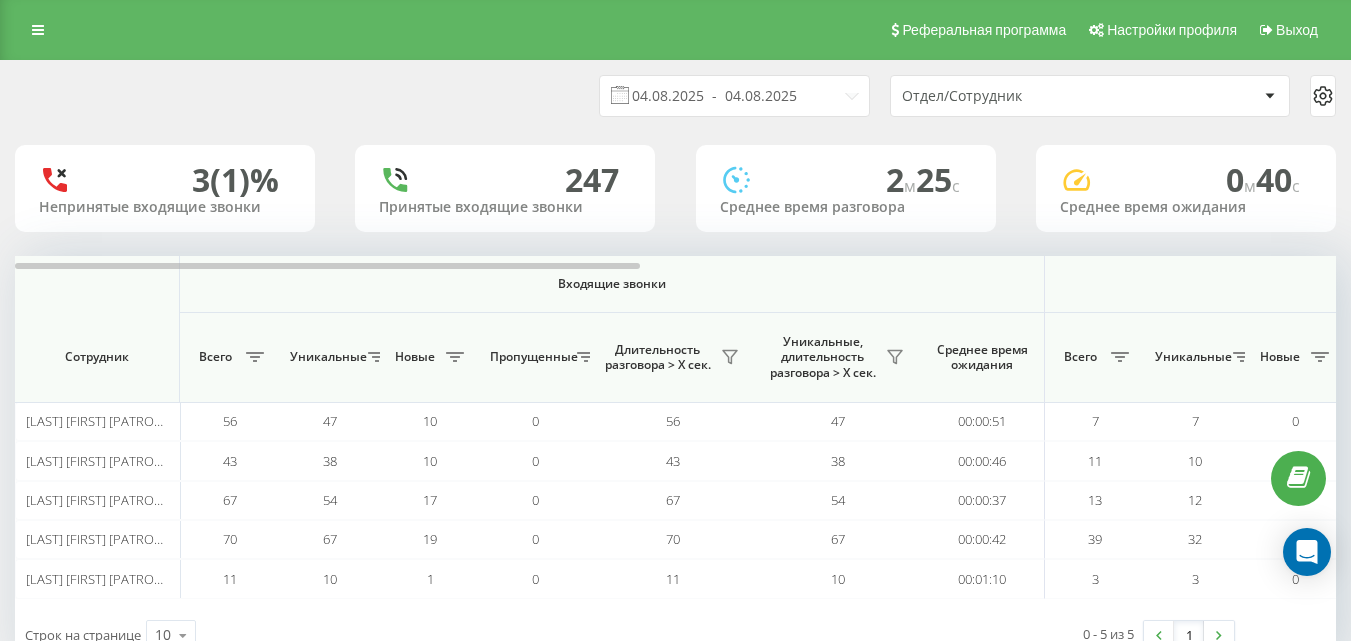 scroll, scrollTop: 0, scrollLeft: 0, axis: both 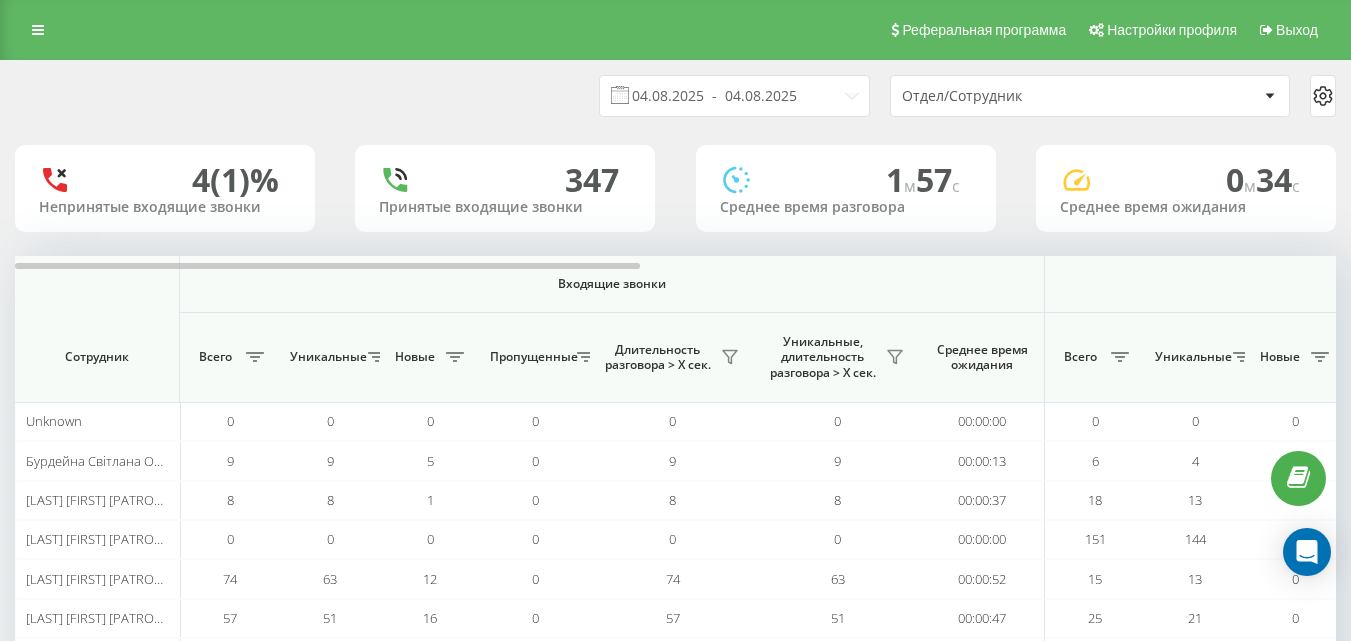 click on "Отдел/Сотрудник" at bounding box center (1090, 96) 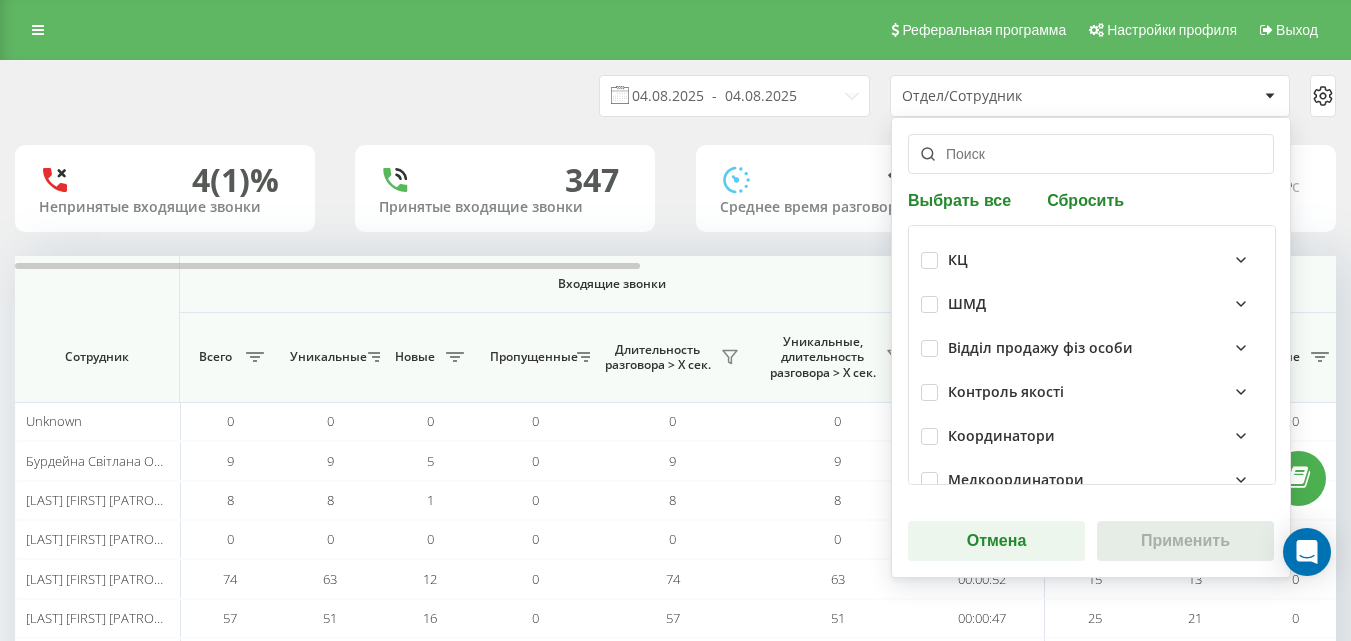 scroll, scrollTop: 0, scrollLeft: 0, axis: both 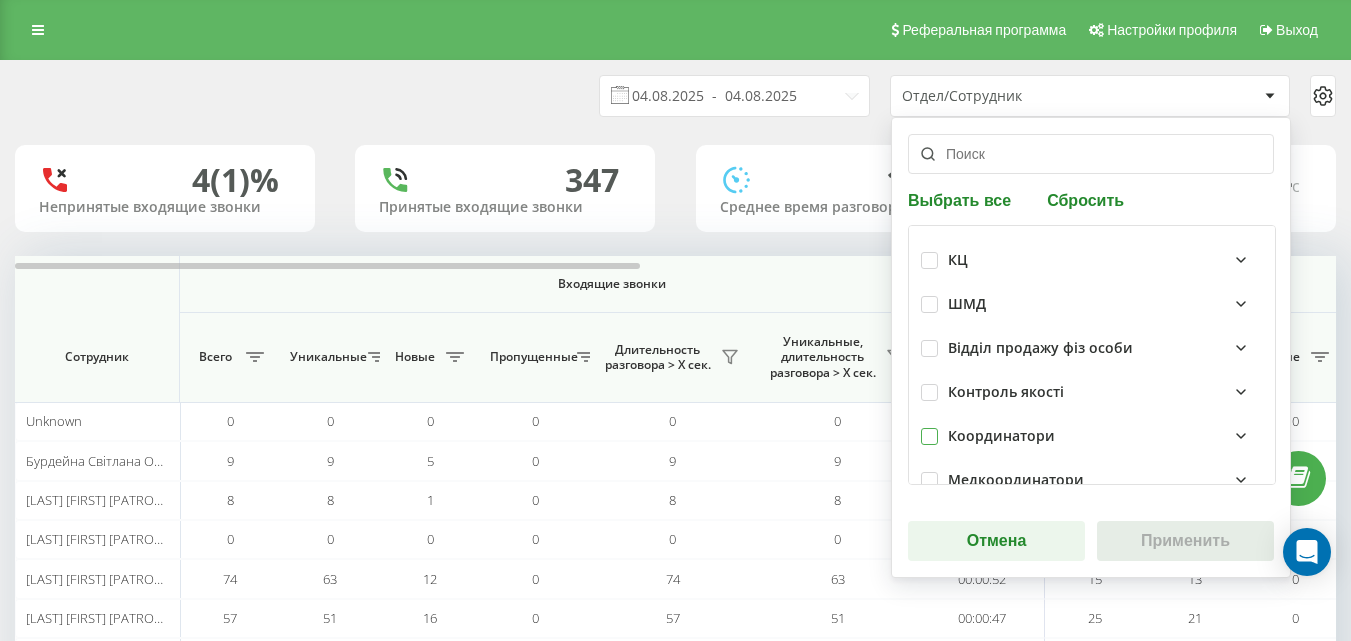 click at bounding box center (929, 428) 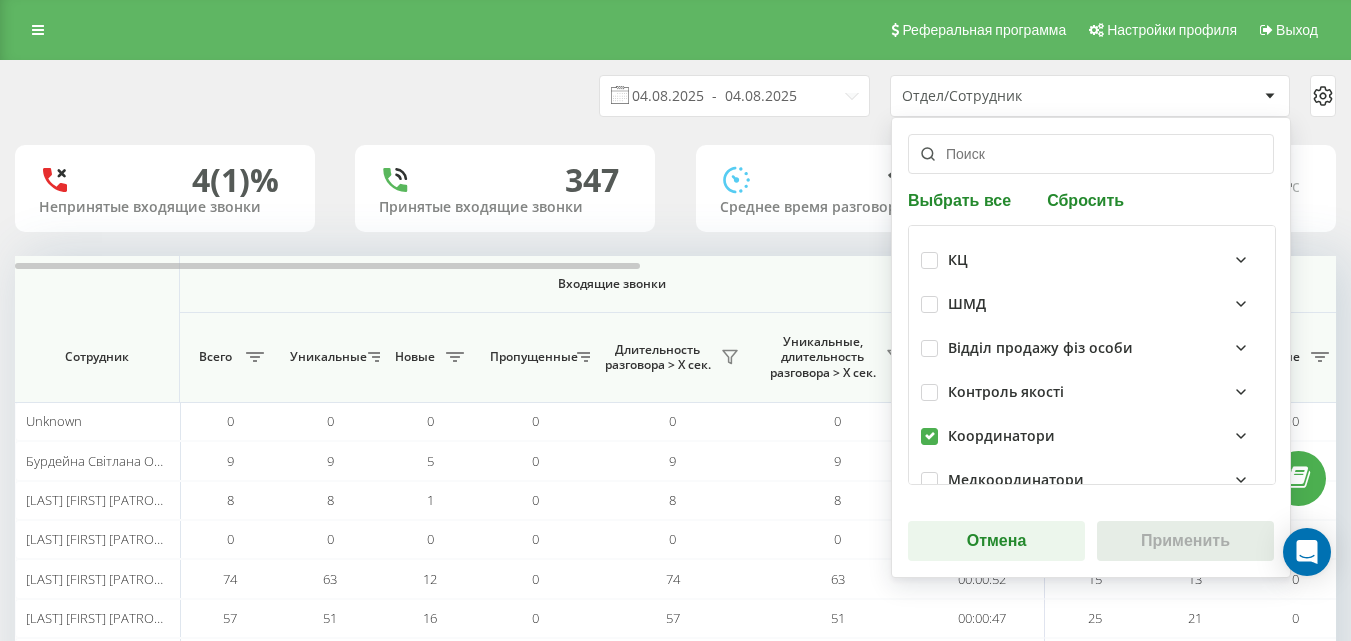 checkbox on "true" 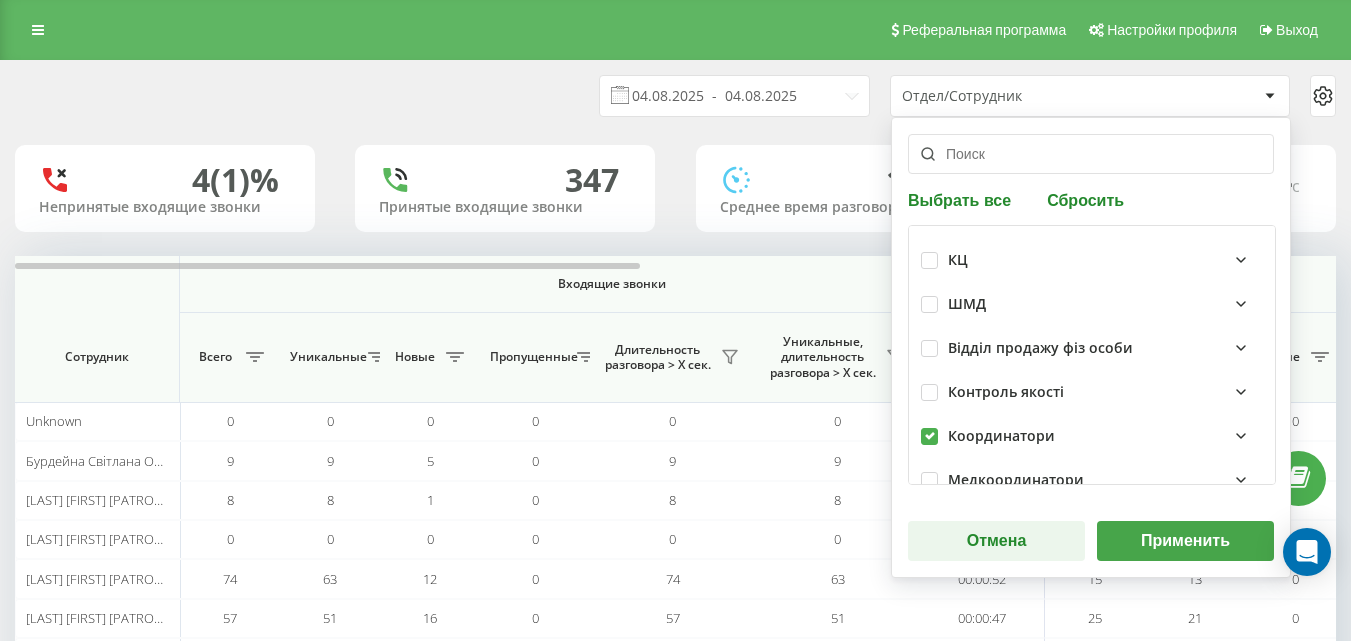 click on "Применить" at bounding box center [1185, 541] 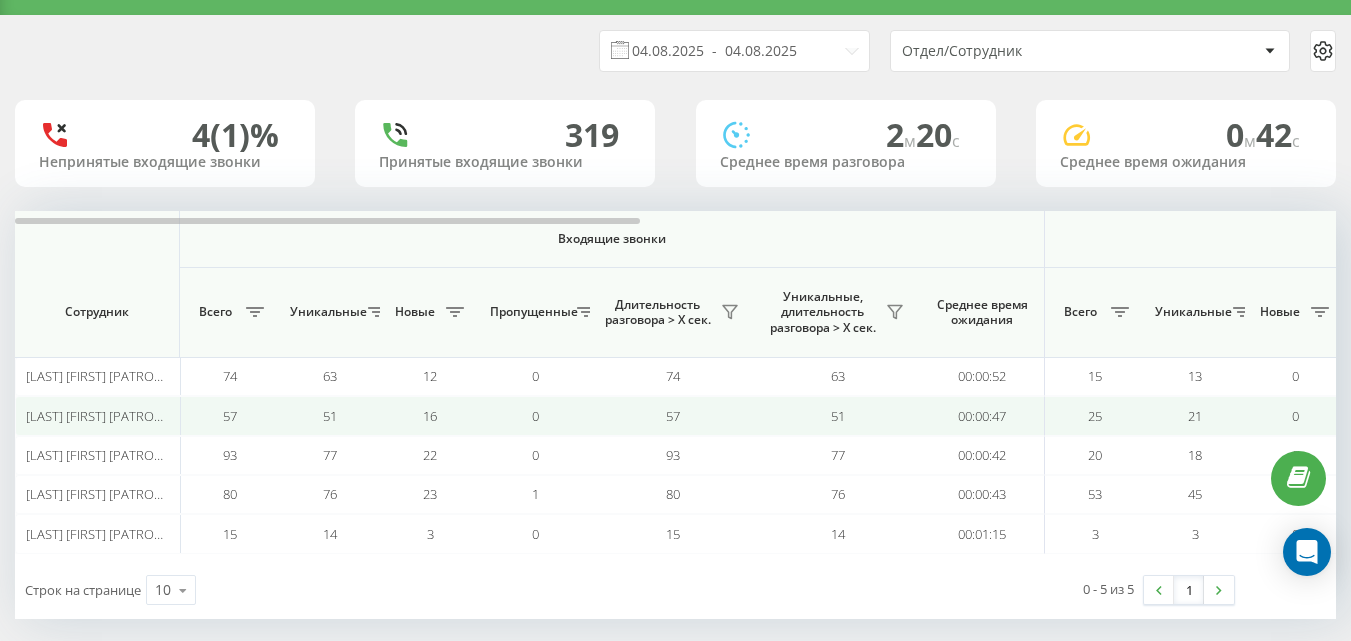 scroll, scrollTop: 63, scrollLeft: 0, axis: vertical 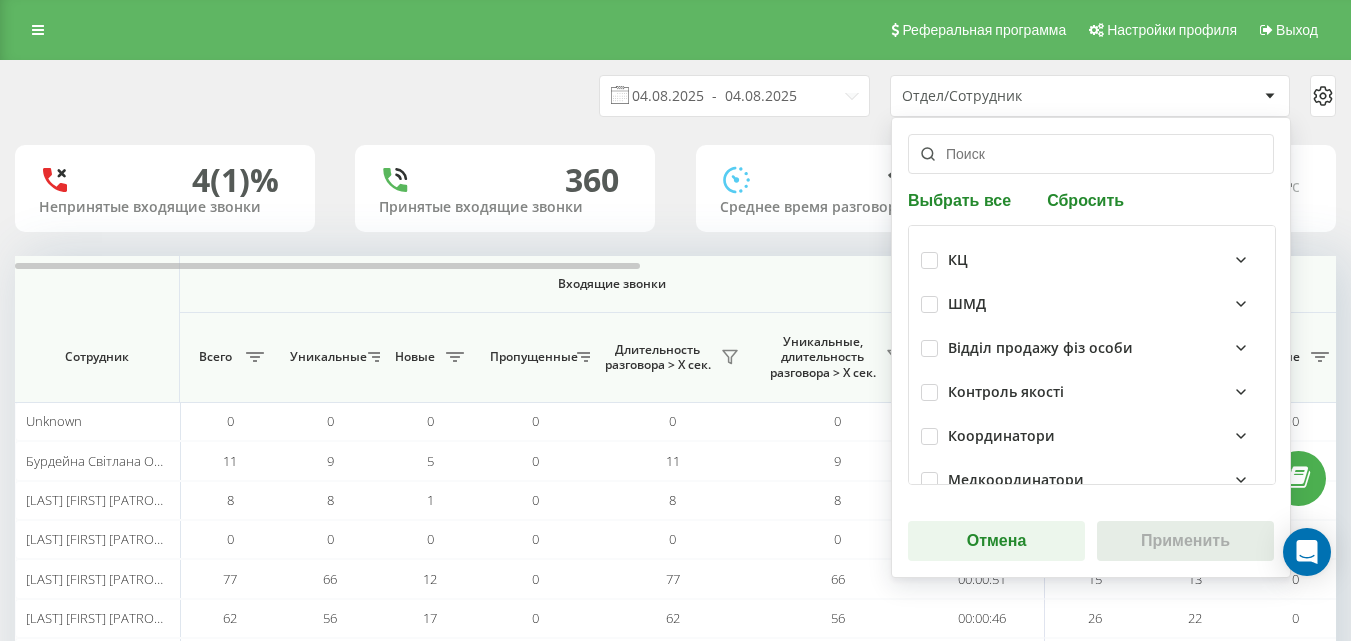 click on "Координатори" at bounding box center (1001, 436) 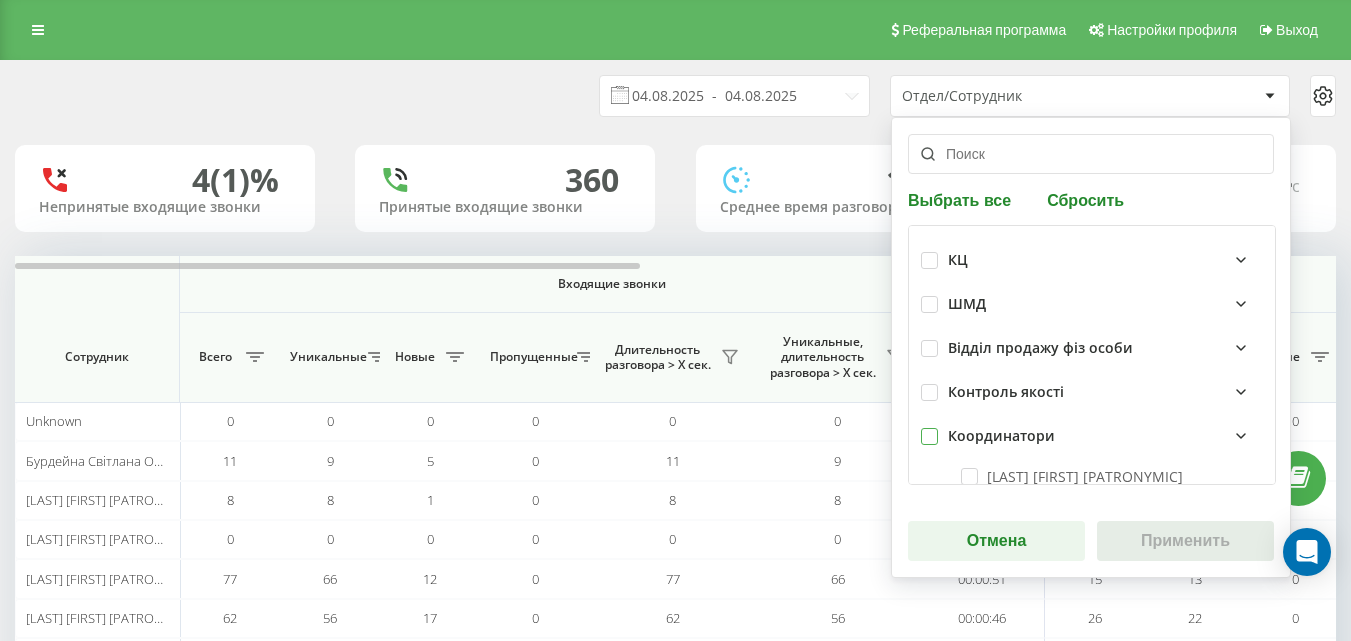 drag, startPoint x: 926, startPoint y: 433, endPoint x: 983, endPoint y: 466, distance: 65.863495 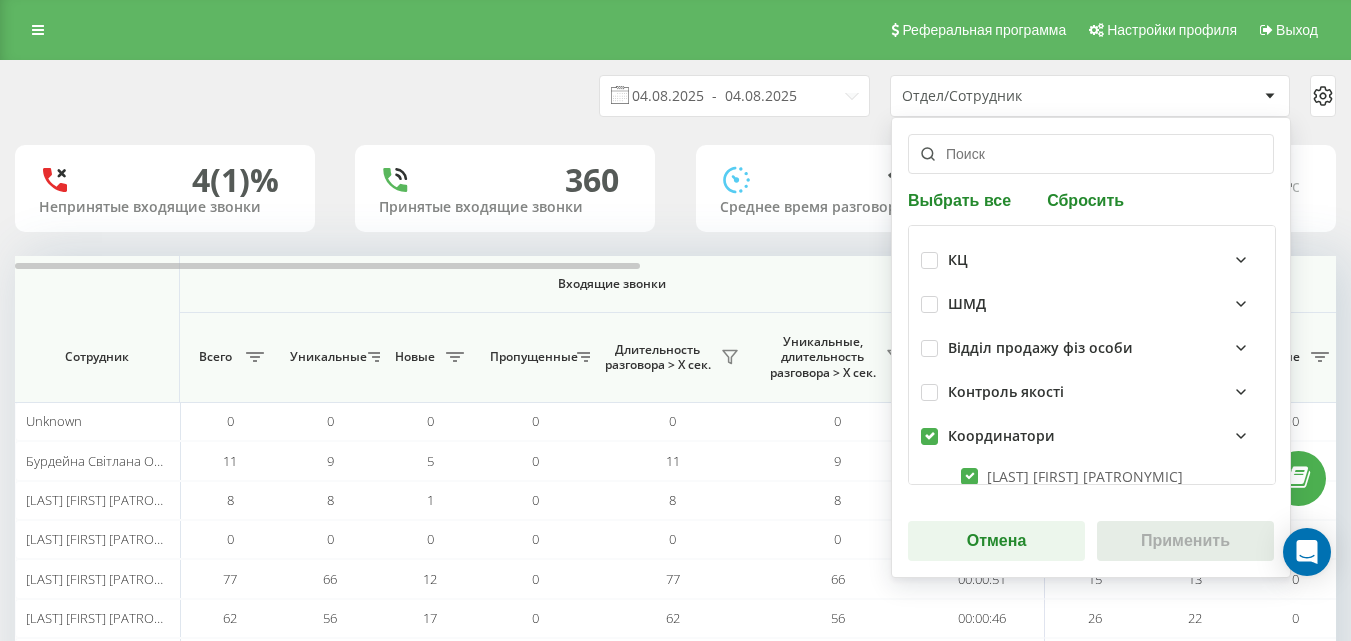 checkbox on "true" 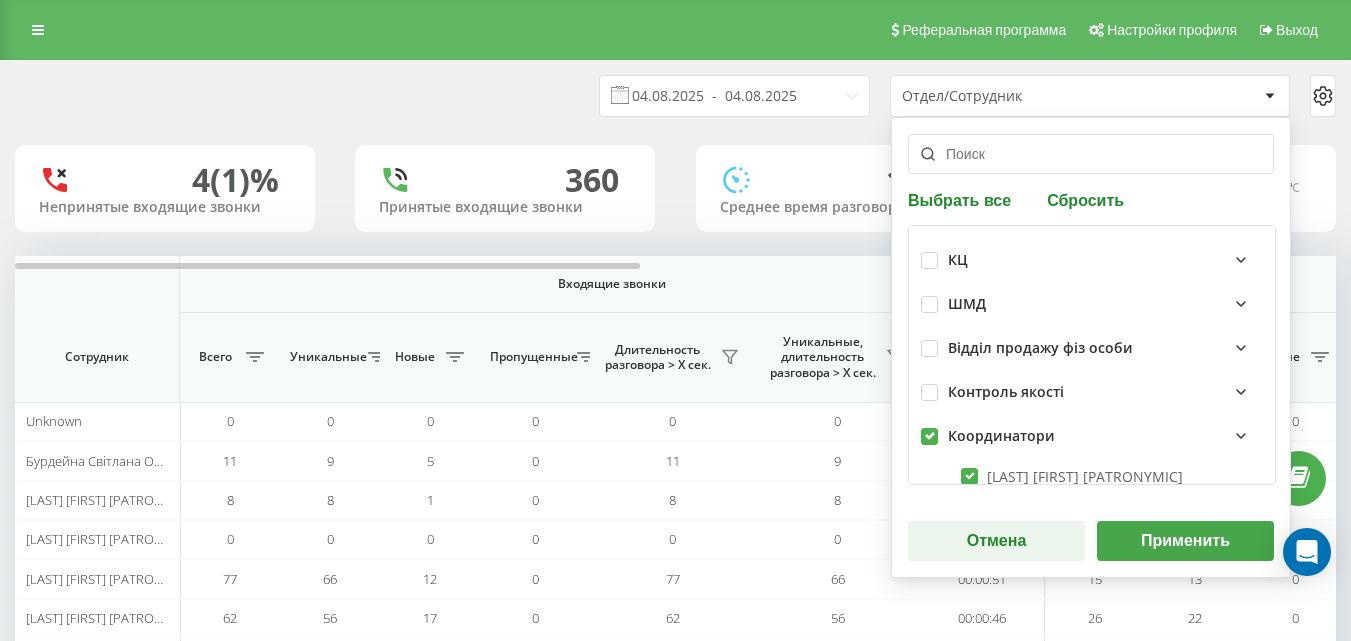 click on "Применить" at bounding box center [1185, 541] 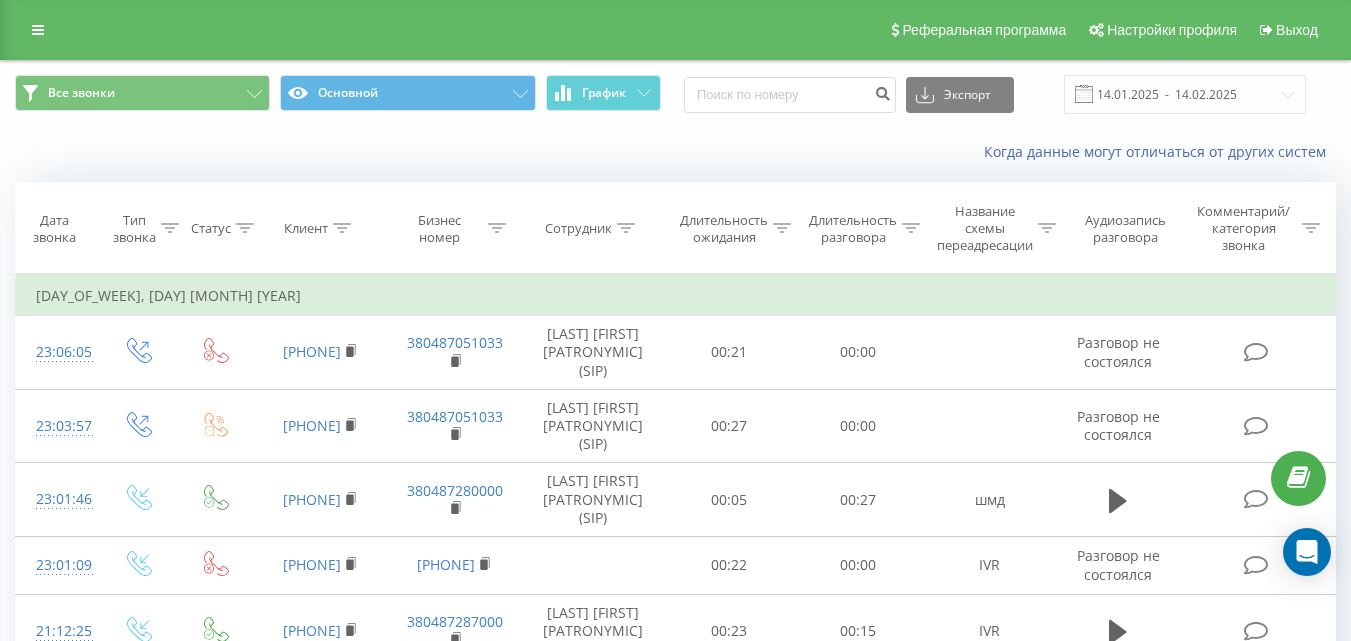 scroll, scrollTop: 0, scrollLeft: 0, axis: both 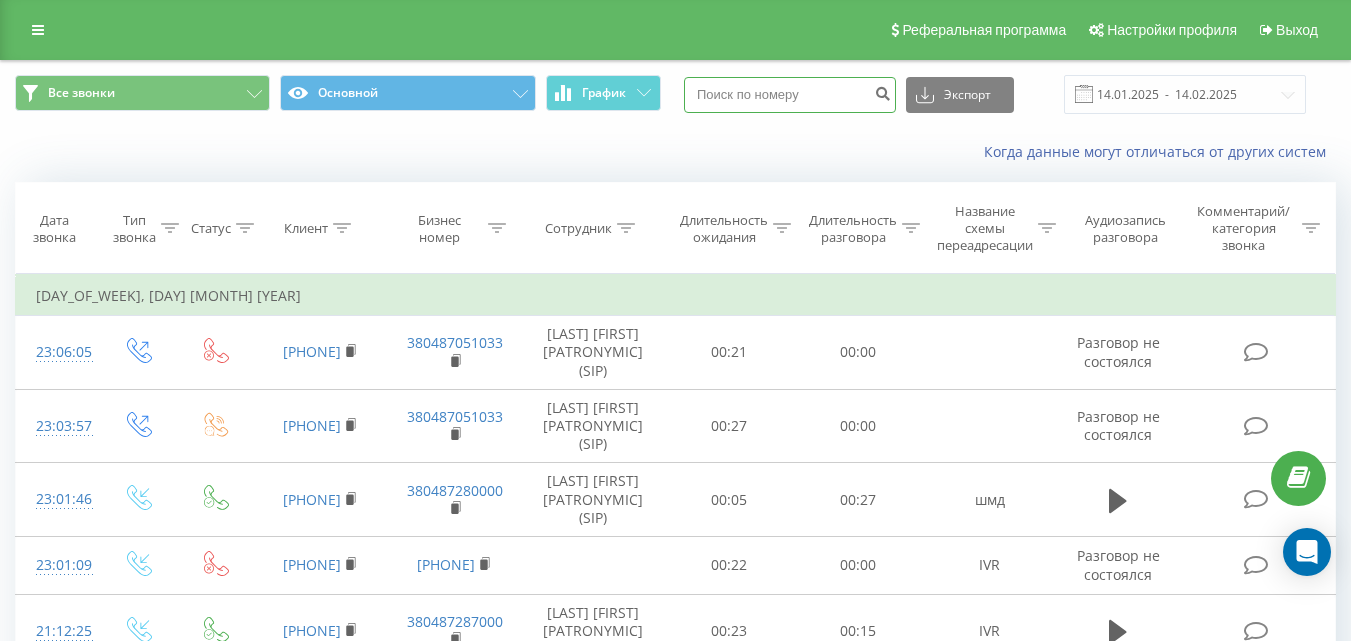 click at bounding box center [790, 95] 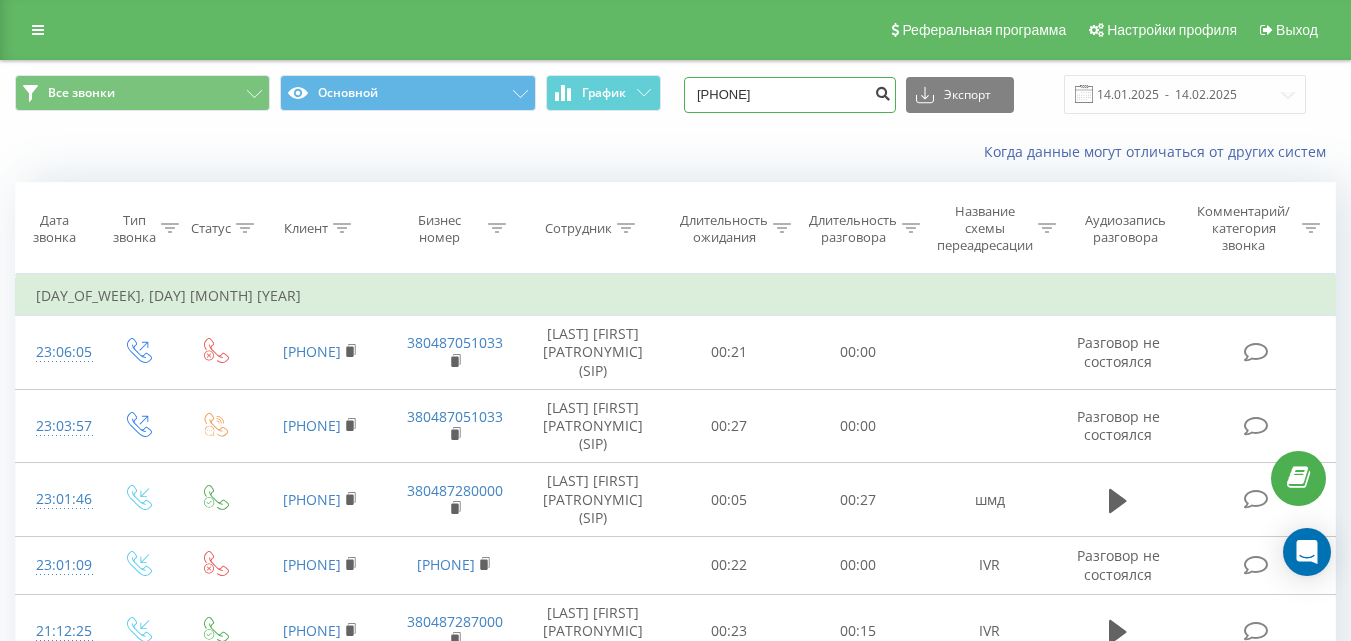 type on "[PHONE]" 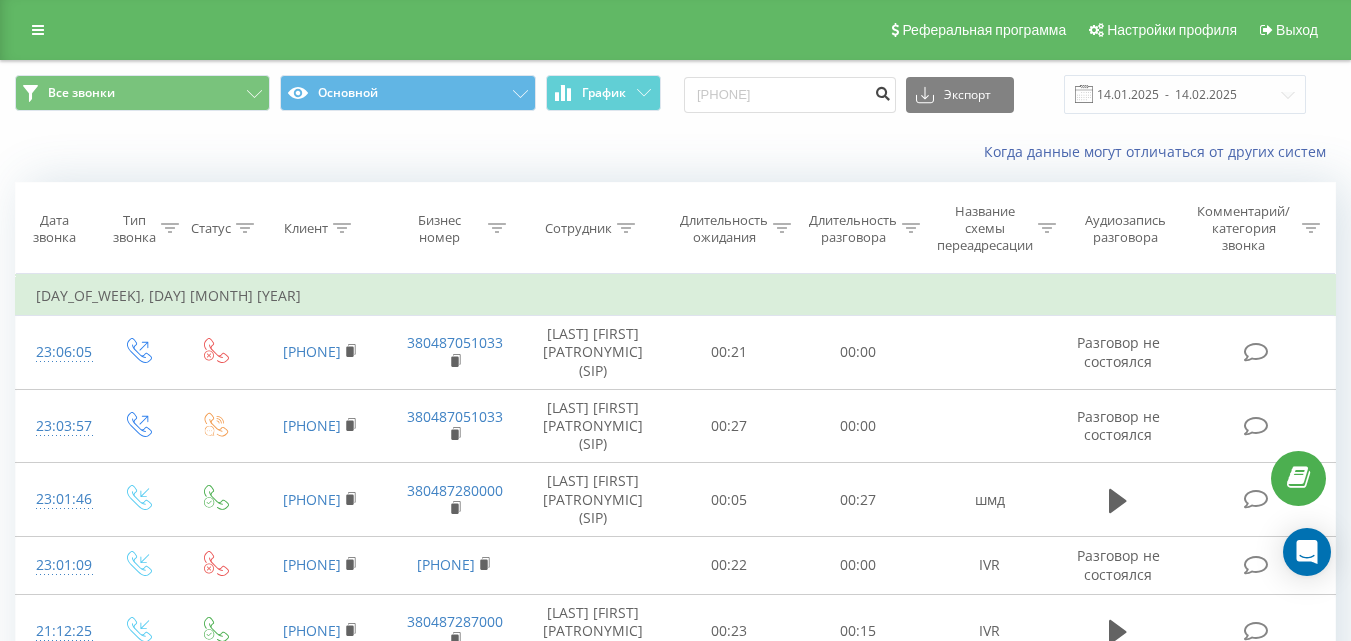 click at bounding box center (882, 91) 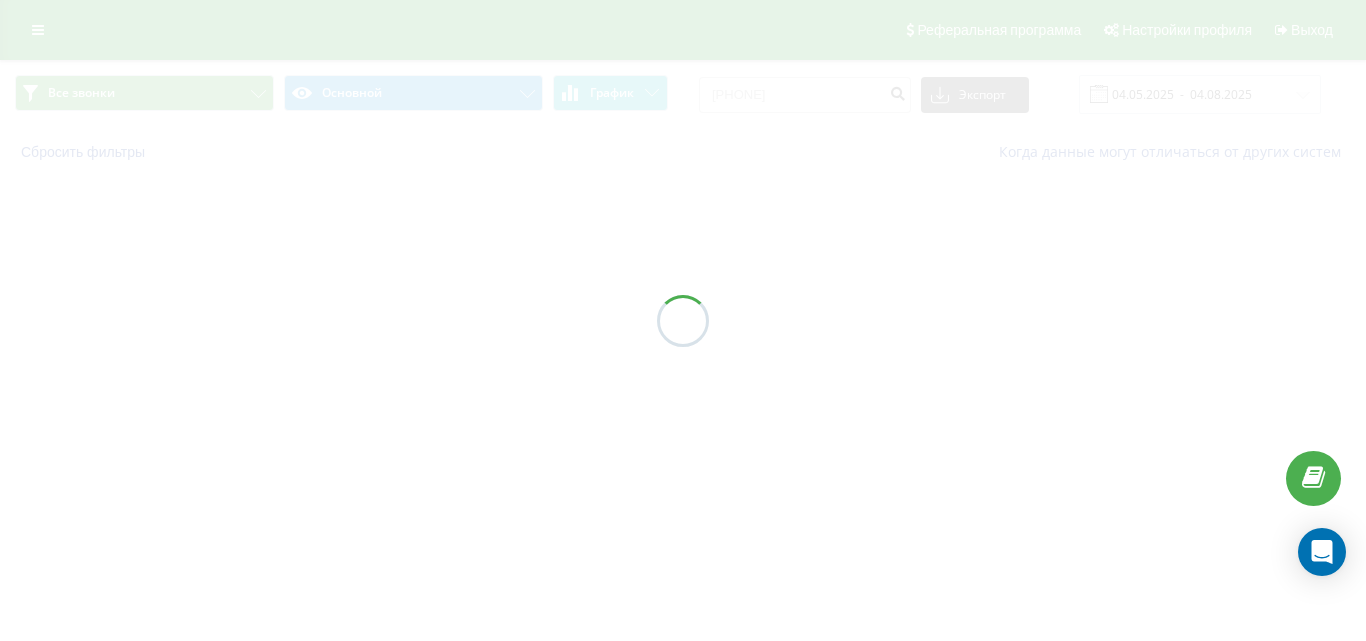 scroll, scrollTop: 0, scrollLeft: 0, axis: both 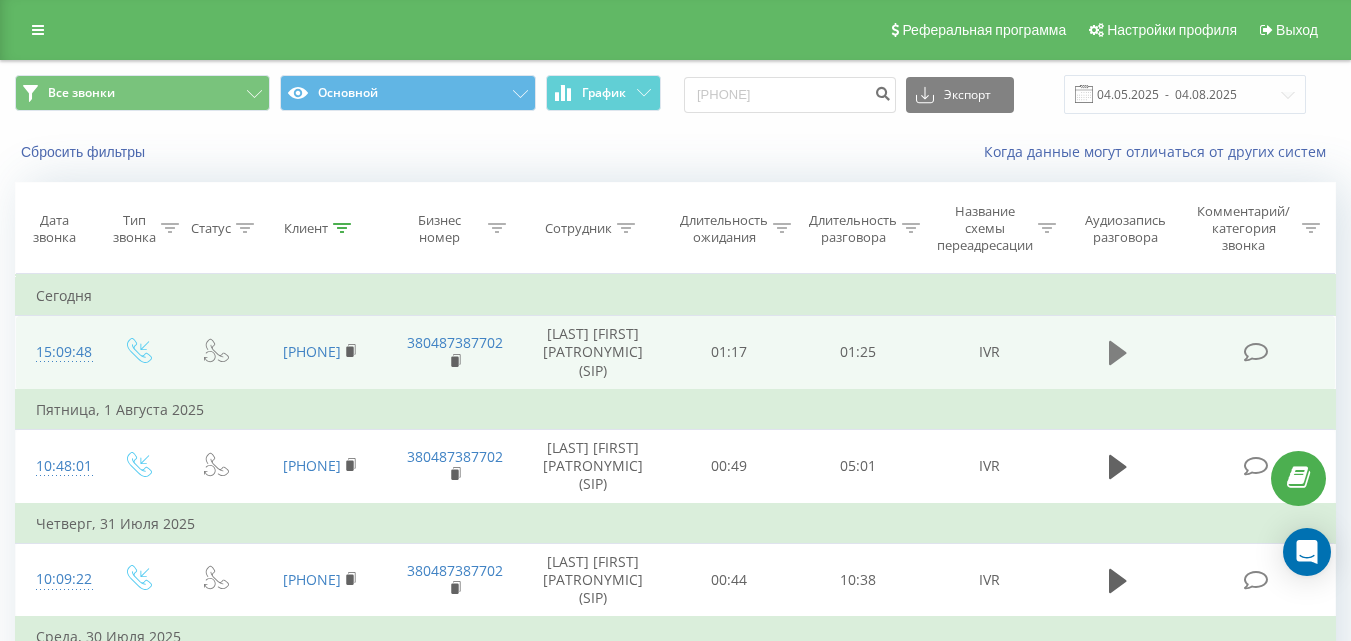 click 